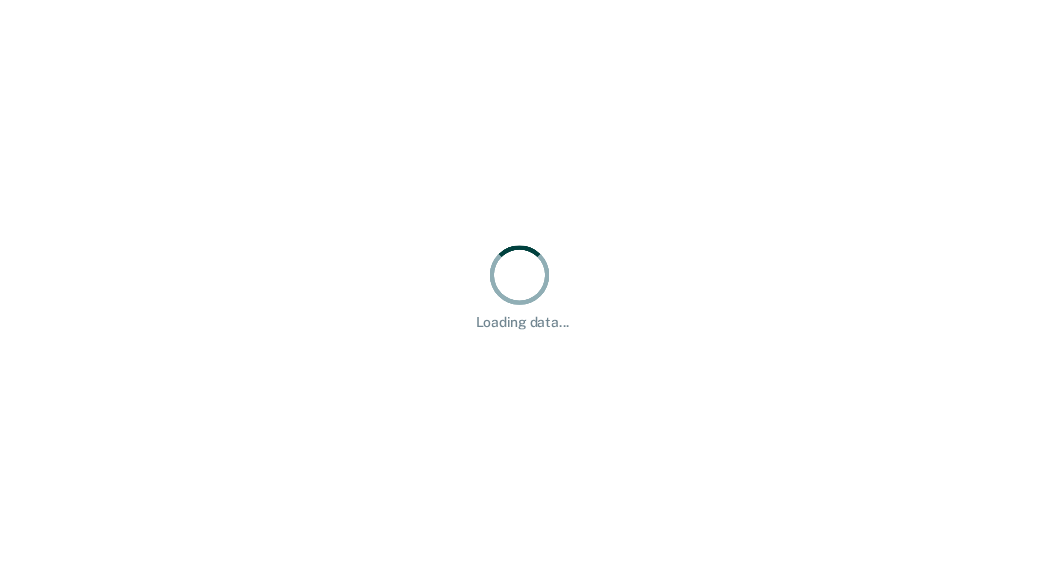 scroll, scrollTop: 0, scrollLeft: 0, axis: both 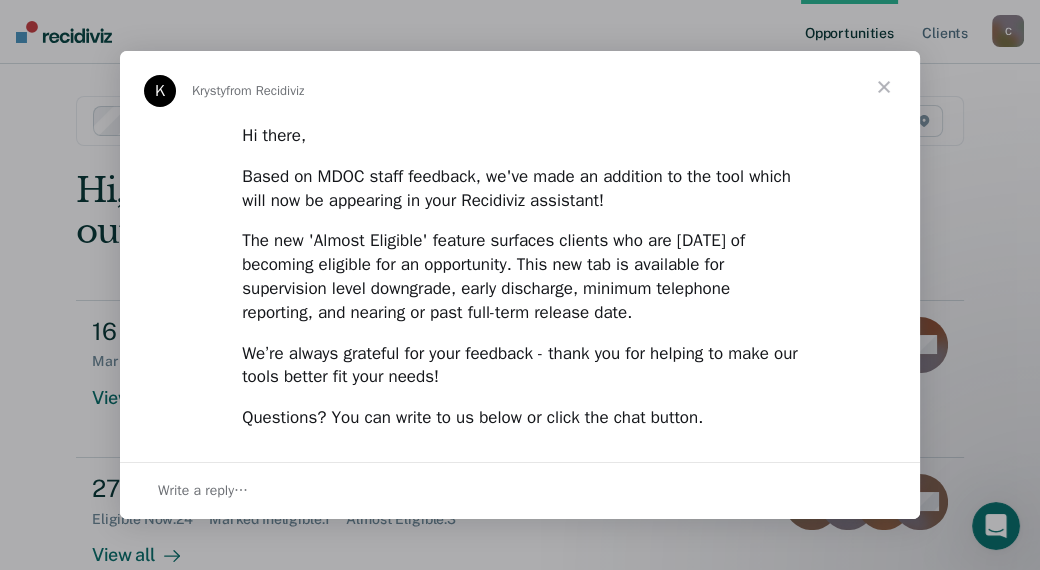 click at bounding box center [884, 87] 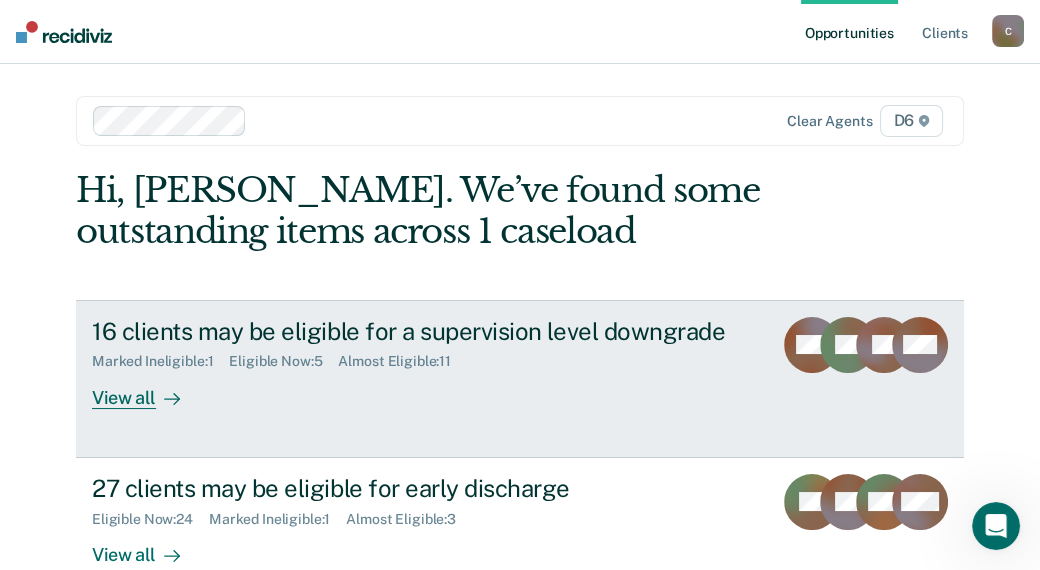click on "View all" at bounding box center [148, 389] 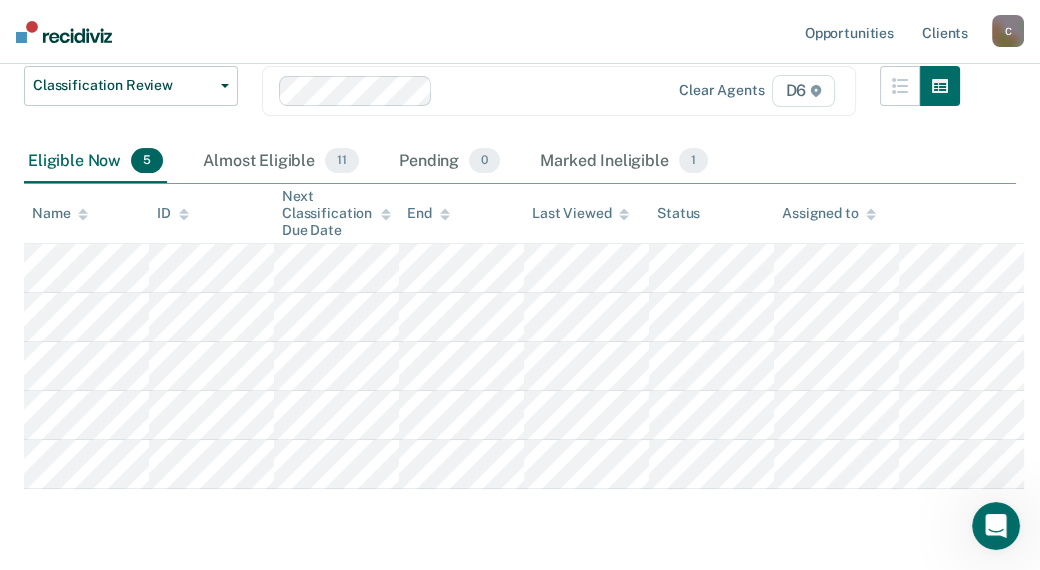 scroll, scrollTop: 300, scrollLeft: 0, axis: vertical 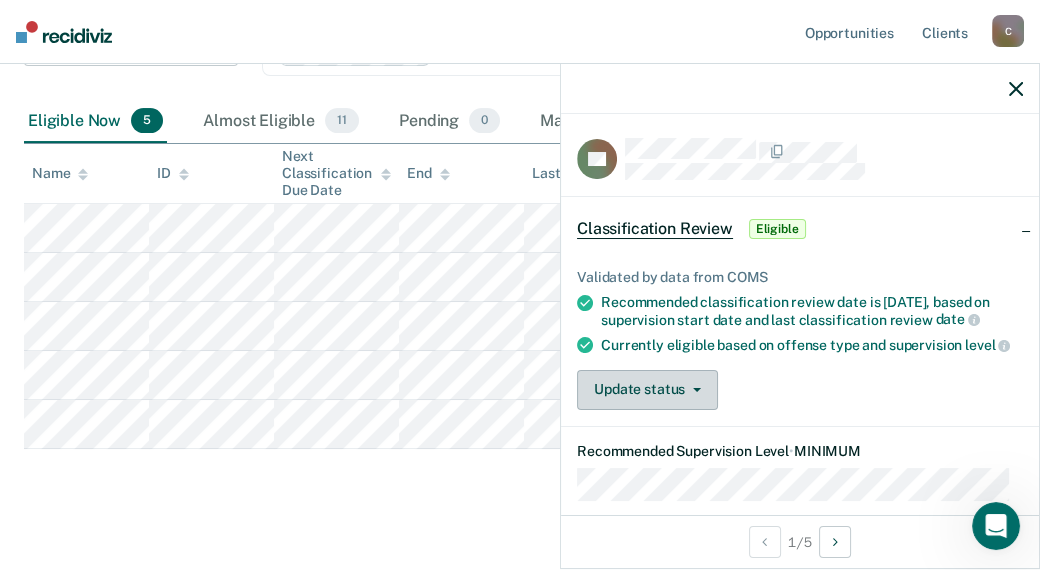 click on "Update status" at bounding box center (647, 390) 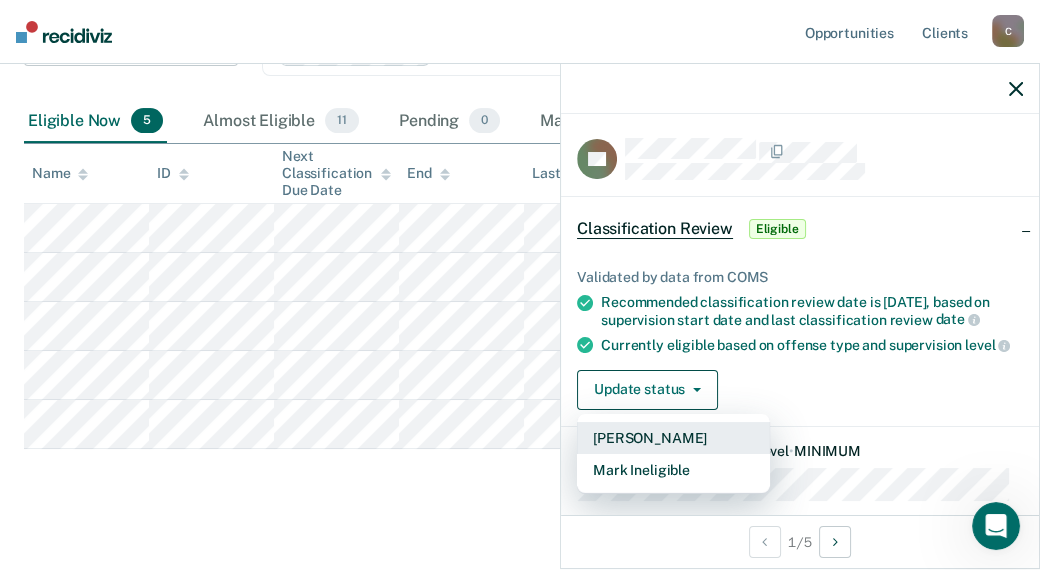 click on "[PERSON_NAME]" at bounding box center (673, 438) 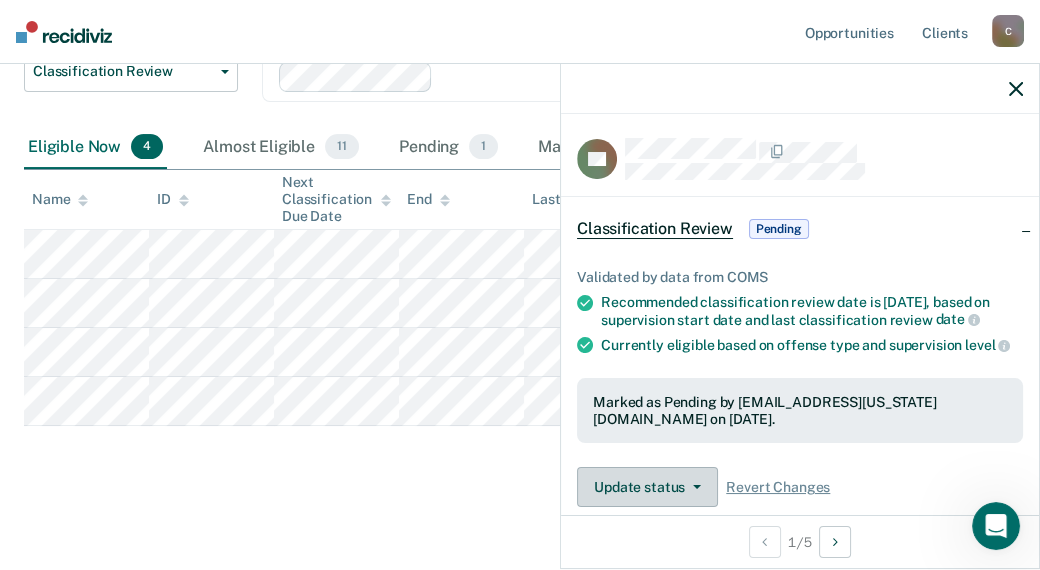 scroll, scrollTop: 270, scrollLeft: 0, axis: vertical 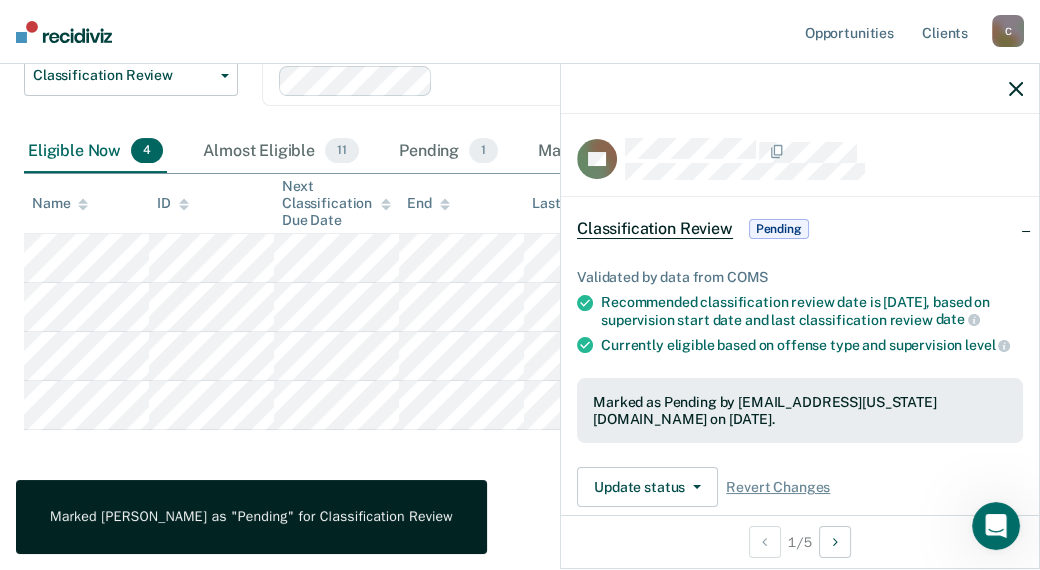 click on "Classification Review   This alert helps staff identify clients due or overdue for a classification review, which are generally mandated after six months of supervision and at six-month intervals thereafter, though some clients must receive a classification review earlier than six months by policy. Agents may reconsider the supervision level for a client based on developments in their case and behavior; per FOA Field Memorandum 2023-211, agents are presumptively required to downgrade clients’ supervision level during each classification review, provided that they have “satisfactorily completed” the prior six months on supervision. Review clients who meet the time threshold for classification review as per OP 06.04.130I and downgrade their supervision level in COMS. Classification Review Classification Review Early Discharge Minimum Telephone Reporting Overdue for Discharge Supervision Level Mismatch Clear   agents D6   Eligible Now 4 Almost Eligible 11 Pending 1 Marked Ineligible 1 Name ID End Status" at bounding box center [520, 202] 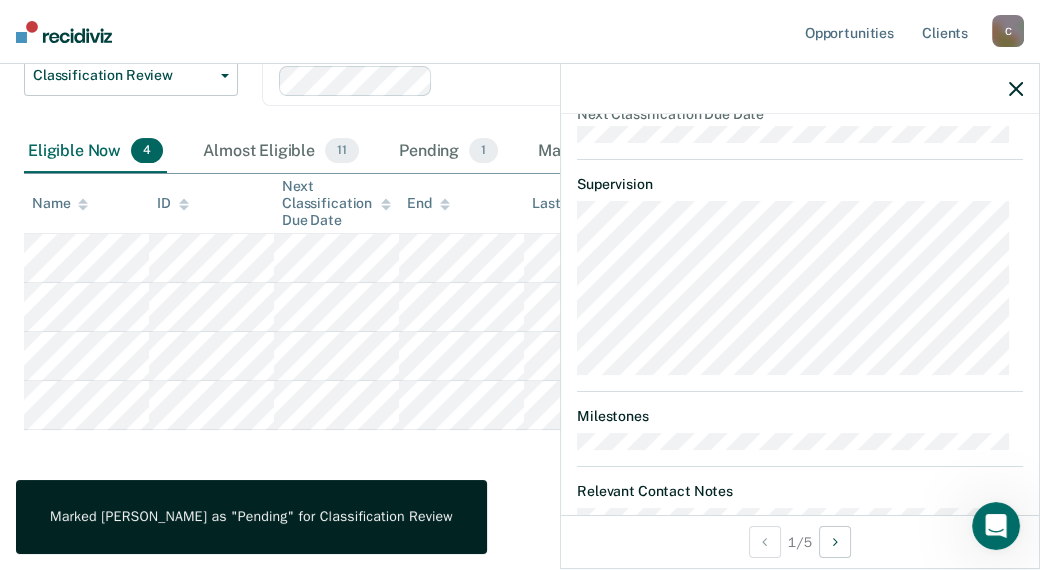scroll, scrollTop: 610, scrollLeft: 0, axis: vertical 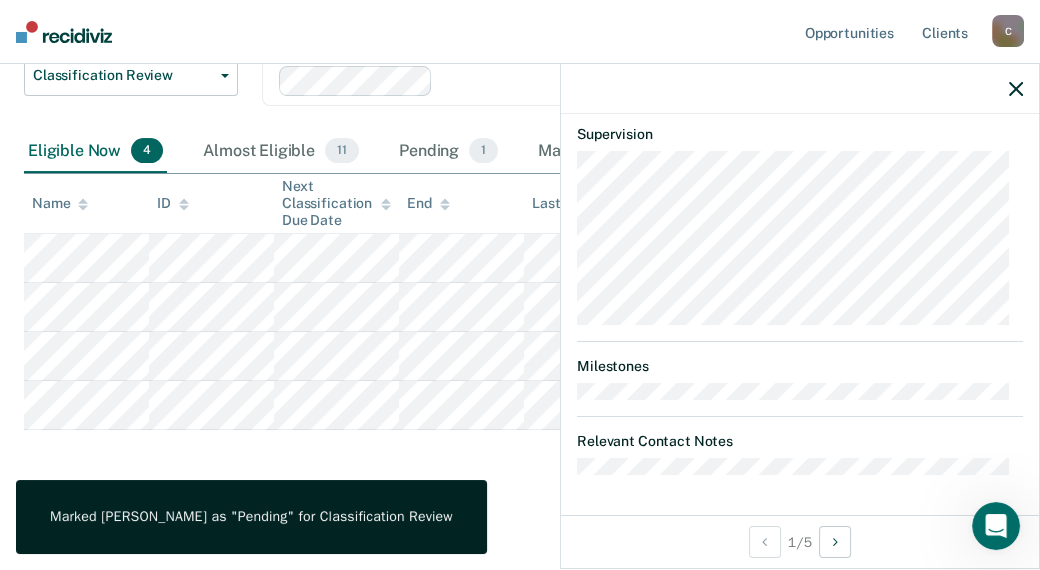 drag, startPoint x: 508, startPoint y: 518, endPoint x: 520, endPoint y: 516, distance: 12.165525 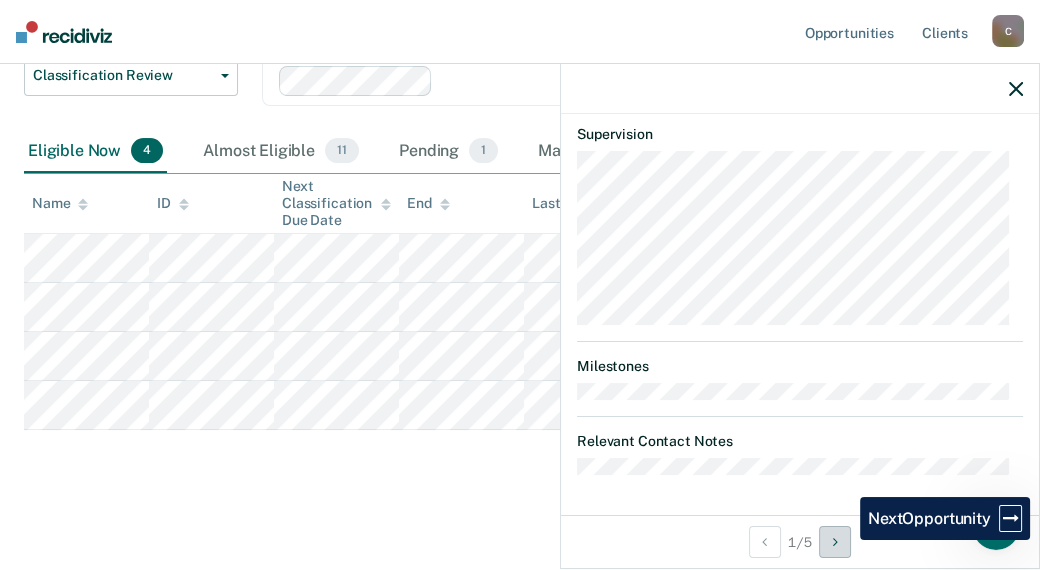 click at bounding box center [835, 542] 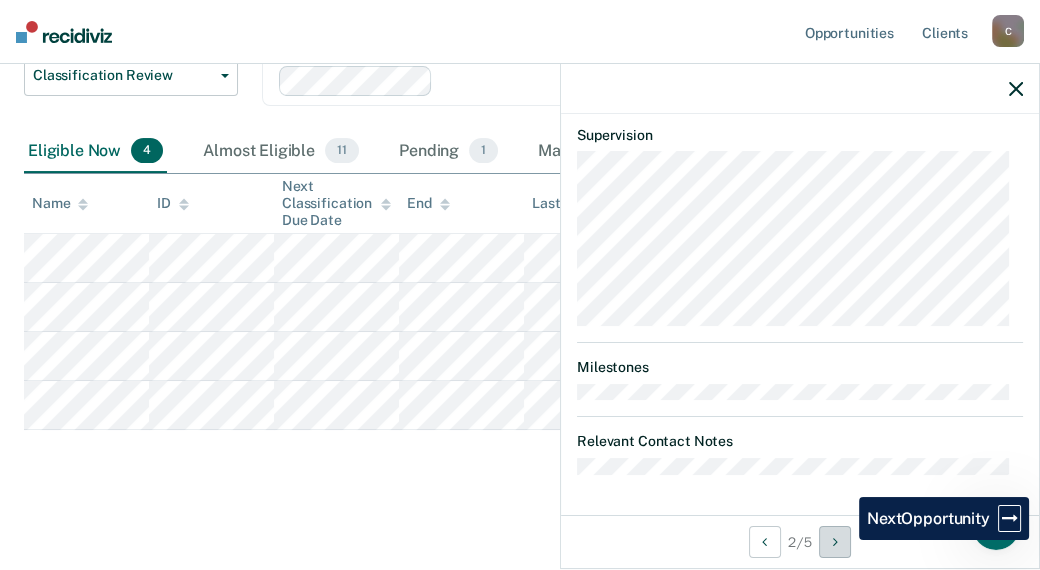 scroll, scrollTop: 512, scrollLeft: 0, axis: vertical 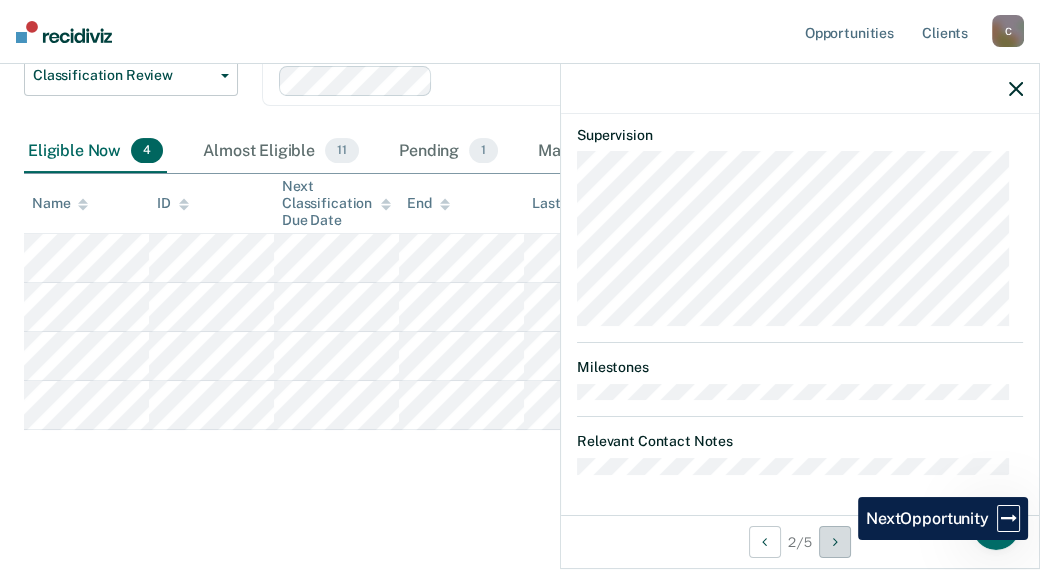 click at bounding box center [835, 542] 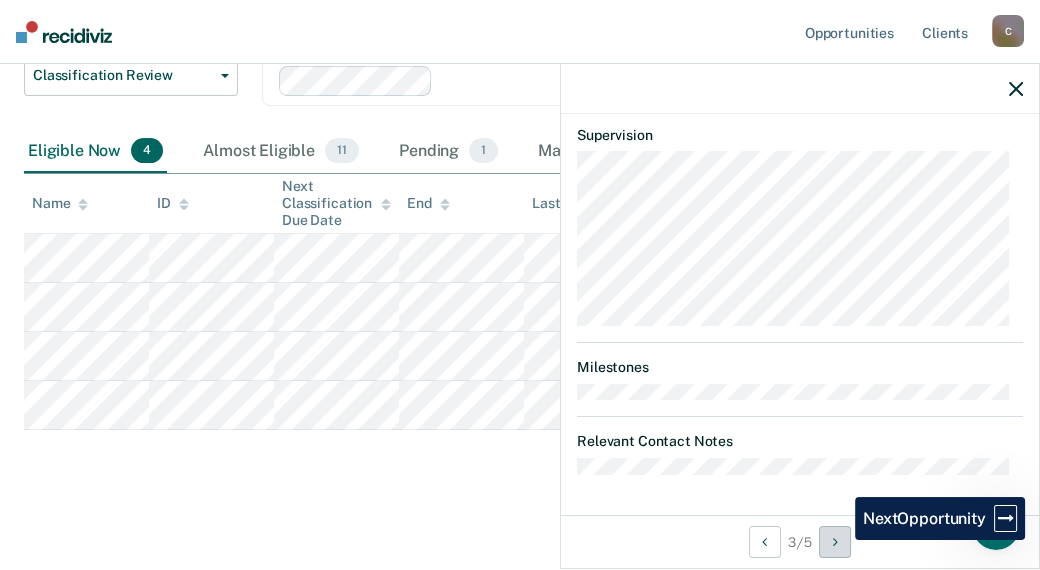 click at bounding box center (835, 542) 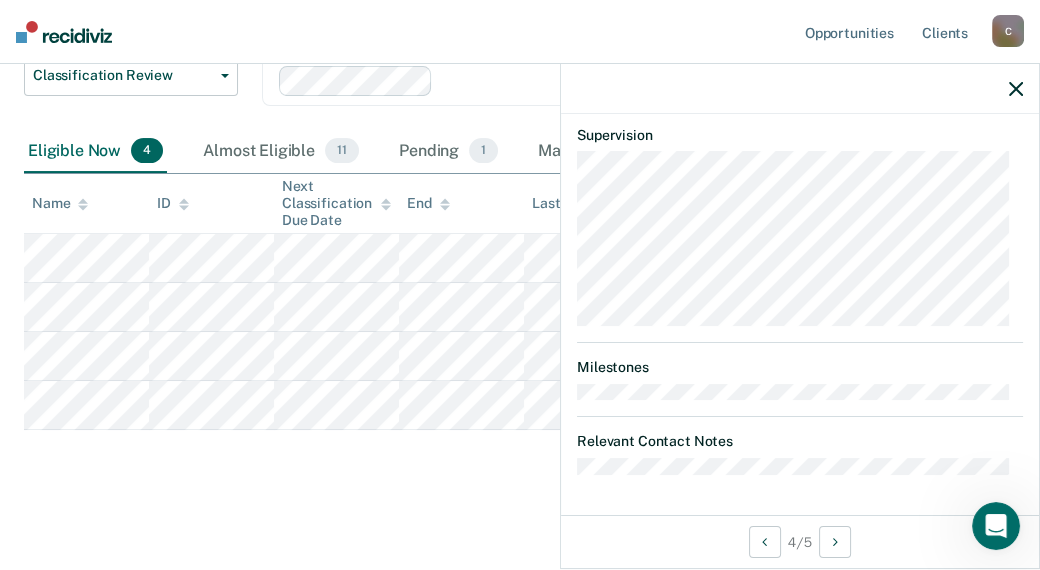 click at bounding box center (800, 89) 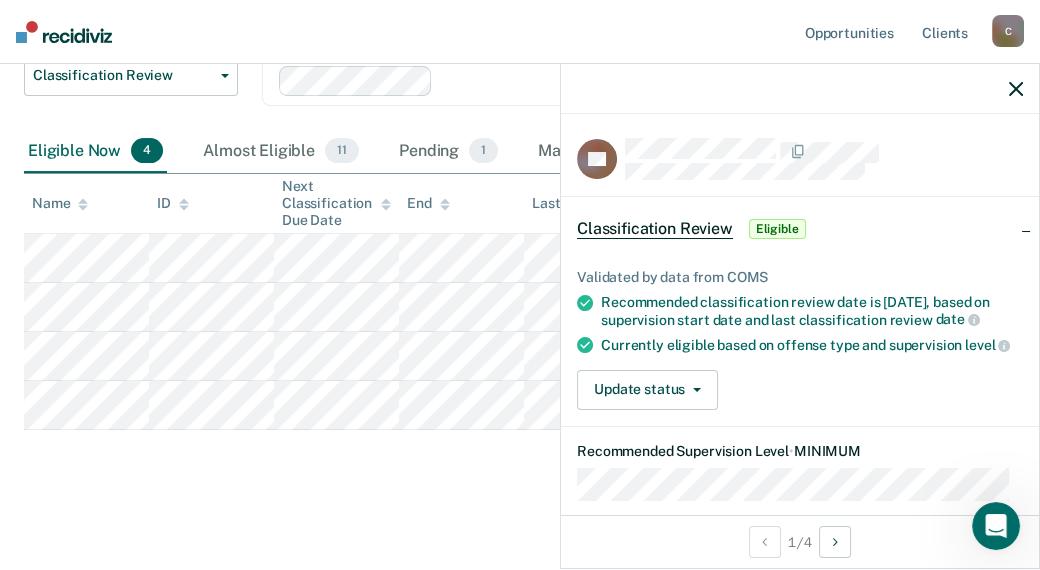 click 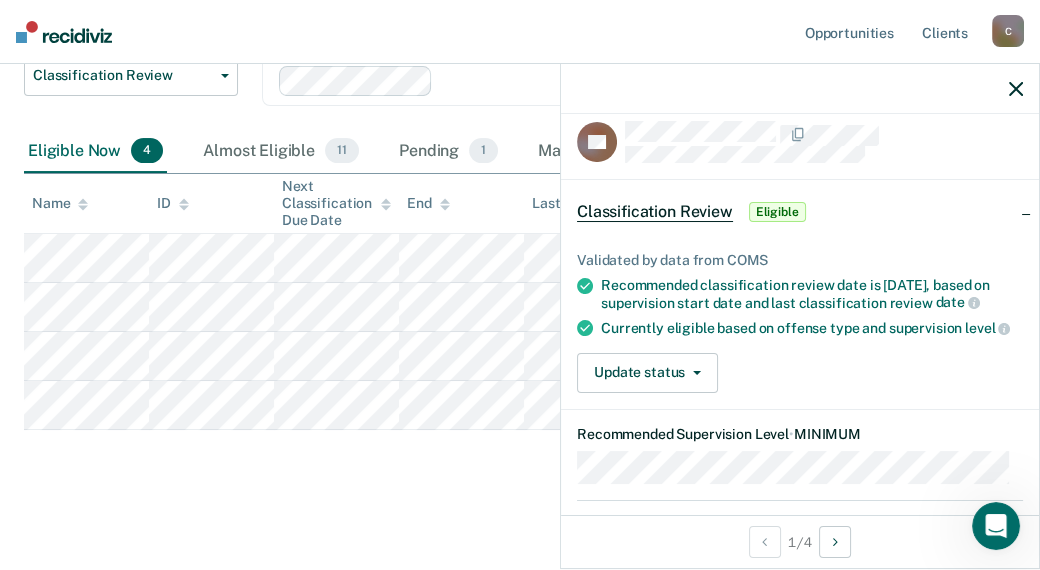 scroll, scrollTop: 12, scrollLeft: 0, axis: vertical 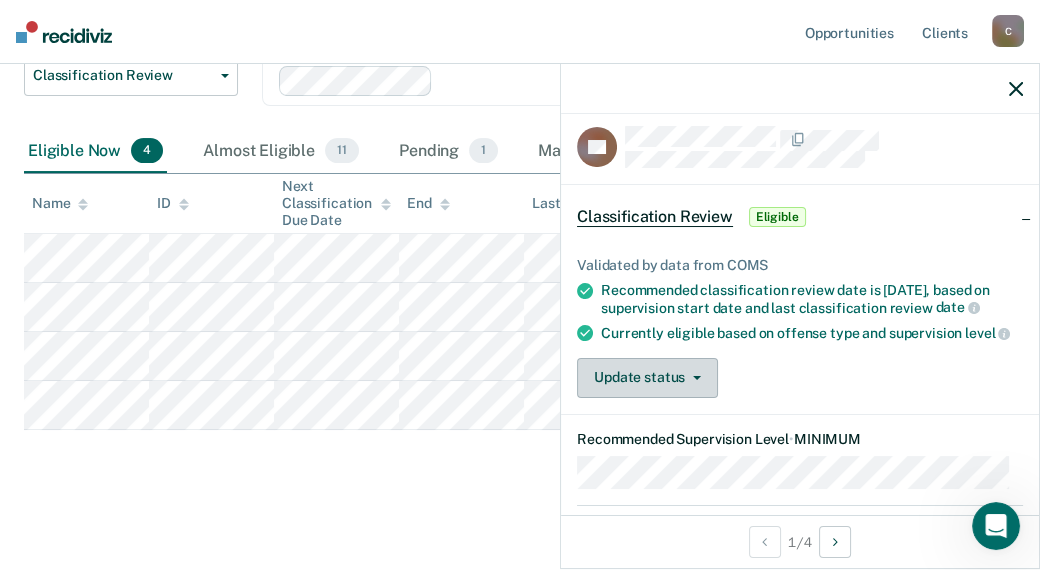 click on "Update status" at bounding box center [647, 378] 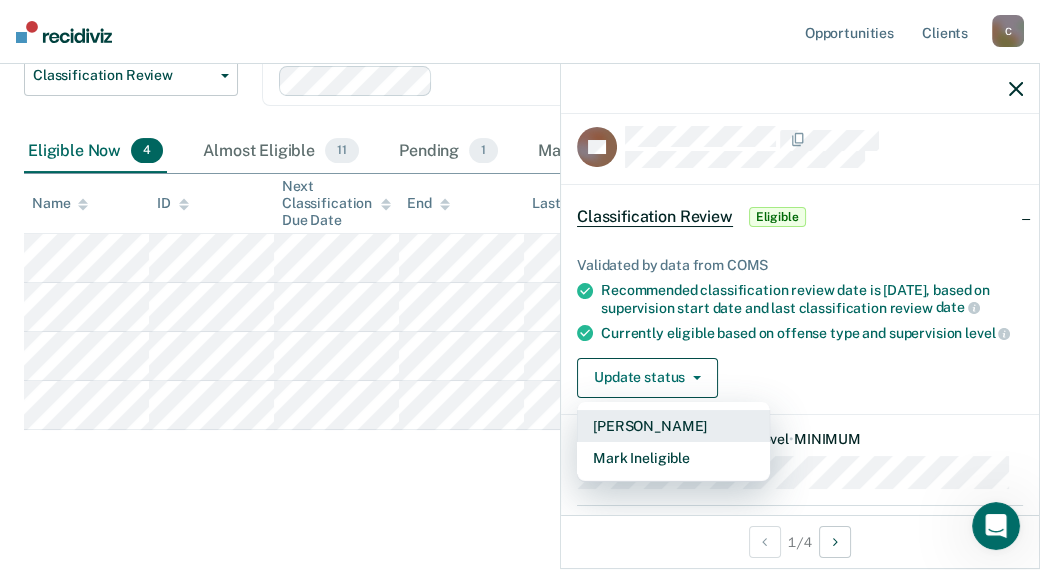 click on "[PERSON_NAME]" at bounding box center (673, 426) 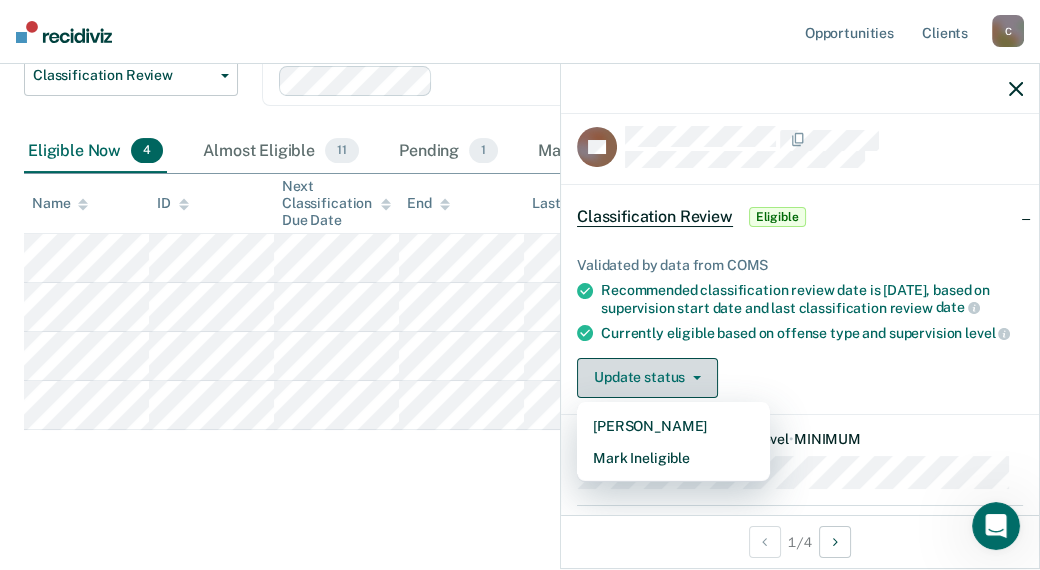 scroll, scrollTop: 221, scrollLeft: 0, axis: vertical 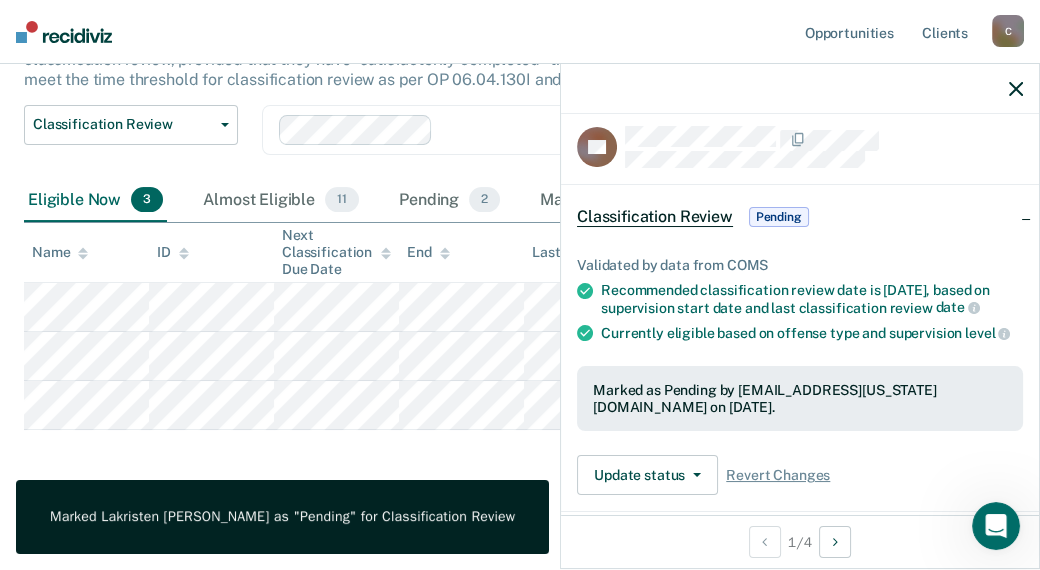 click on "Marked Lakristen [PERSON_NAME] as "Pending" for Classification Review" at bounding box center [282, 517] 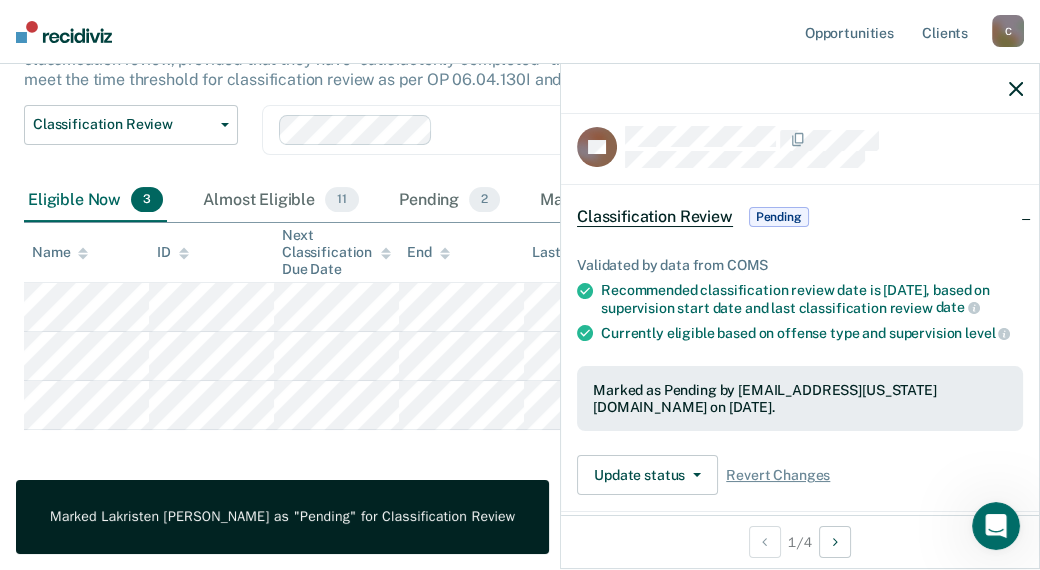click 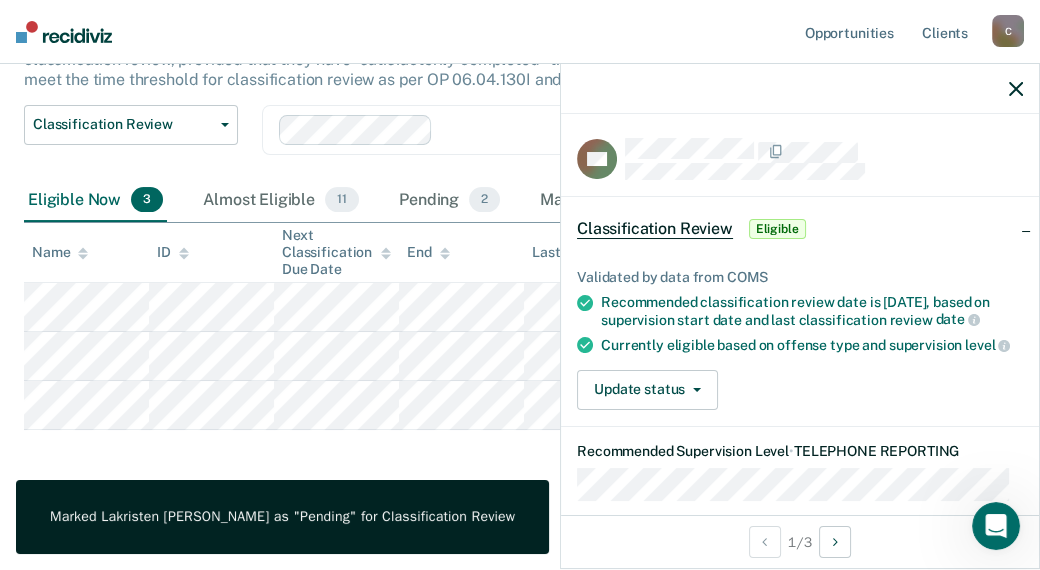 click on "Eligible" at bounding box center [777, 229] 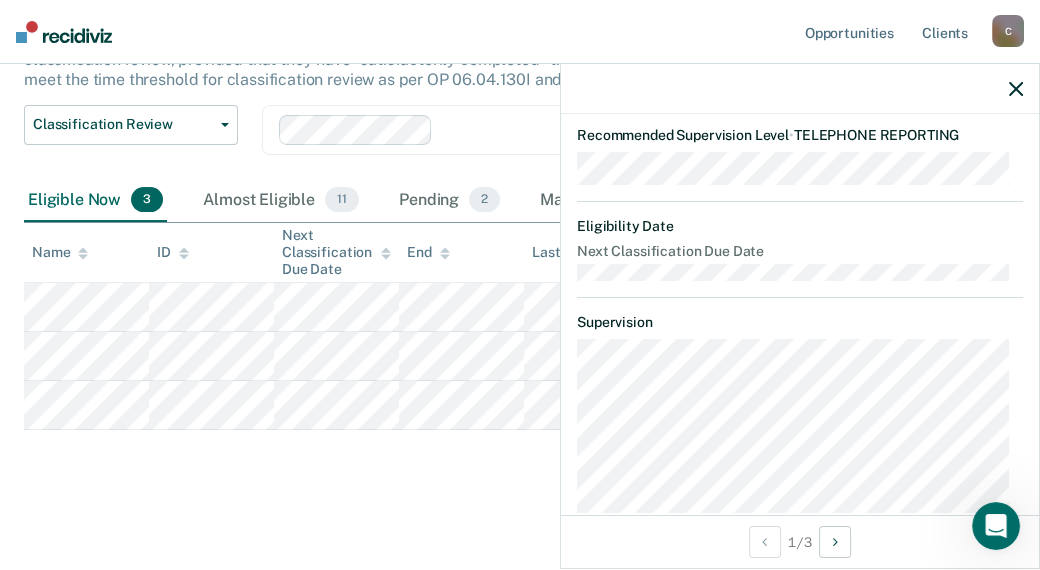 scroll, scrollTop: 0, scrollLeft: 0, axis: both 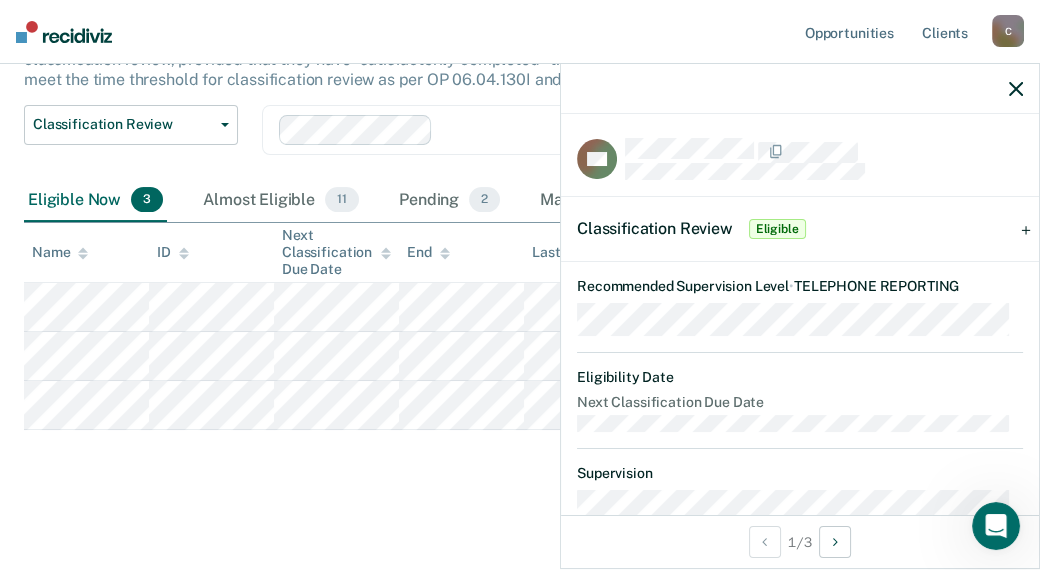 click 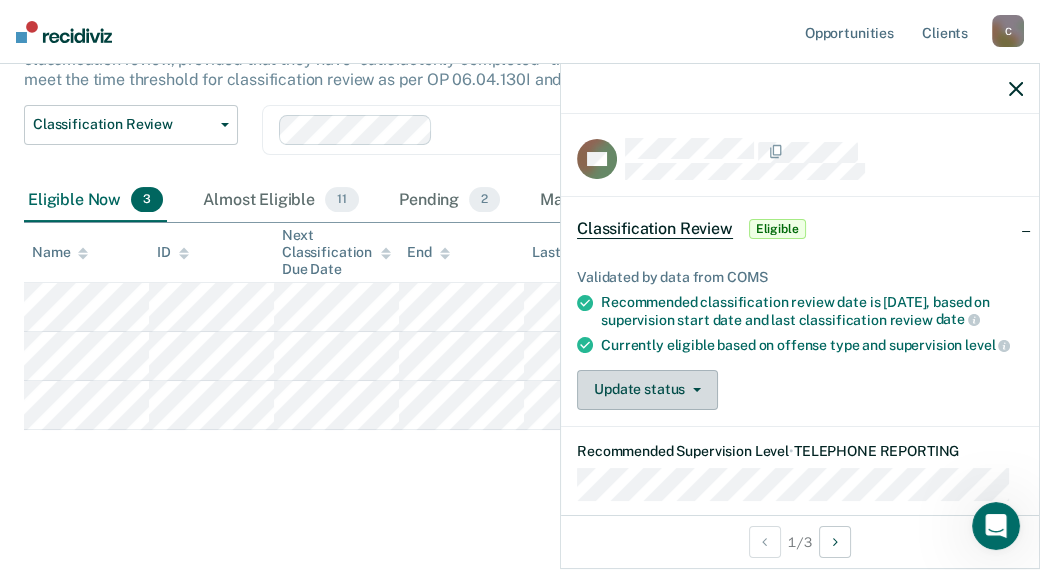 click on "Update status" at bounding box center [647, 390] 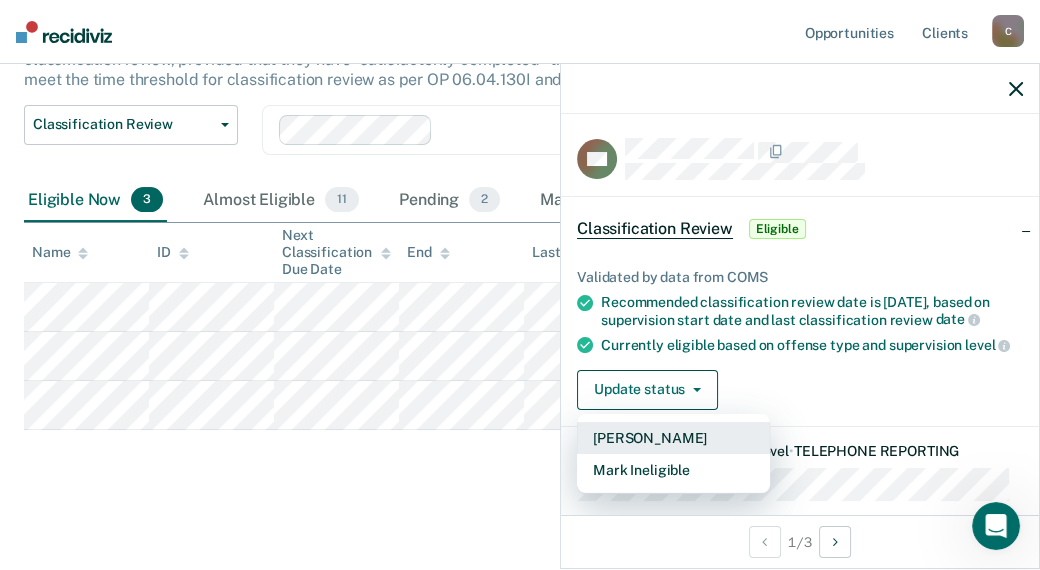 click on "[PERSON_NAME]" at bounding box center (673, 438) 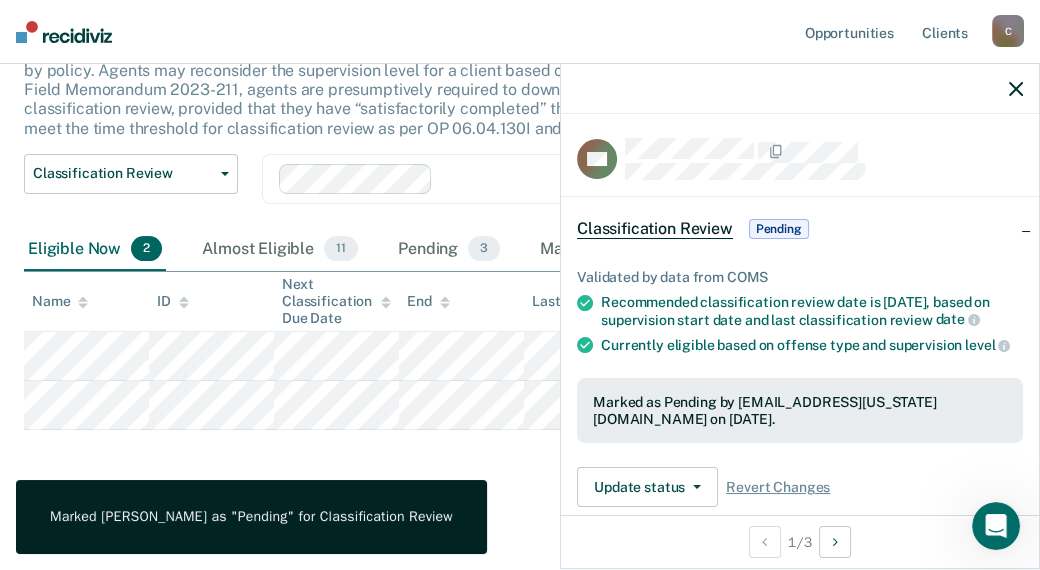 click 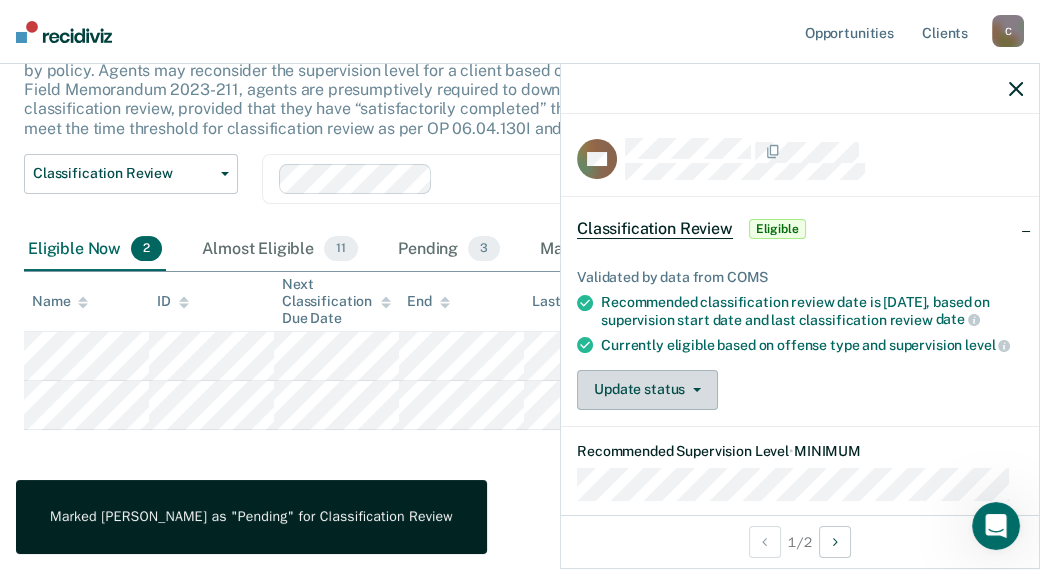 click 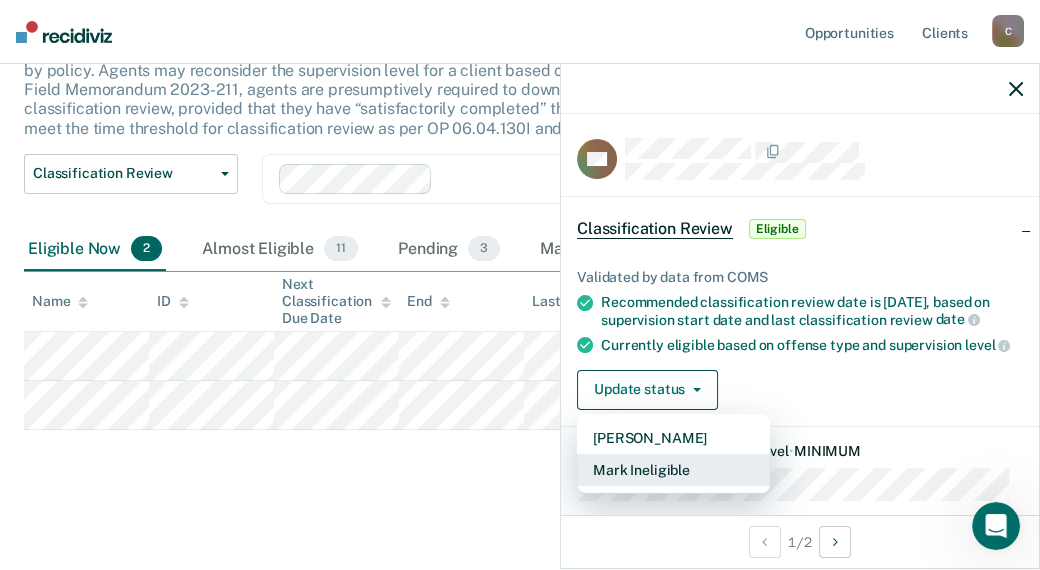 click on "Mark Ineligible" at bounding box center [673, 470] 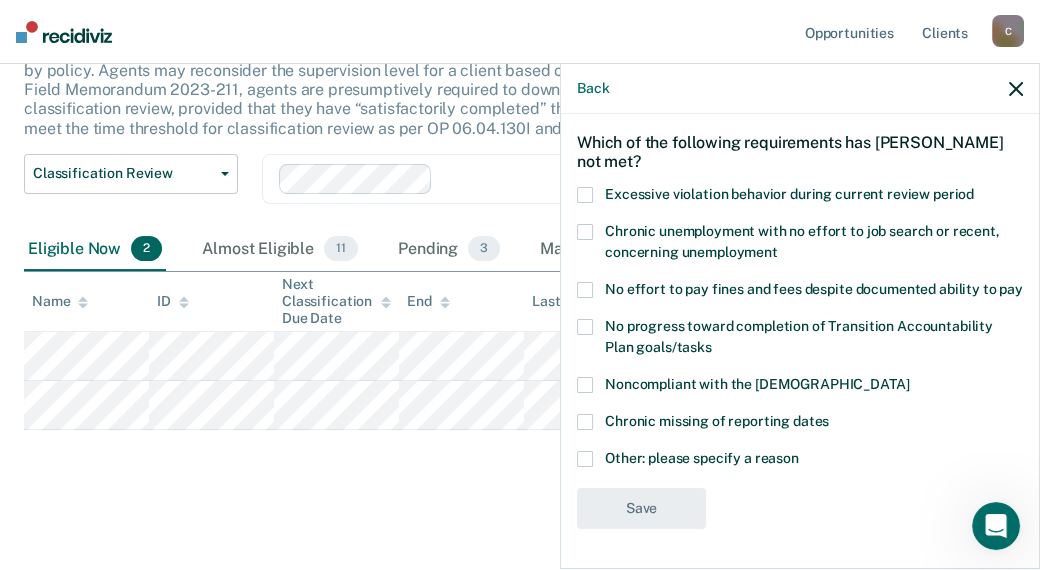 scroll, scrollTop: 96, scrollLeft: 0, axis: vertical 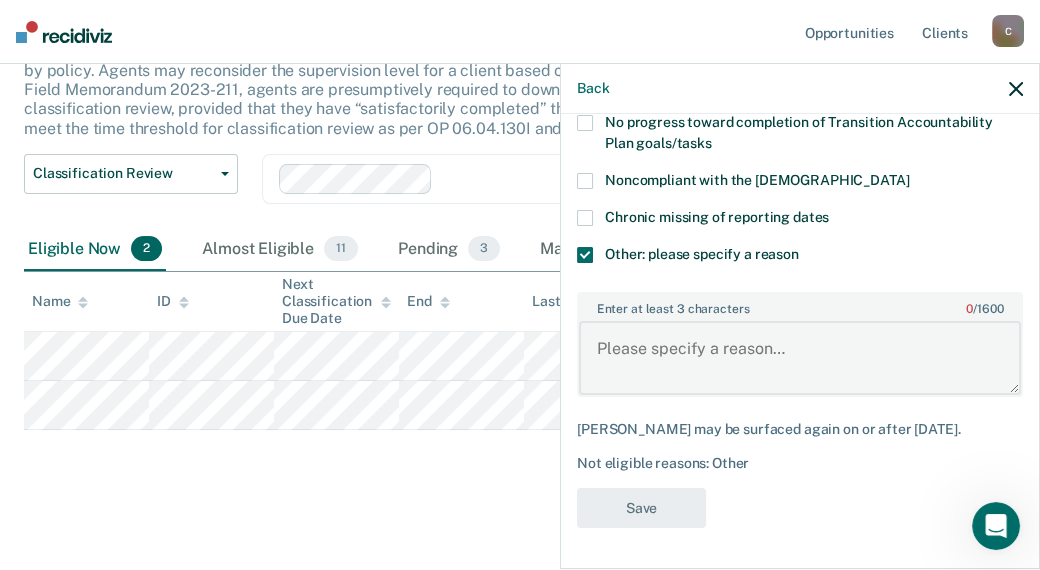 click on "Enter at least 3 characters 0  /  1600" at bounding box center [800, 358] 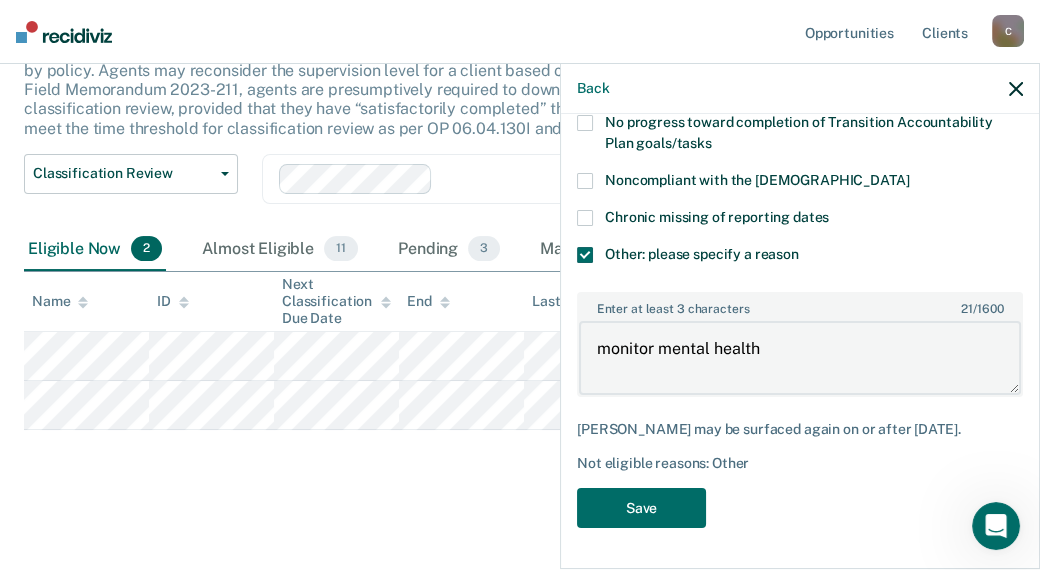 scroll, scrollTop: 316, scrollLeft: 0, axis: vertical 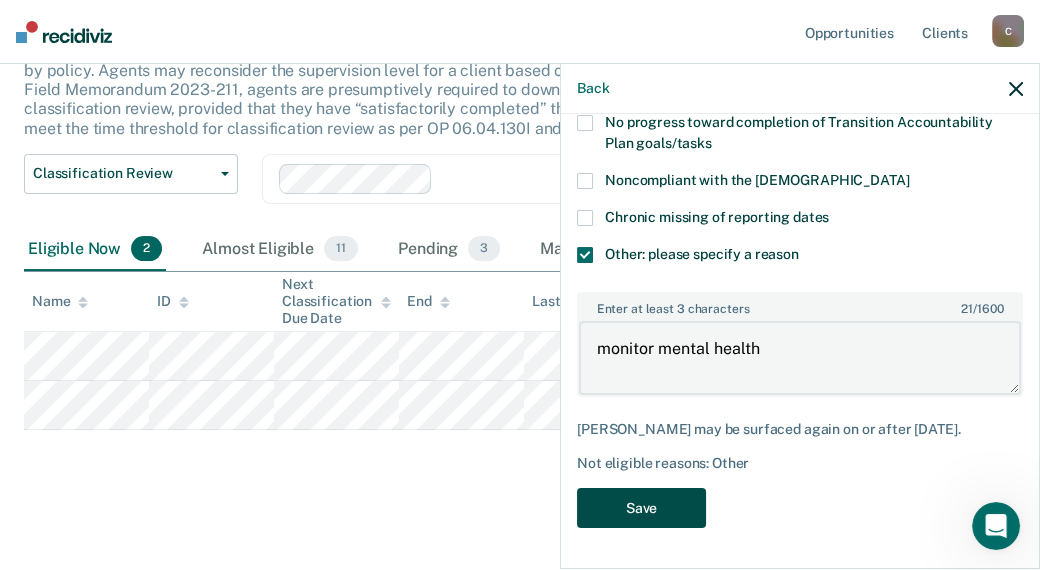 type on "monitor mental health" 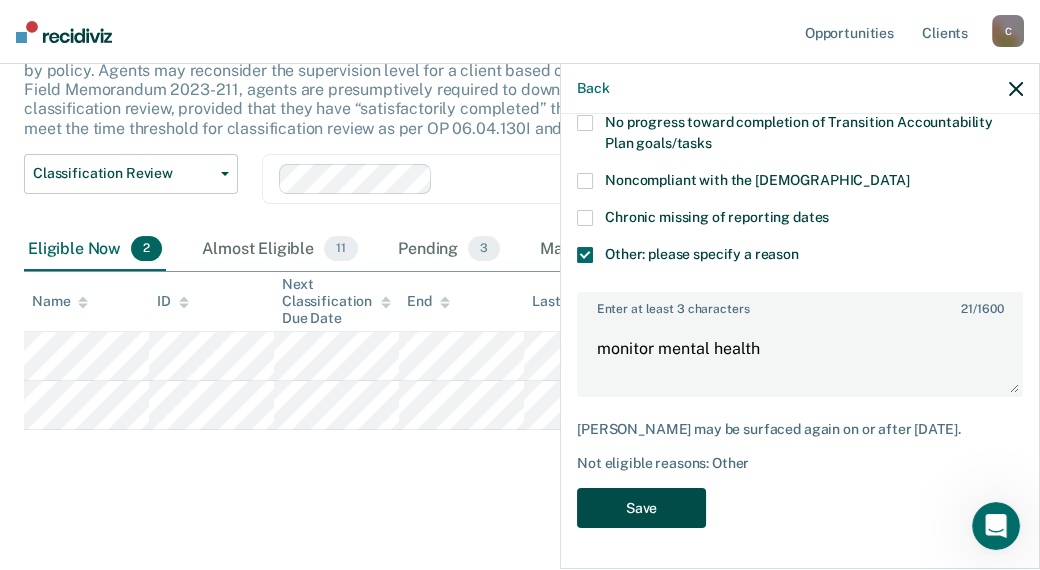 click on "Save" at bounding box center [641, 508] 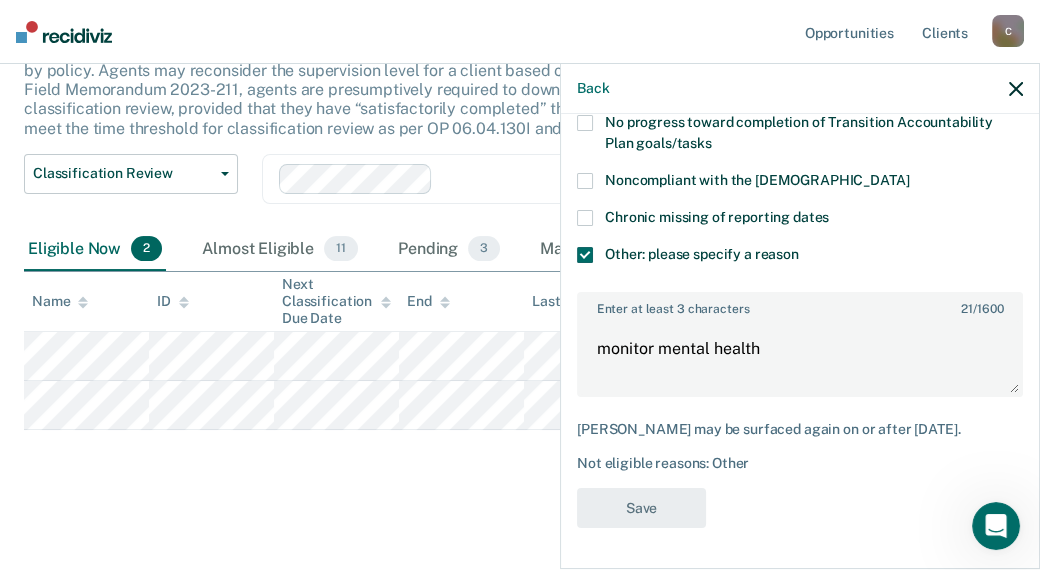 scroll, scrollTop: 124, scrollLeft: 0, axis: vertical 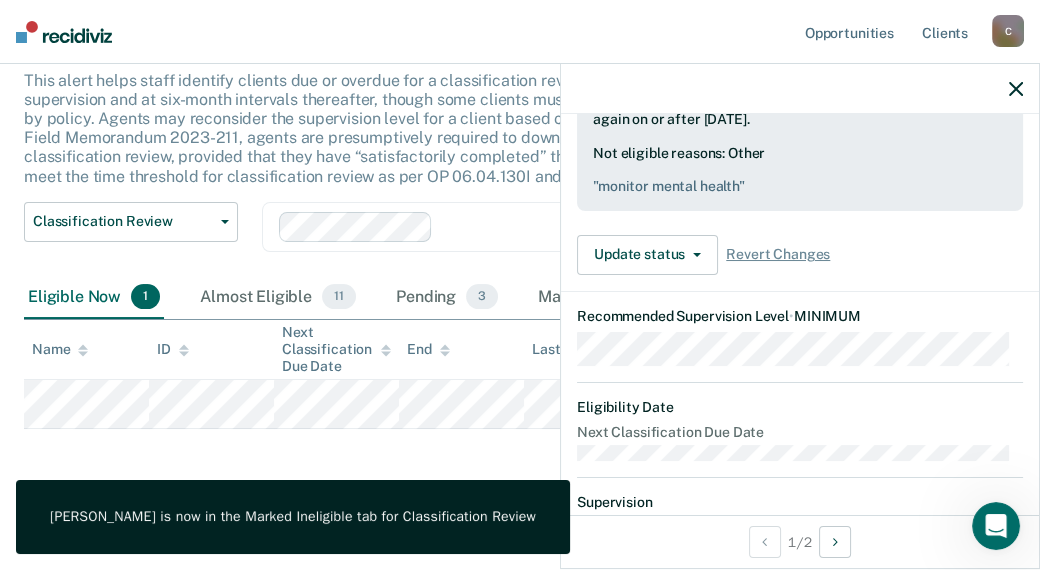 click on "Classification Review   This alert helps staff identify clients due or overdue for a classification review, which are generally mandated after six months of supervision and at six-month intervals thereafter, though some clients must receive a classification review earlier than six months by policy. Agents may reconsider the supervision level for a client based on developments in their case and behavior; per FOA Field Memorandum 2023-211, agents are presumptively required to downgrade clients’ supervision level during each classification review, provided that they have “satisfactorily completed” the prior six months on supervision. Review clients who meet the time threshold for classification review as per OP 06.04.130I and downgrade their supervision level in COMS. Classification Review Classification Review Early Discharge Minimum Telephone Reporting Overdue for Discharge Supervision Level Mismatch Clear   agents D6   Eligible Now 1 Almost Eligible 11 Pending 3 Marked Ineligible 2 Name ID End Status" at bounding box center [520, 250] 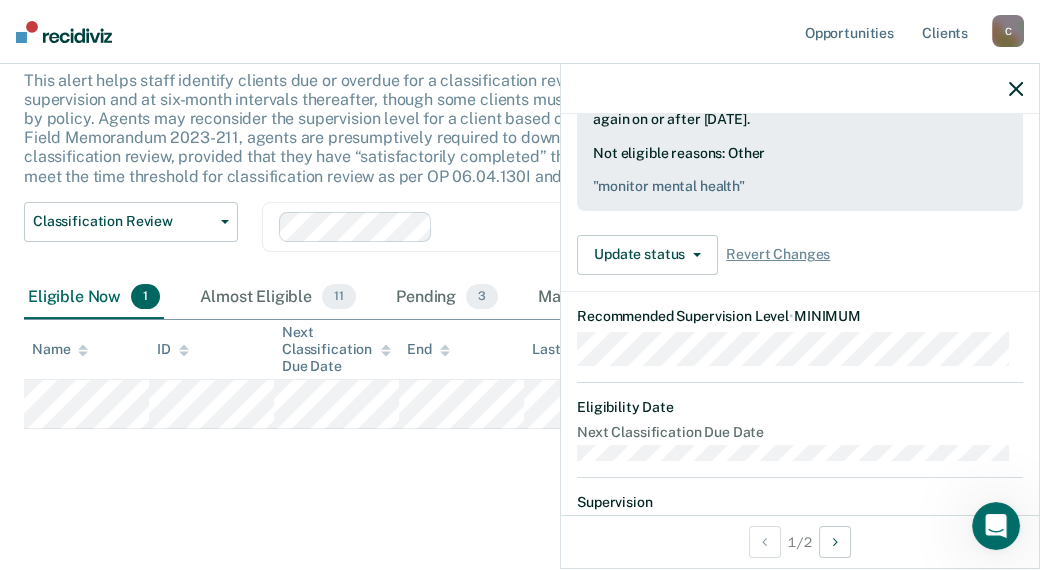 click at bounding box center (1016, 88) 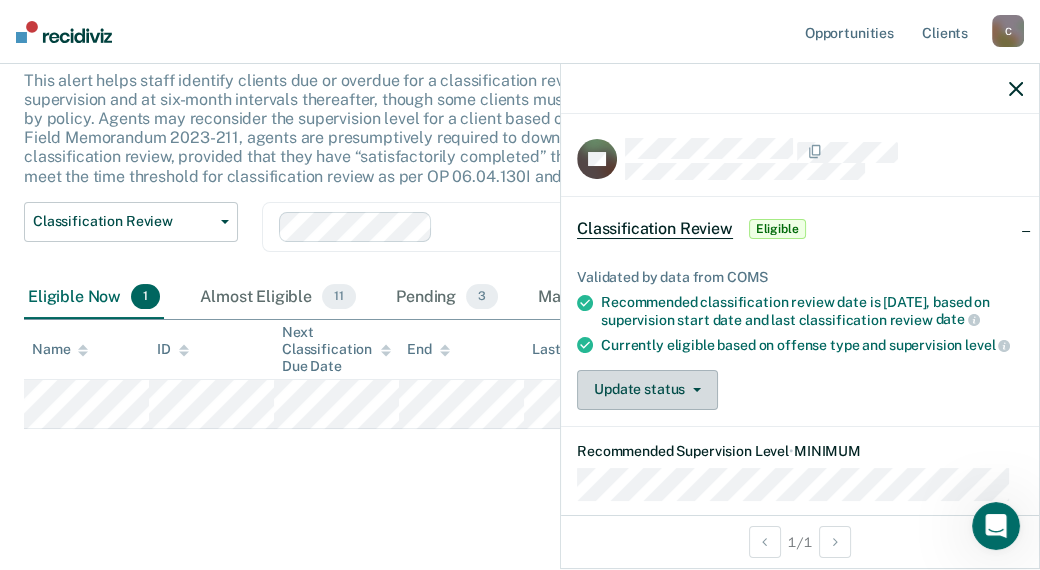 click on "Update status" at bounding box center (647, 390) 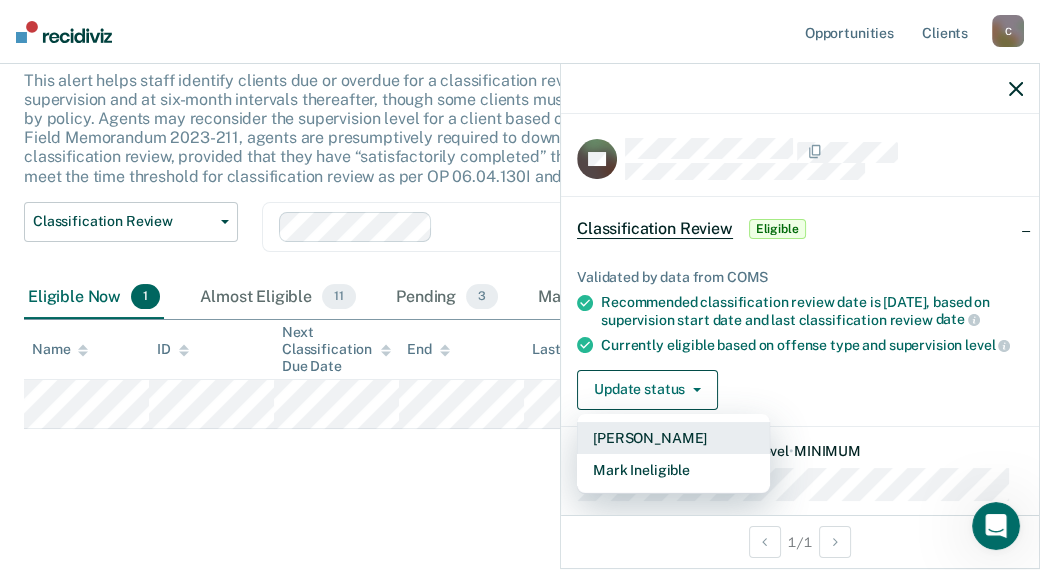 click on "[PERSON_NAME]" at bounding box center [673, 438] 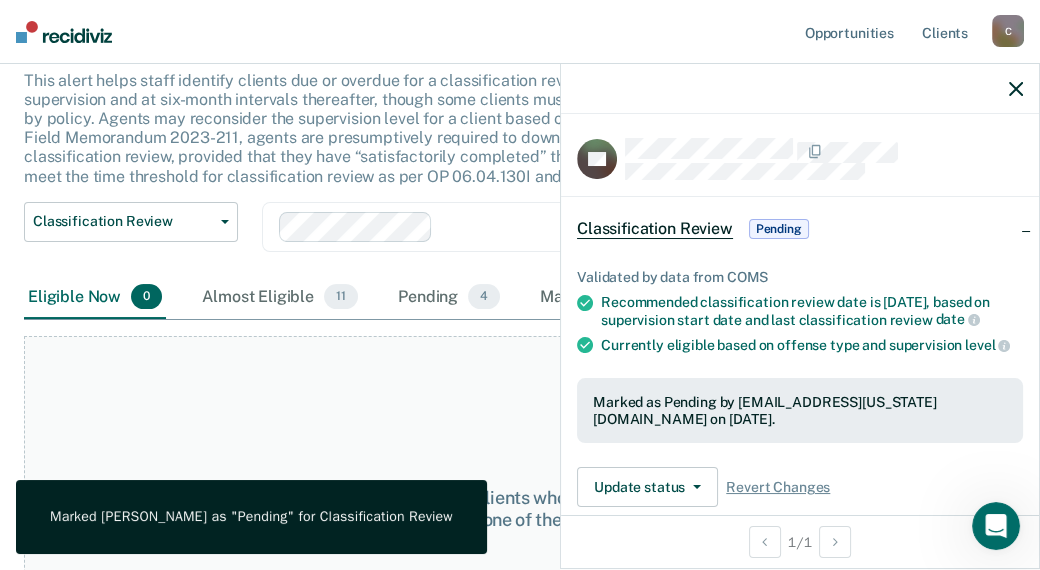 click 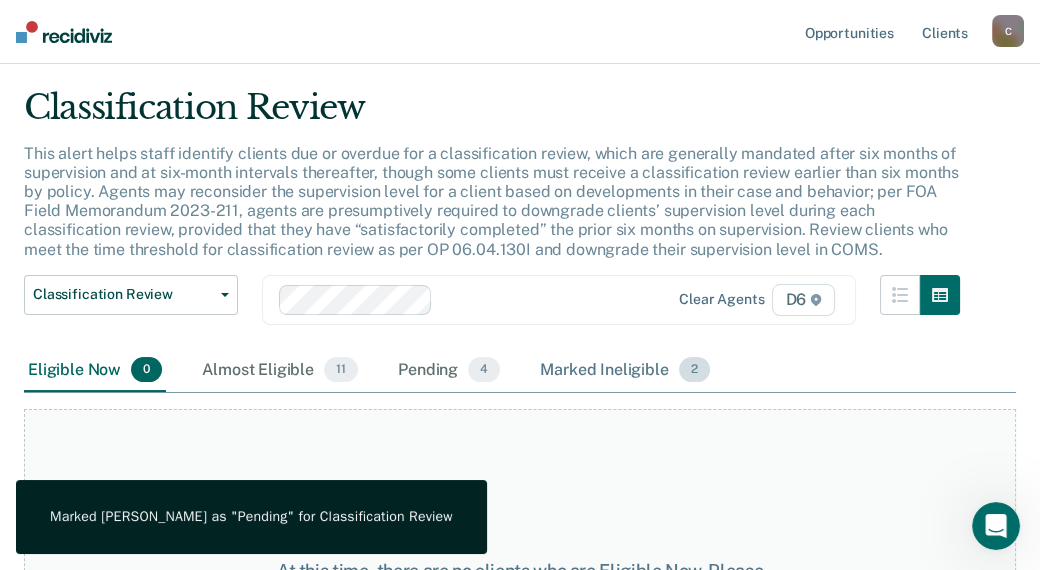 scroll, scrollTop: 0, scrollLeft: 0, axis: both 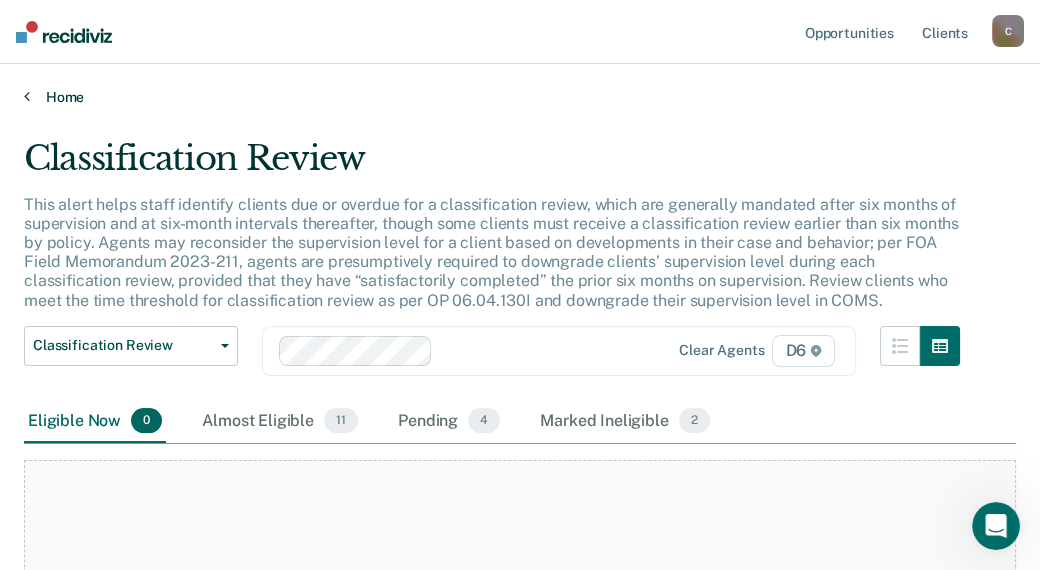 click on "Home" at bounding box center (520, 97) 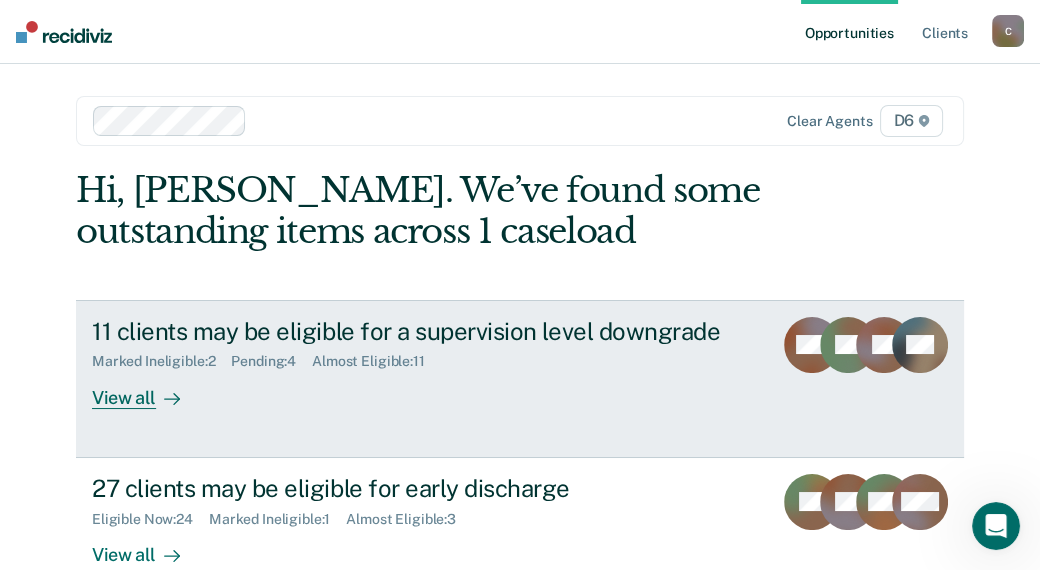 click on "View all" at bounding box center (148, 389) 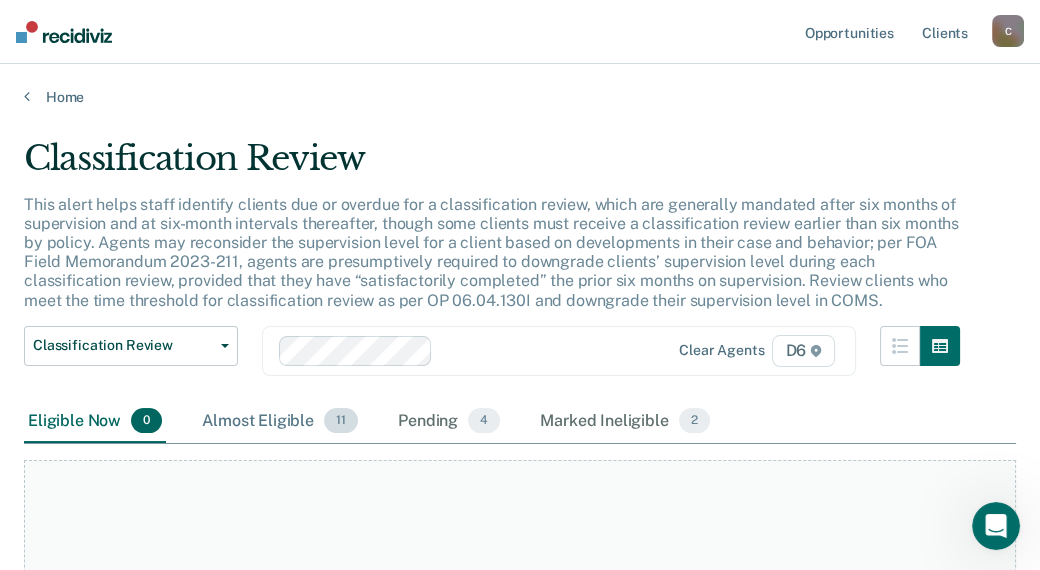 click on "Almost Eligible 11" at bounding box center (280, 422) 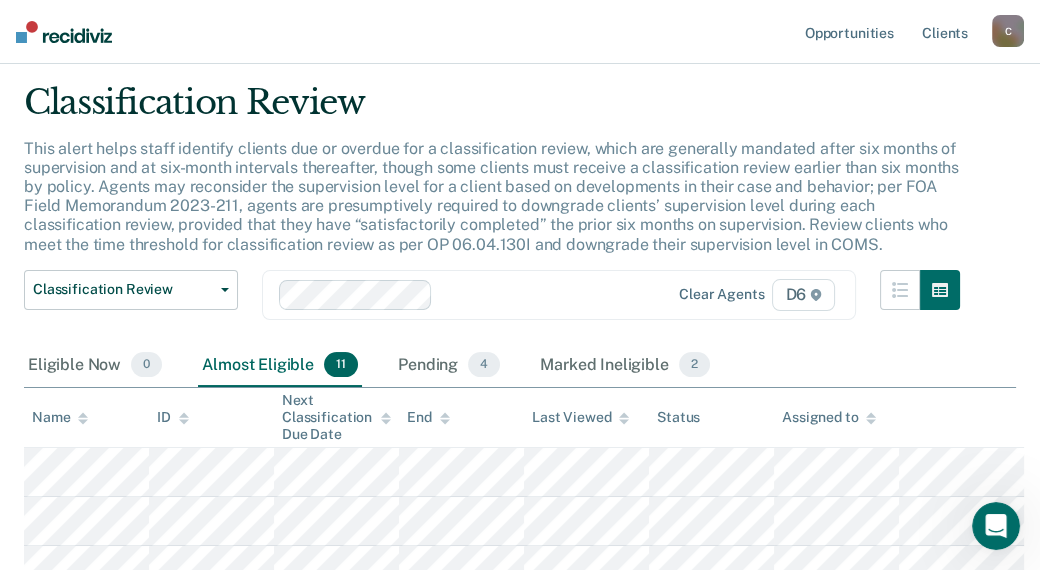 scroll, scrollTop: 100, scrollLeft: 0, axis: vertical 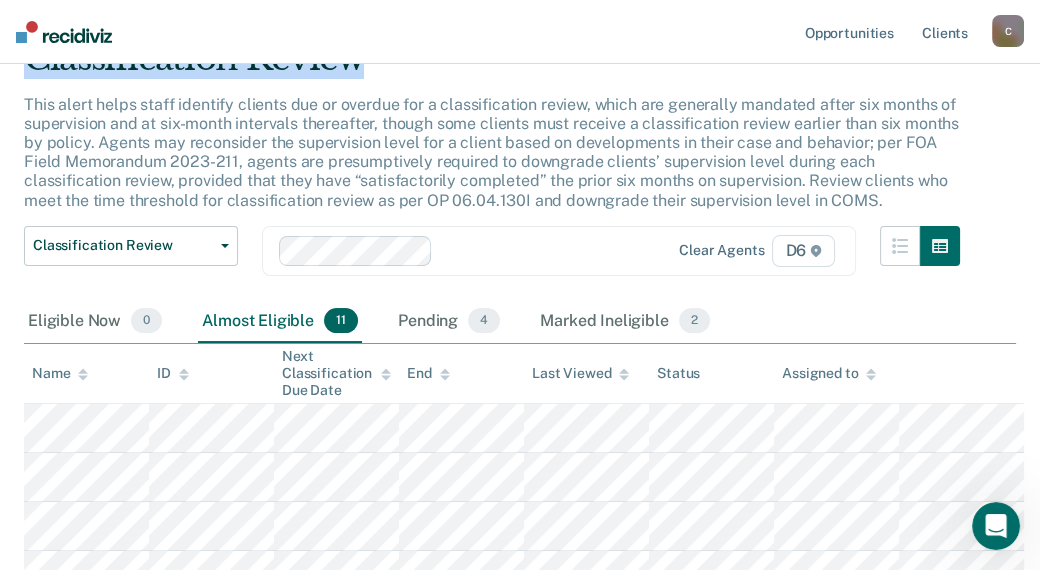 drag, startPoint x: 1020, startPoint y: 53, endPoint x: 1008, endPoint y: 23, distance: 32.31099 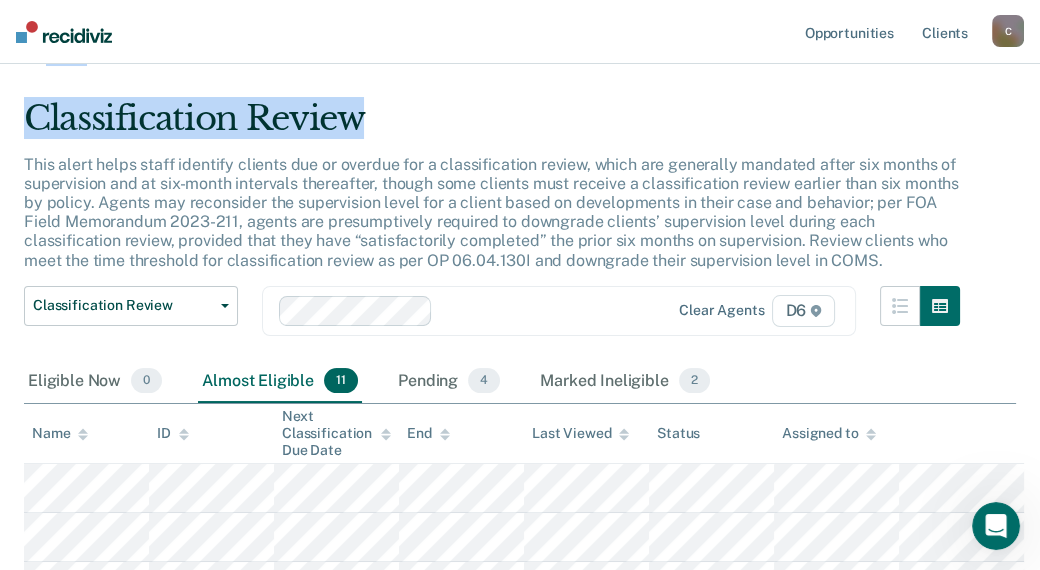 scroll, scrollTop: 0, scrollLeft: 0, axis: both 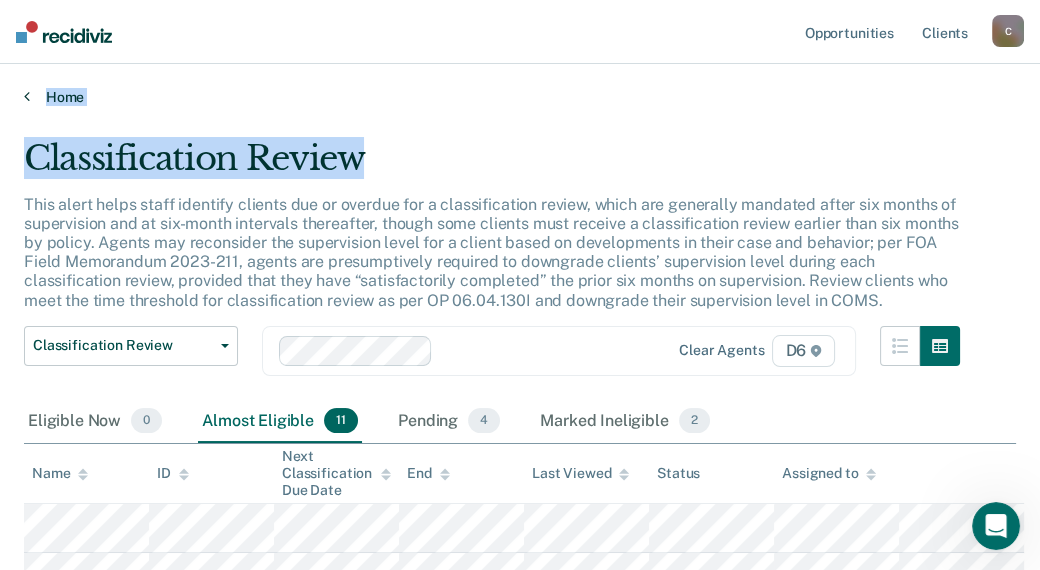 click at bounding box center [27, 96] 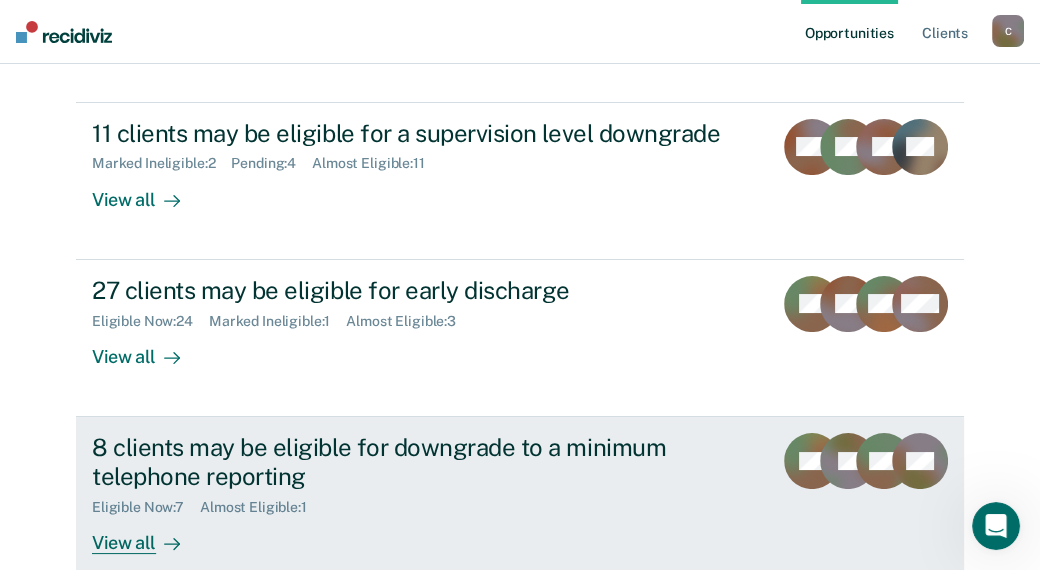 scroll, scrollTop: 200, scrollLeft: 0, axis: vertical 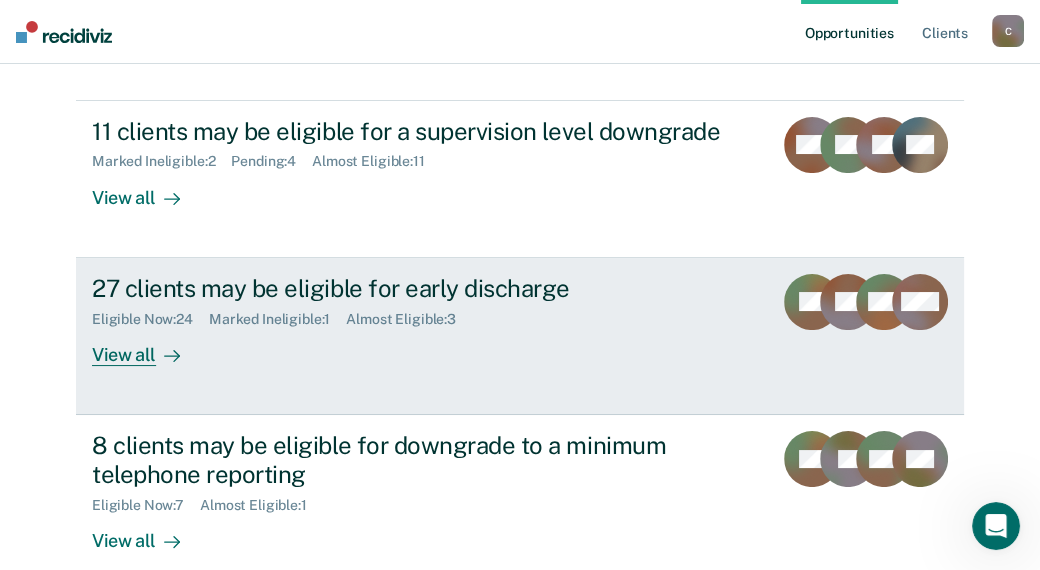 click on "View all" at bounding box center [148, 346] 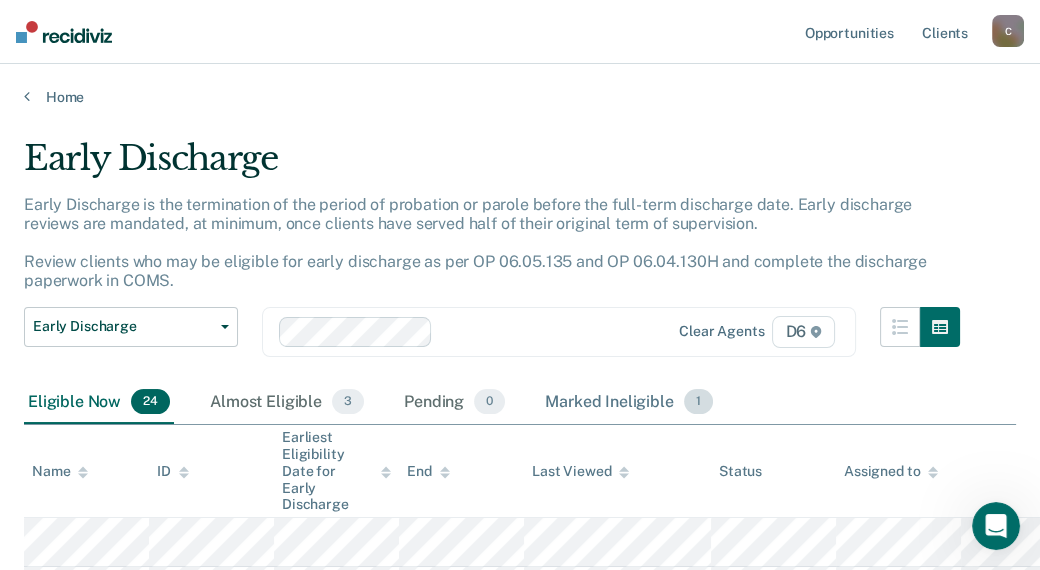 click on "1" at bounding box center [698, 402] 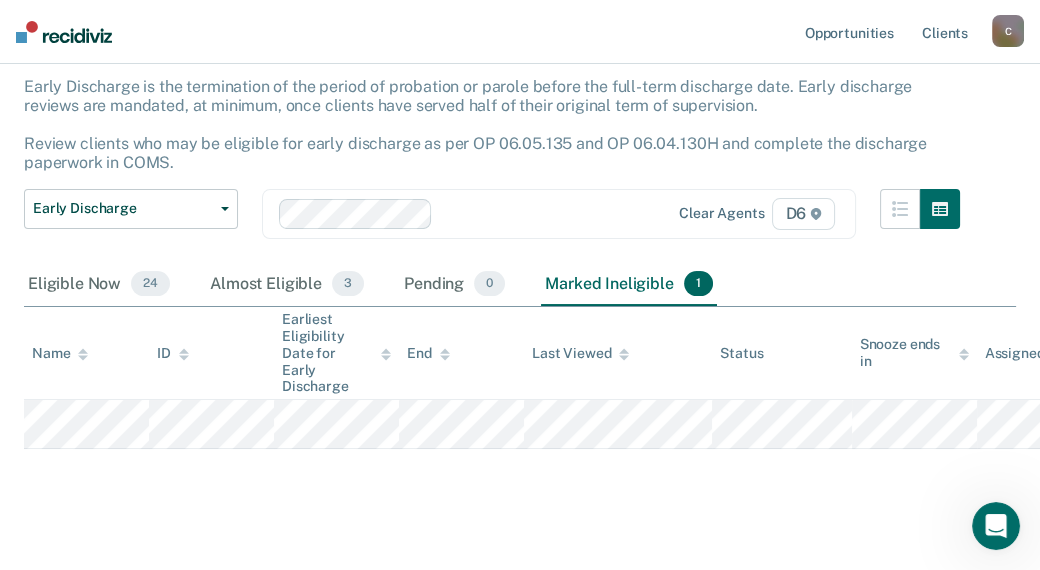 scroll, scrollTop: 121, scrollLeft: 0, axis: vertical 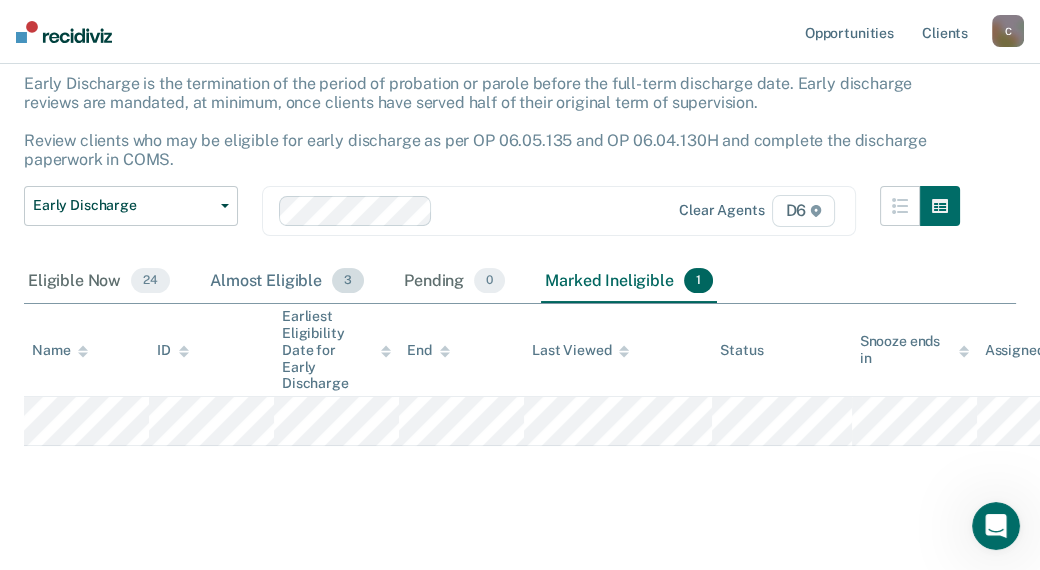 click on "Almost Eligible 3" at bounding box center (287, 282) 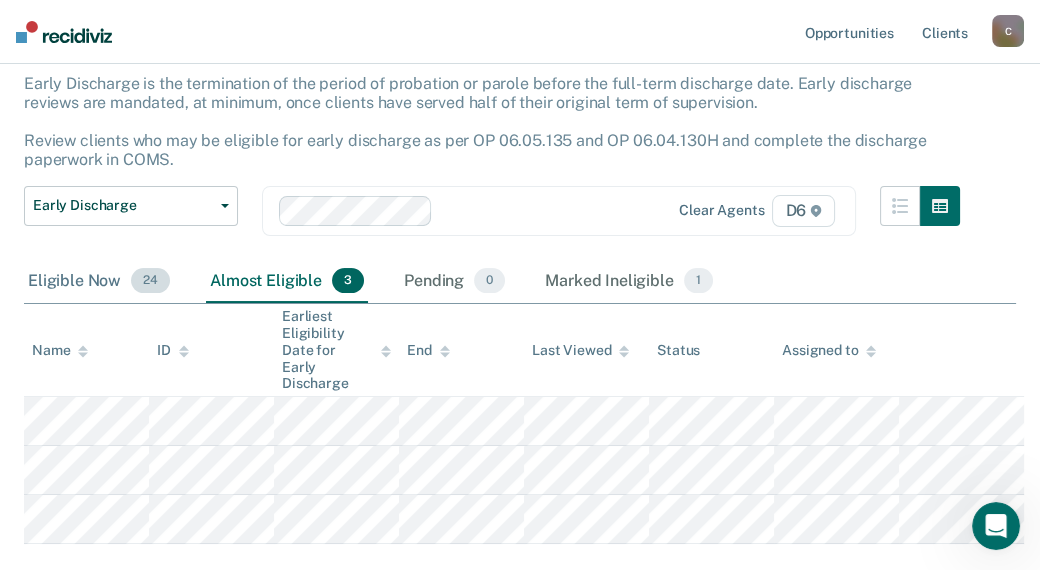 click on "Eligible Now 24" at bounding box center (99, 282) 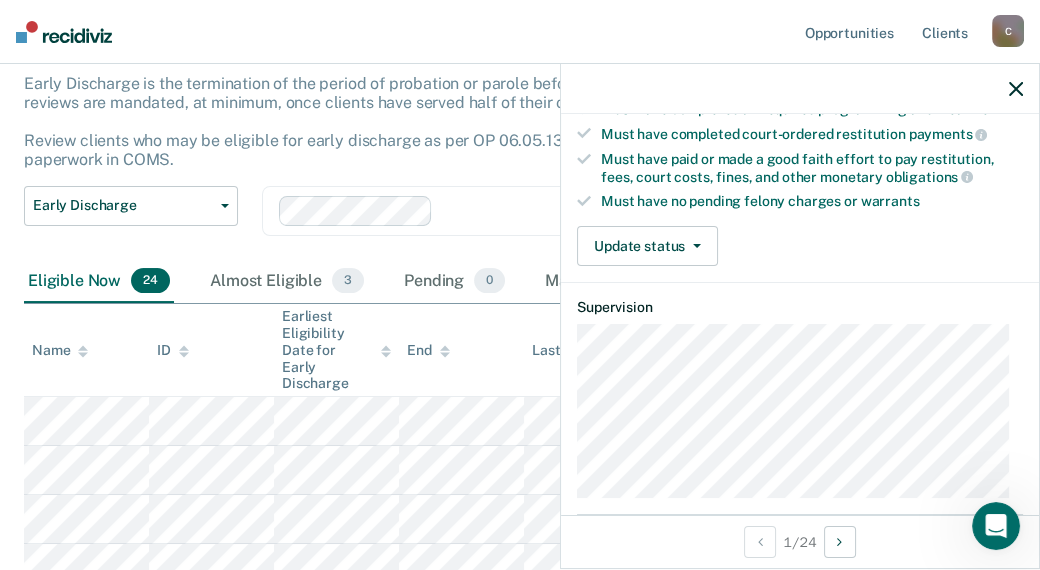 scroll, scrollTop: 400, scrollLeft: 0, axis: vertical 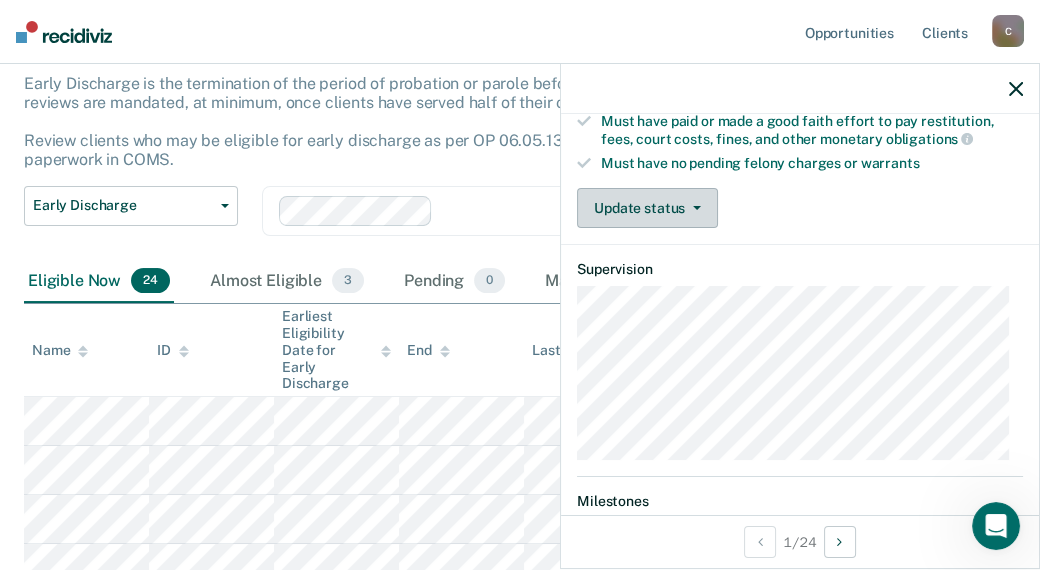 click on "Update status" at bounding box center (647, 208) 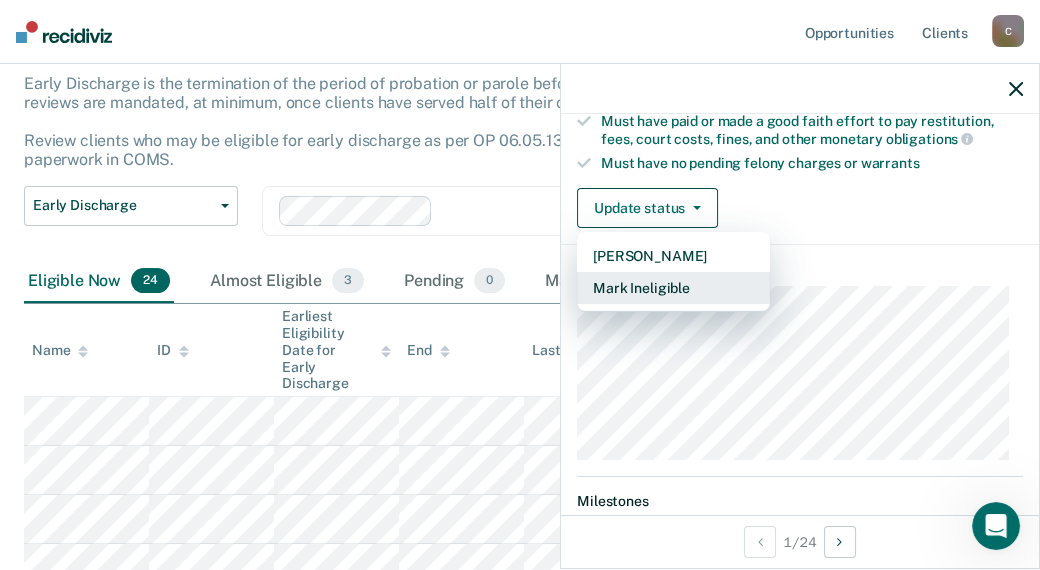click on "Mark Ineligible" at bounding box center (673, 288) 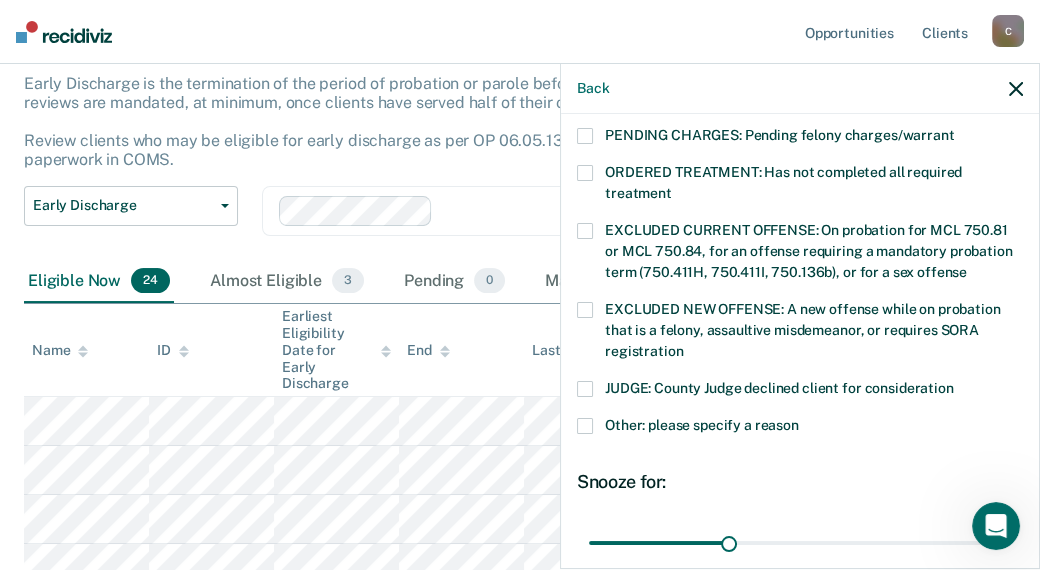 scroll, scrollTop: 805, scrollLeft: 0, axis: vertical 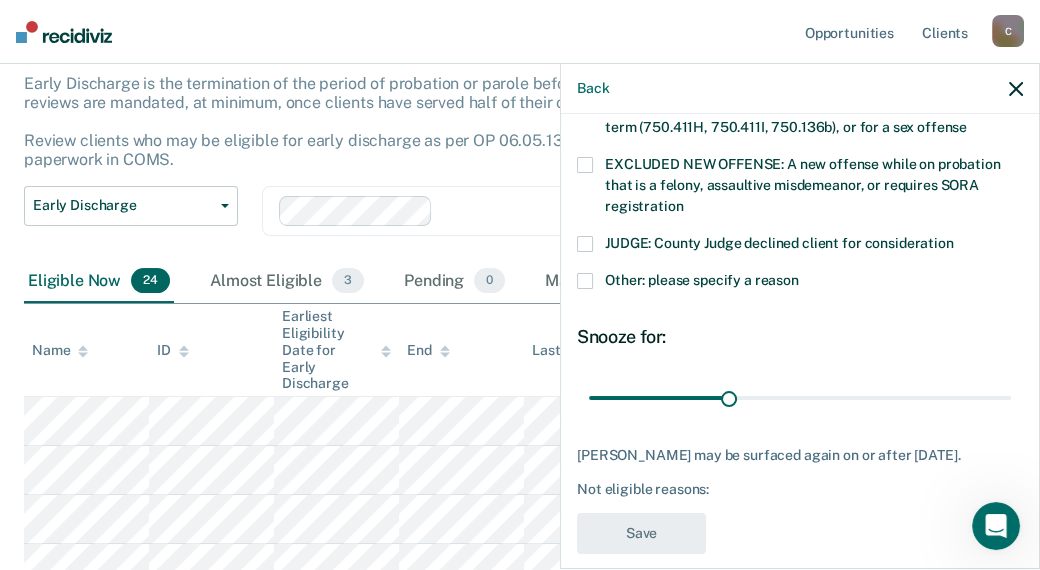 click on "Other: please specify a reason" at bounding box center [800, 283] 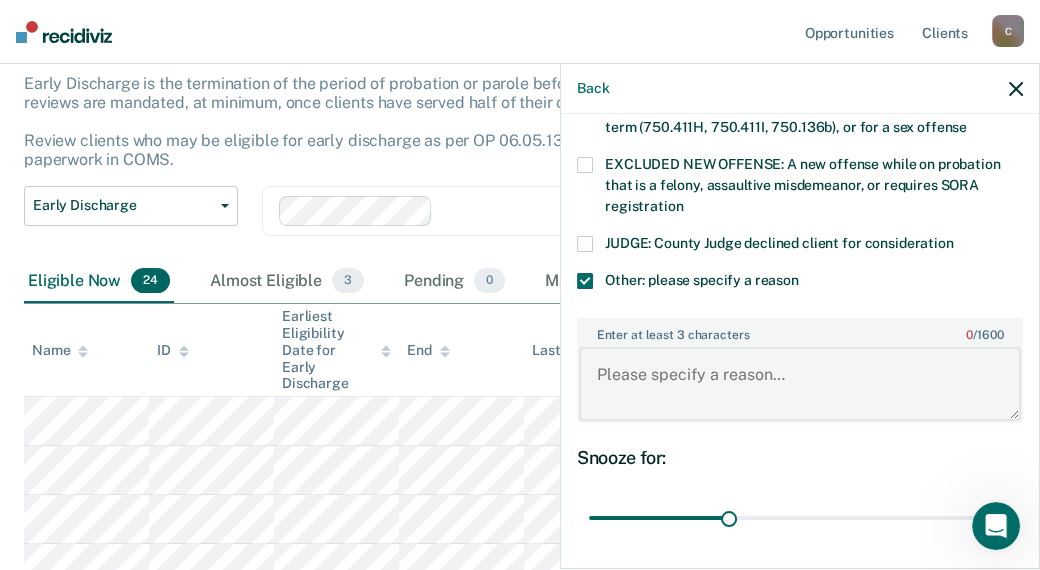 click on "Enter at least 3 characters 0  /  1600" at bounding box center (800, 384) 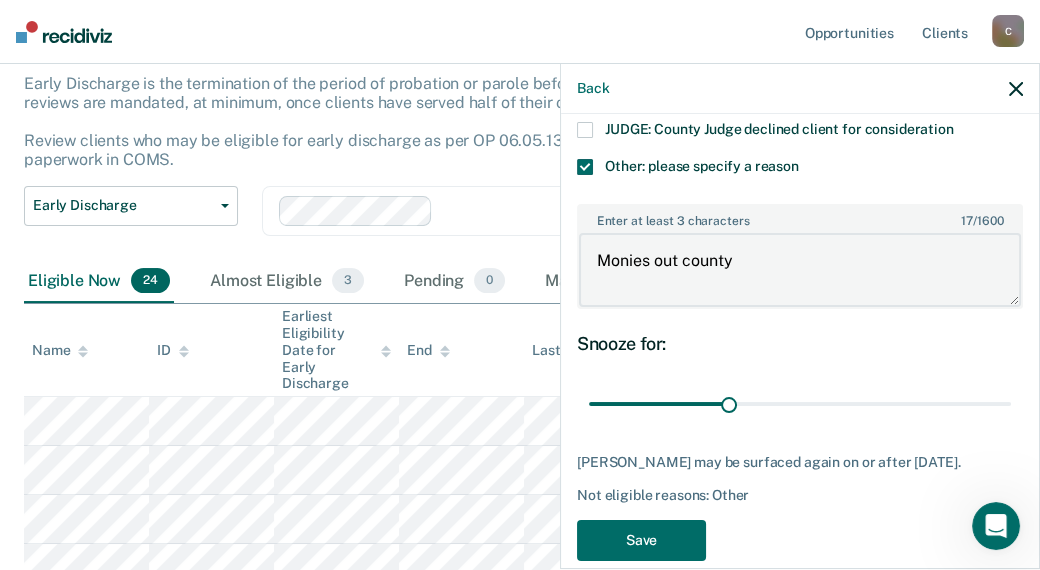 scroll, scrollTop: 925, scrollLeft: 0, axis: vertical 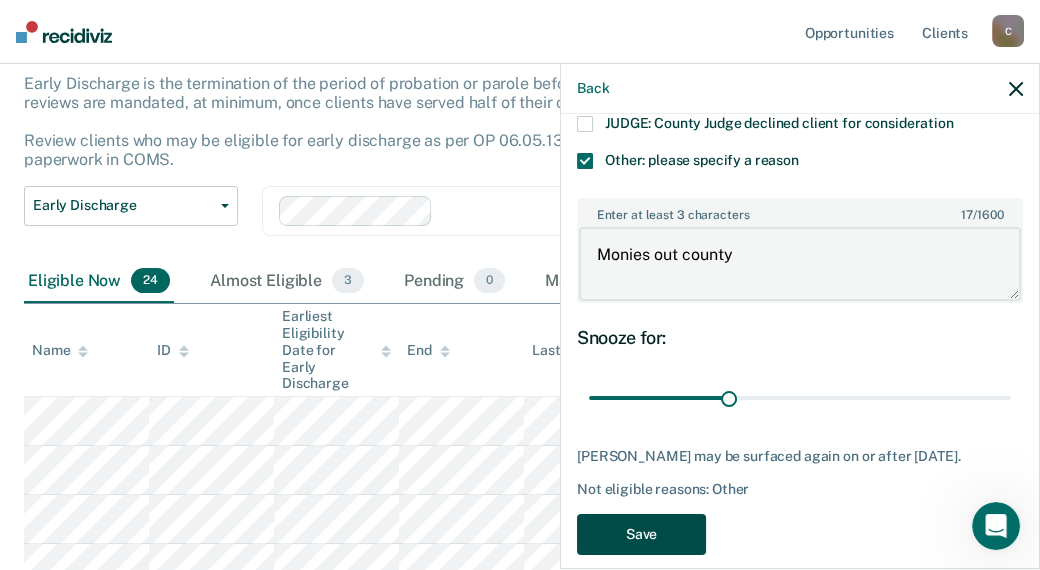 type on "Monies out county" 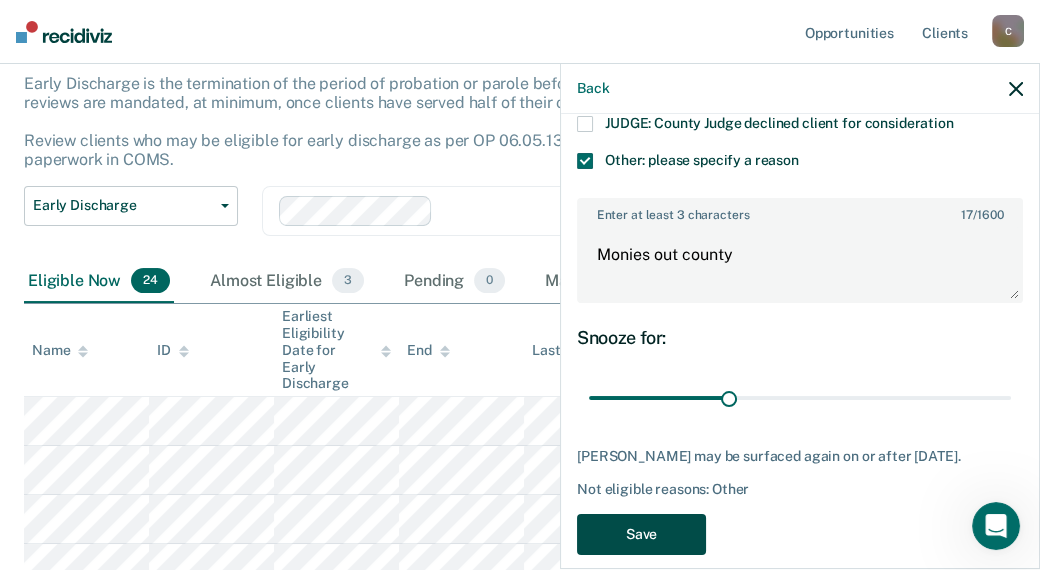 click on "Save" at bounding box center (641, 534) 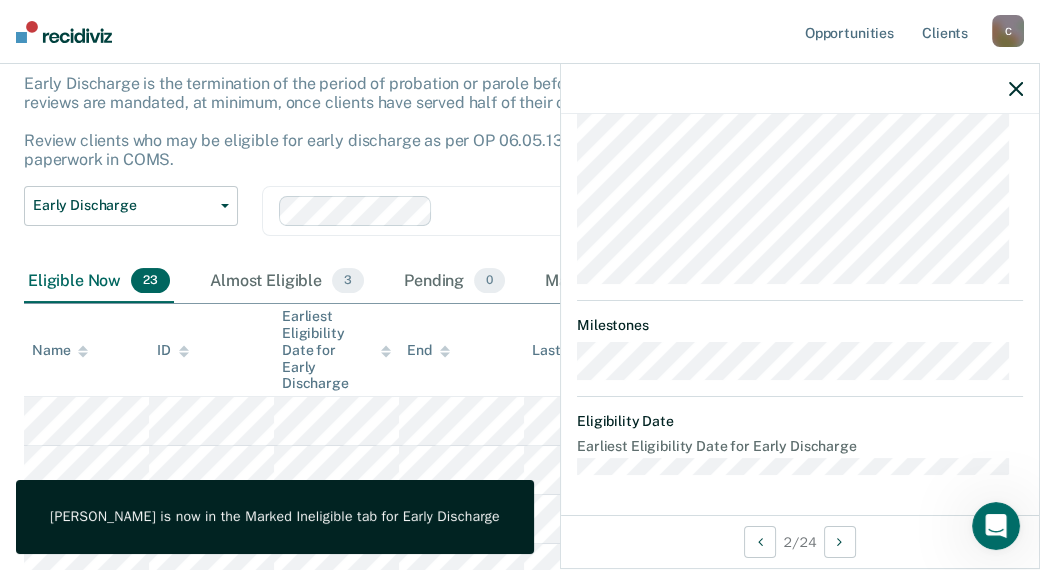 scroll, scrollTop: 547, scrollLeft: 0, axis: vertical 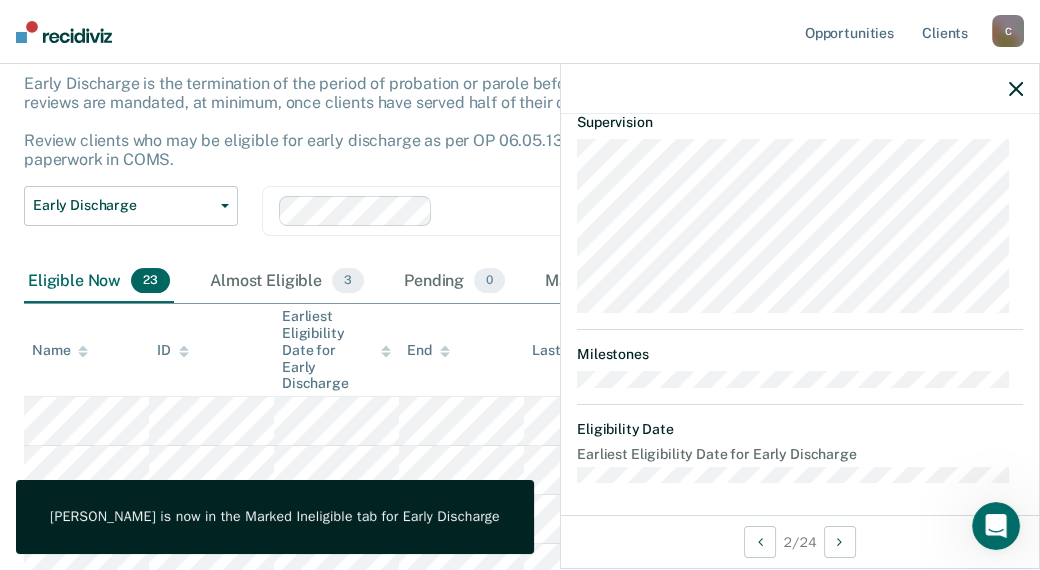 click 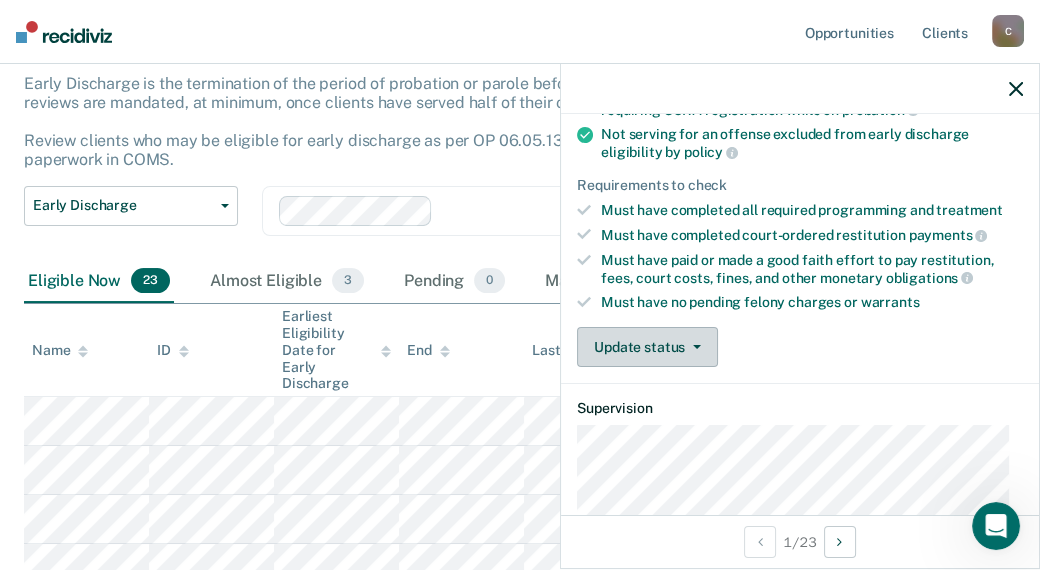 scroll, scrollTop: 300, scrollLeft: 0, axis: vertical 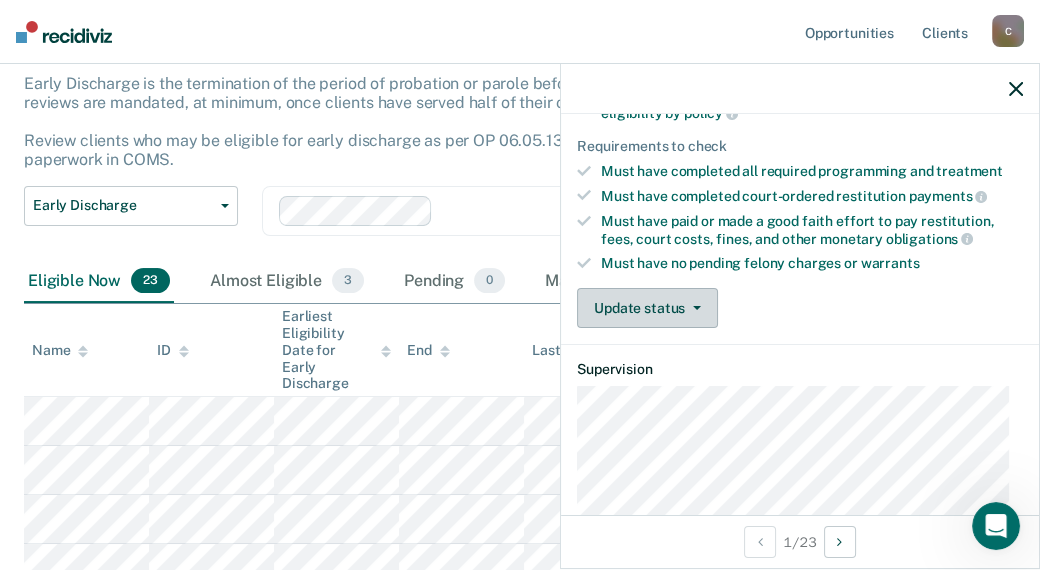 click on "Update status" at bounding box center [647, 308] 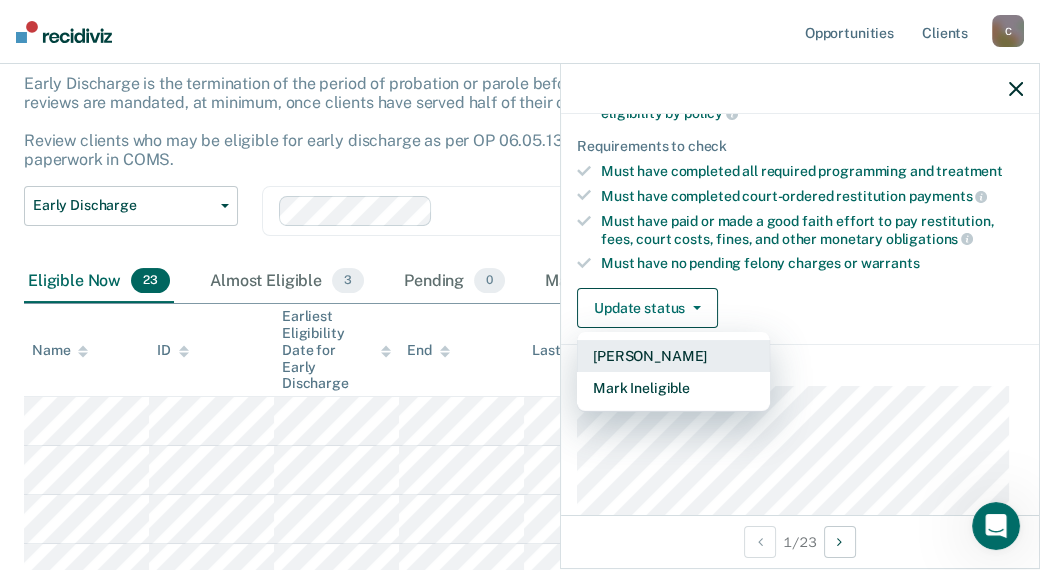 click on "[PERSON_NAME]" at bounding box center [673, 356] 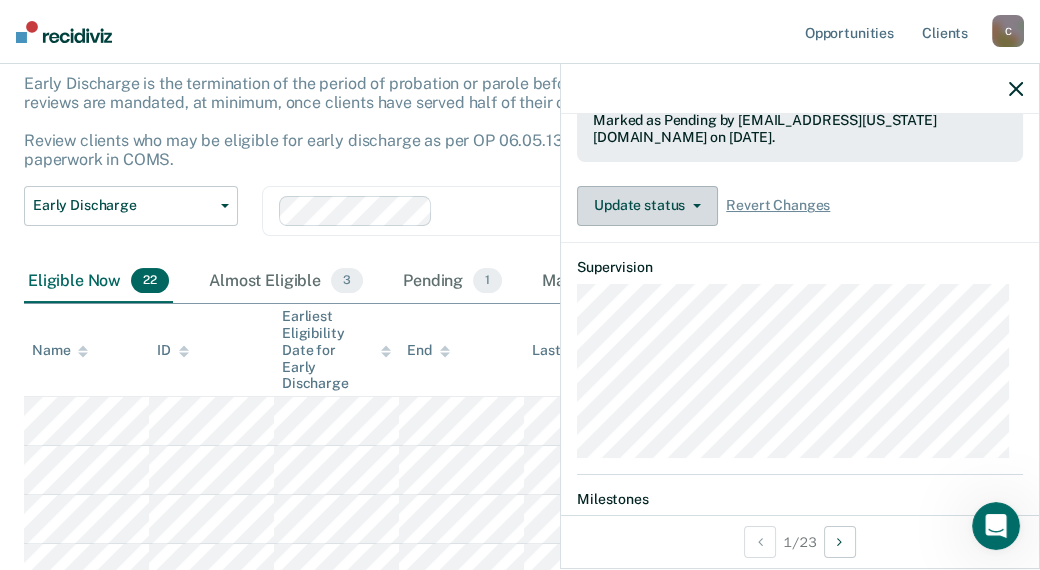 scroll, scrollTop: 300, scrollLeft: 0, axis: vertical 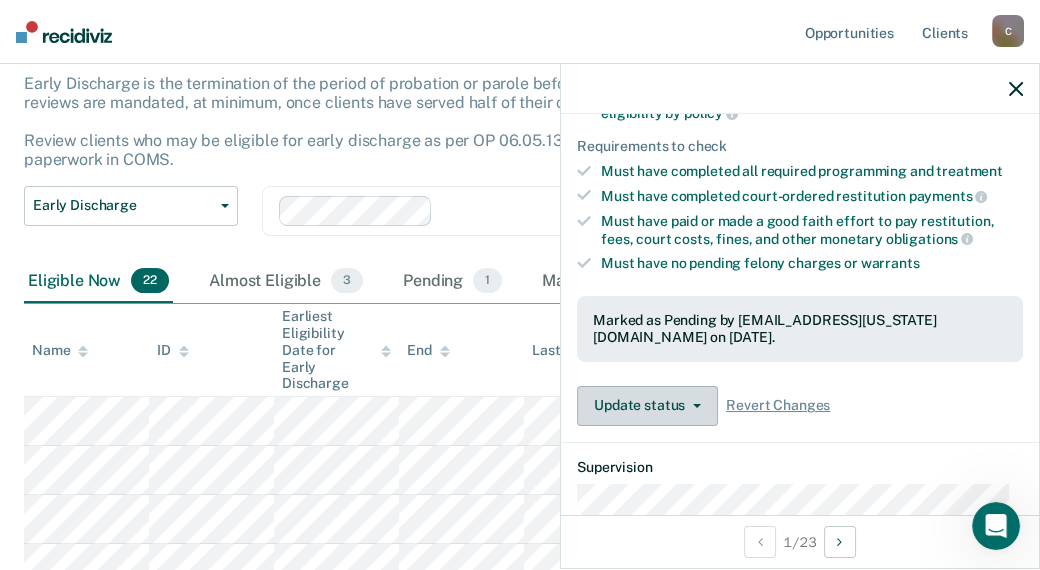 click on "Update status" at bounding box center (647, 406) 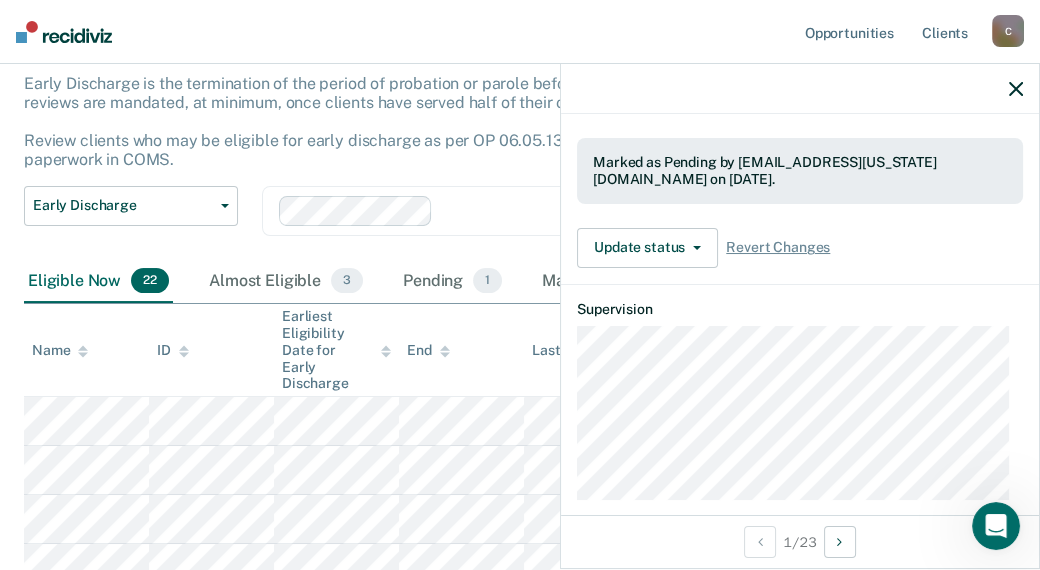 scroll, scrollTop: 460, scrollLeft: 0, axis: vertical 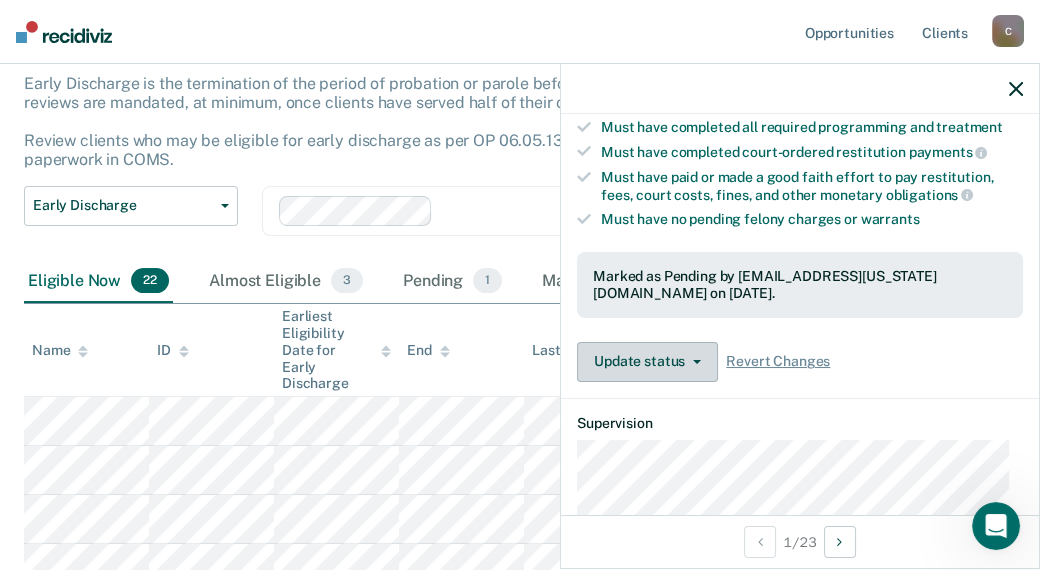 click on "Update status" at bounding box center (647, 362) 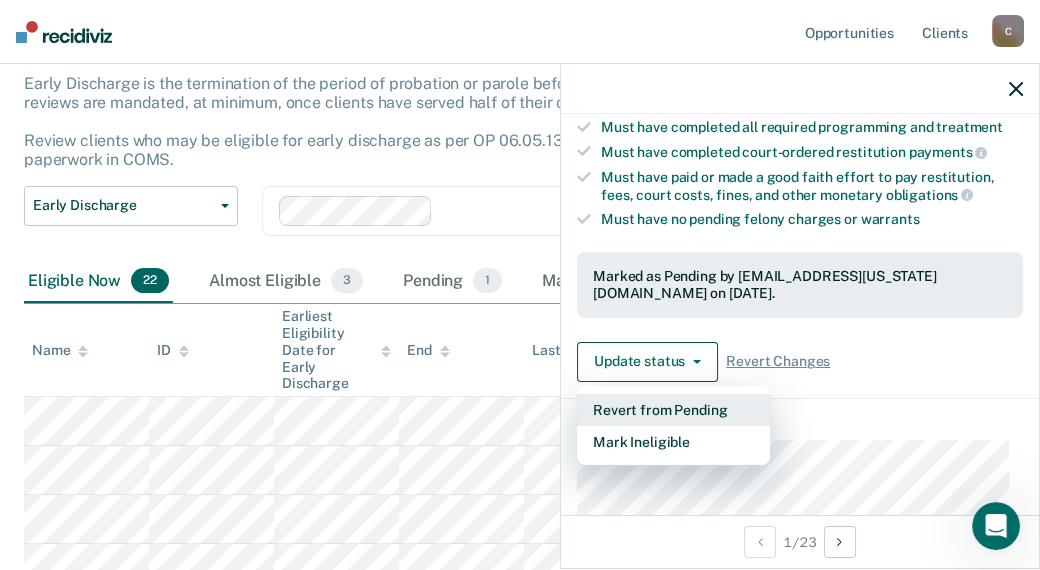 click on "Revert from Pending" at bounding box center [673, 410] 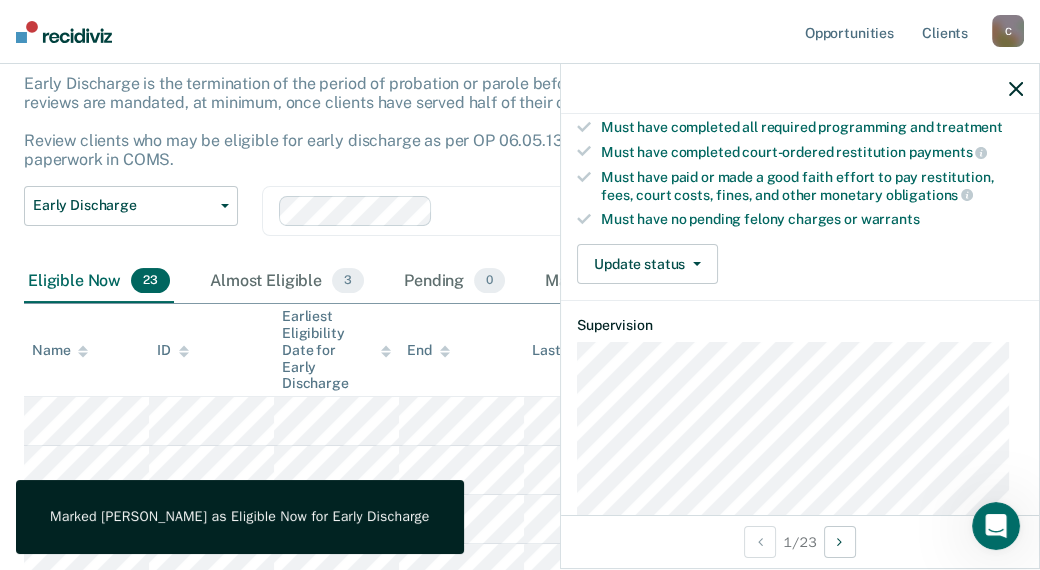 click on "End" at bounding box center [461, 350] 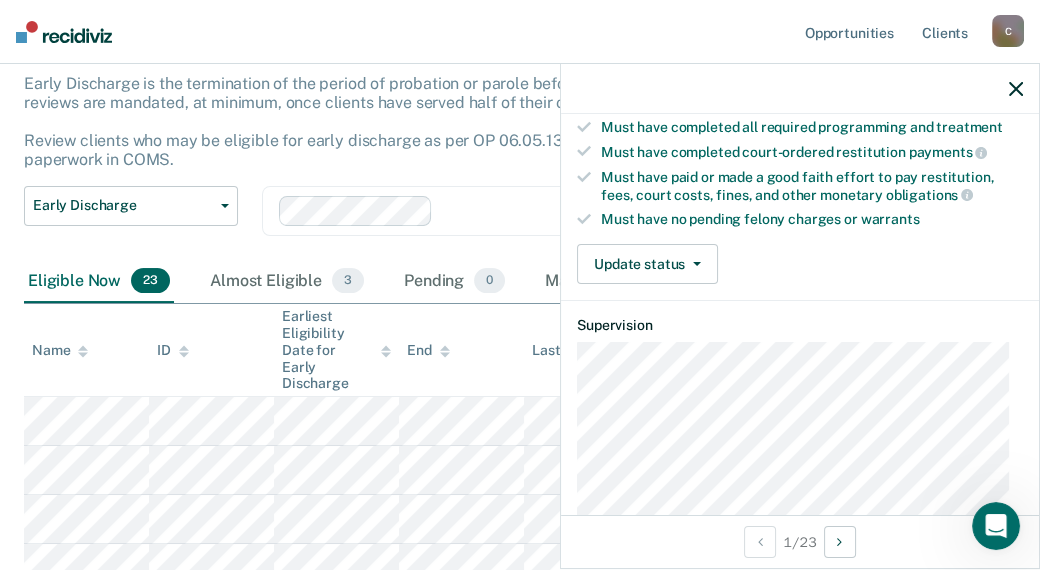 click at bounding box center (800, 89) 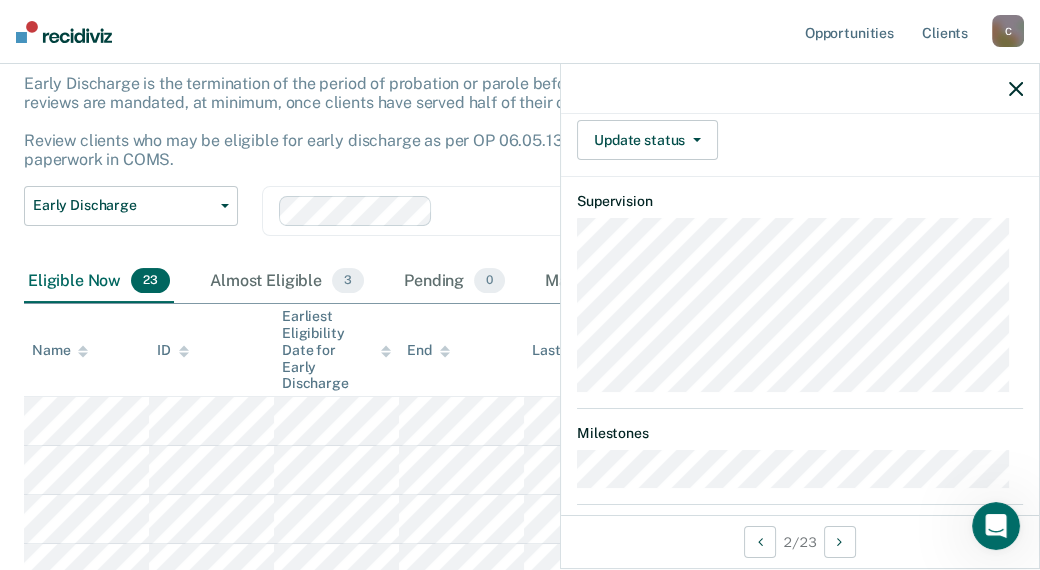 scroll, scrollTop: 496, scrollLeft: 0, axis: vertical 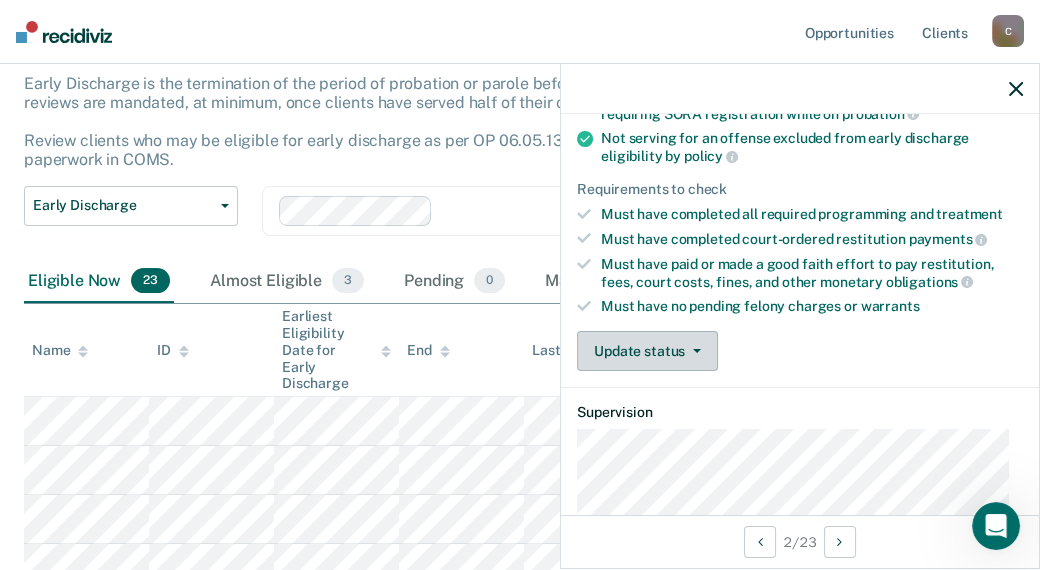 click 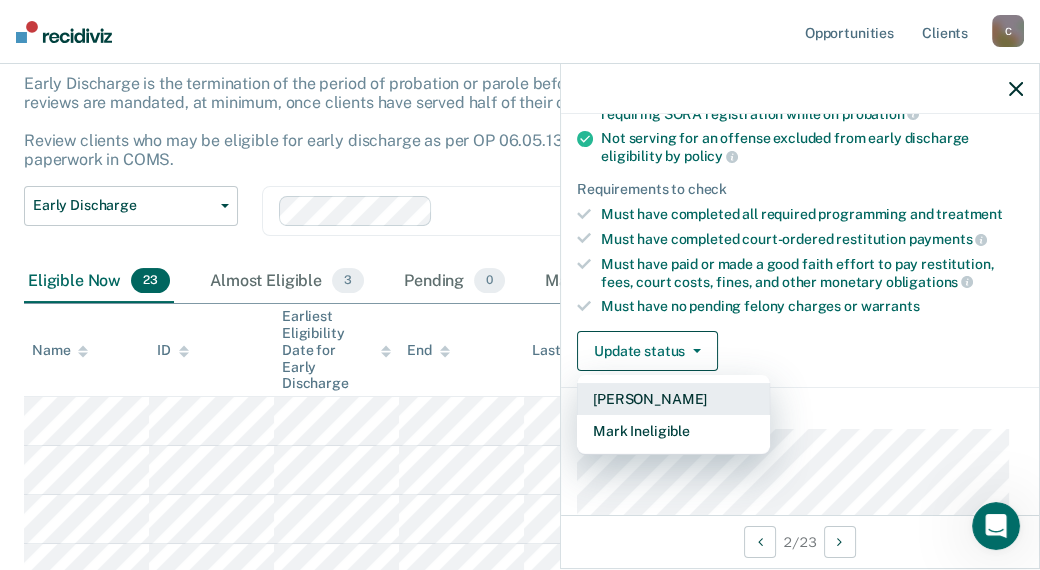 click on "[PERSON_NAME]" at bounding box center [673, 399] 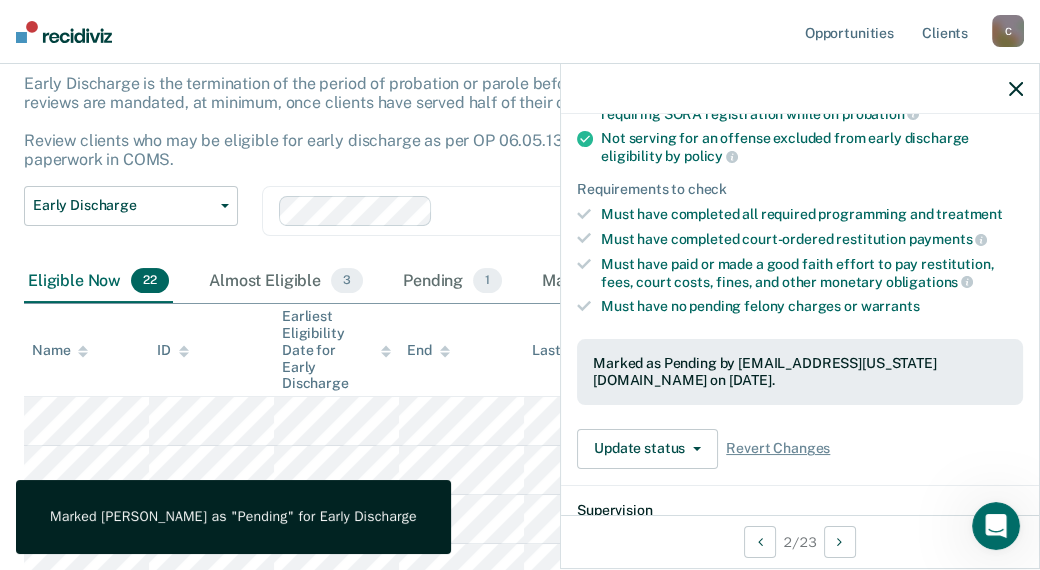 click on "End" at bounding box center [461, 350] 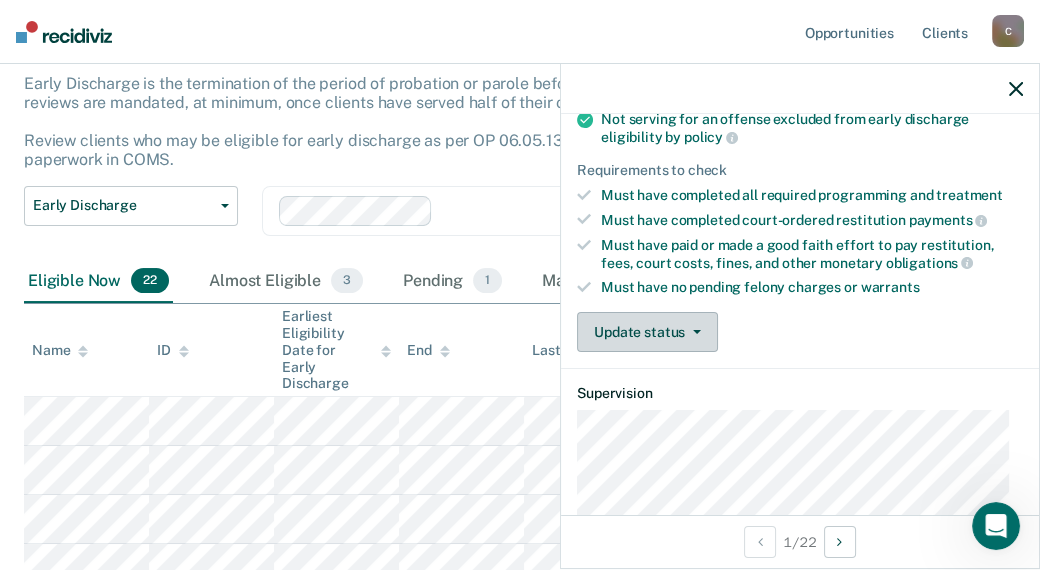 scroll, scrollTop: 246, scrollLeft: 0, axis: vertical 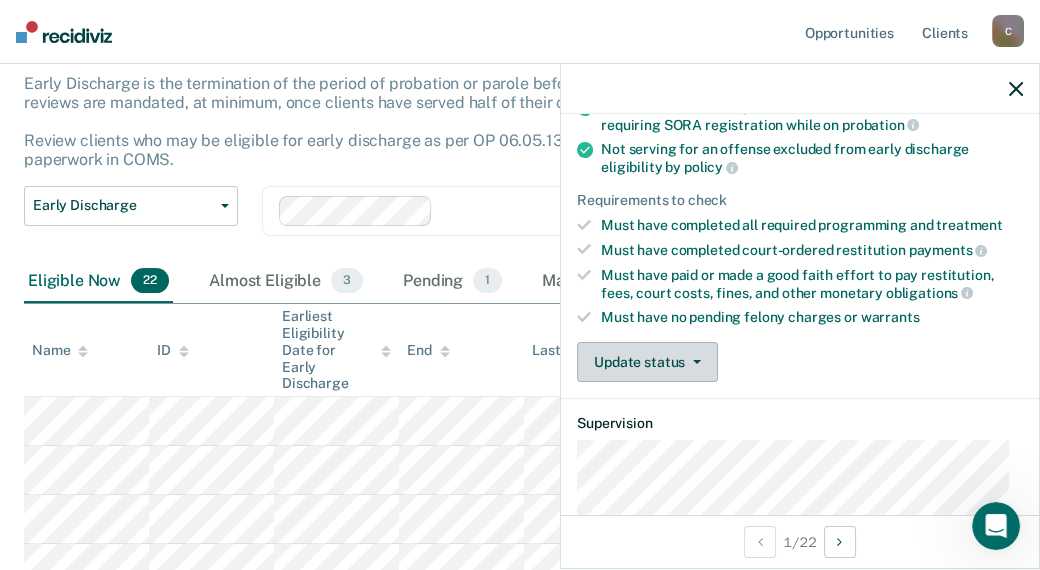drag, startPoint x: 660, startPoint y: 359, endPoint x: 681, endPoint y: 357, distance: 21.095022 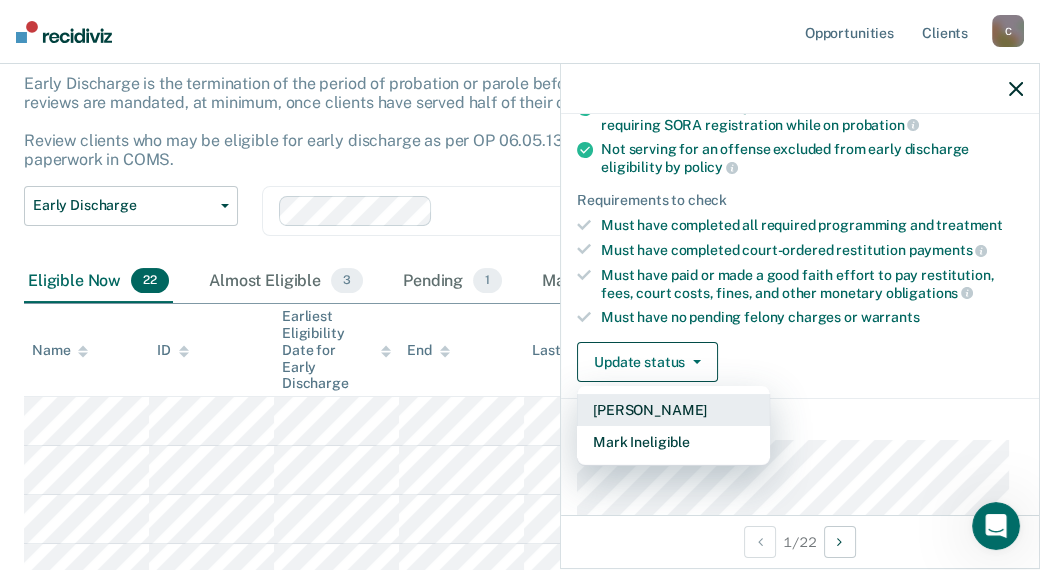 click on "[PERSON_NAME]" at bounding box center [673, 410] 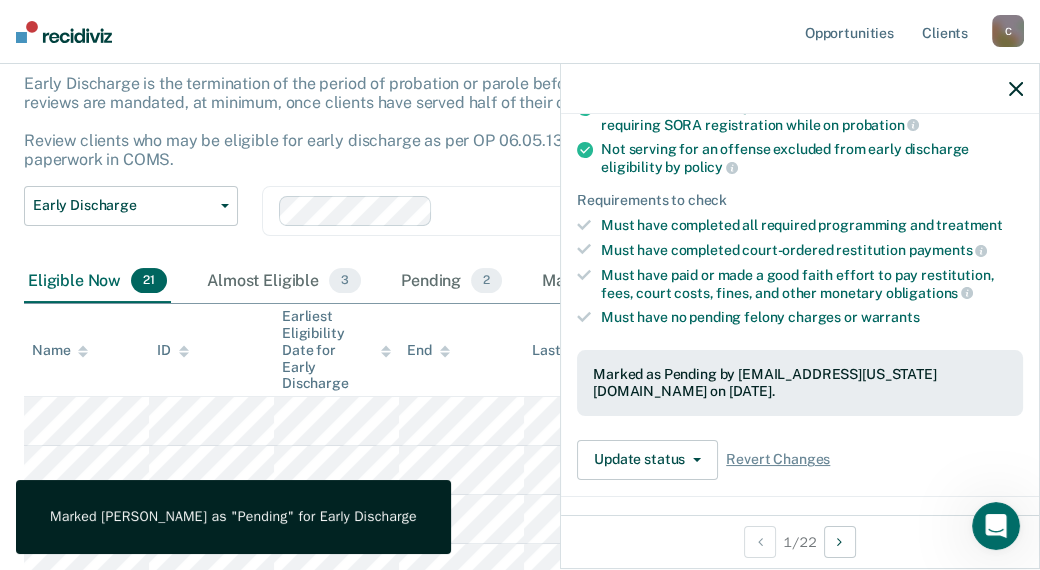 click on "End" at bounding box center (461, 350) 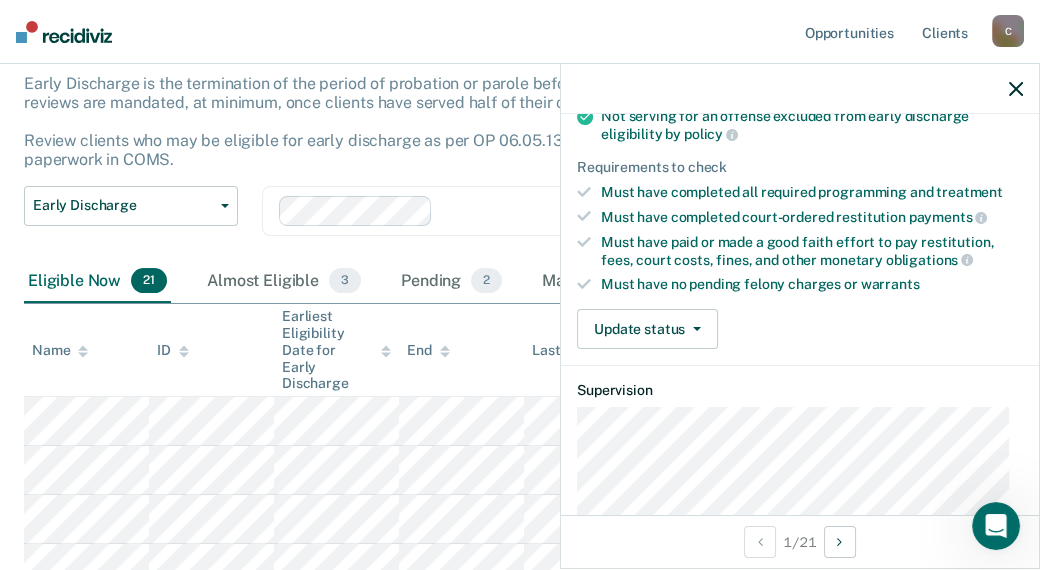 scroll, scrollTop: 246, scrollLeft: 0, axis: vertical 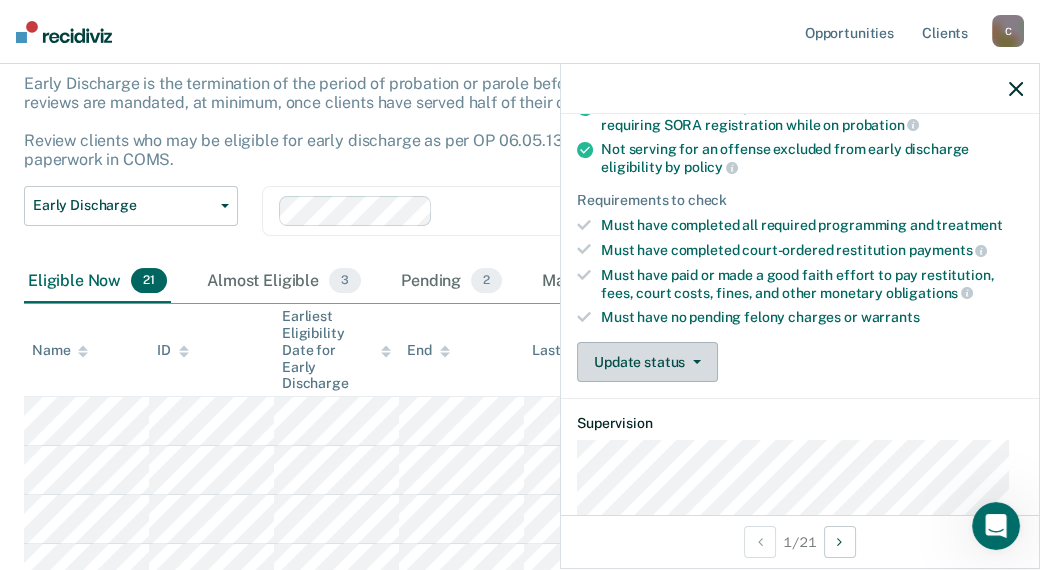 click on "Update status" at bounding box center [647, 362] 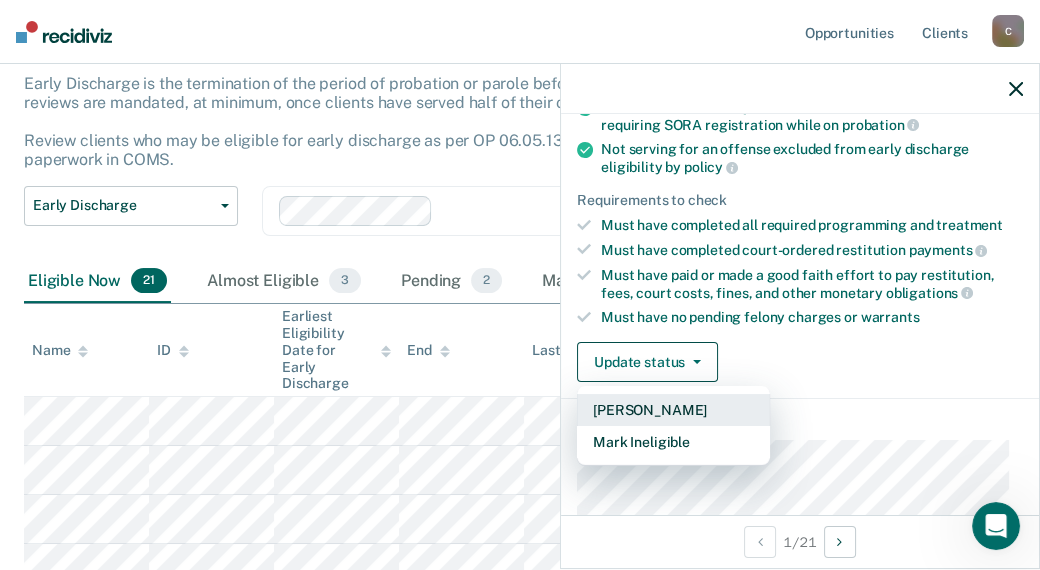 click on "[PERSON_NAME]" at bounding box center (673, 410) 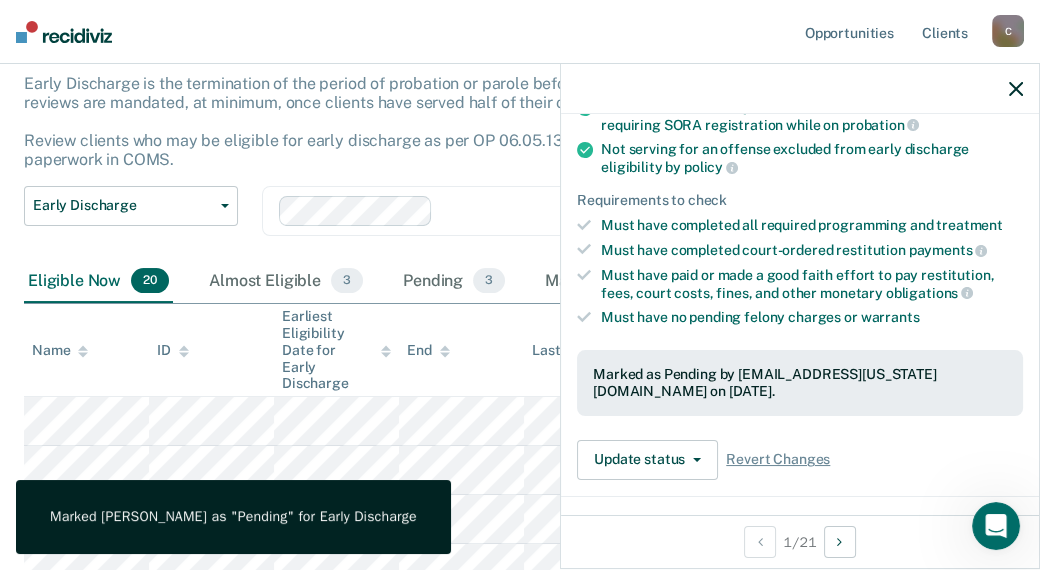 click 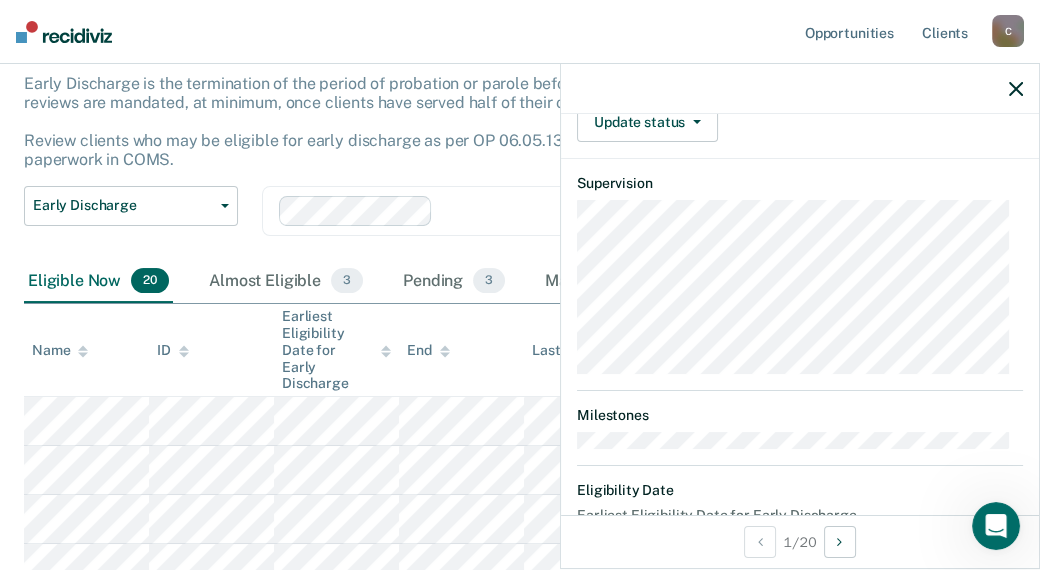 scroll, scrollTop: 346, scrollLeft: 0, axis: vertical 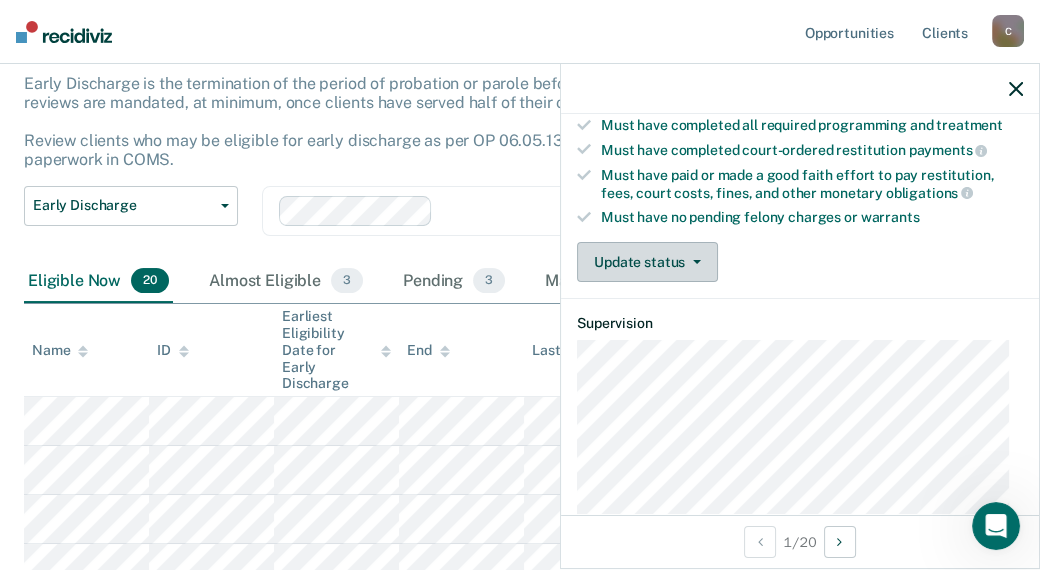 click on "Update status [PERSON_NAME] Mark Ineligible" at bounding box center [647, 262] 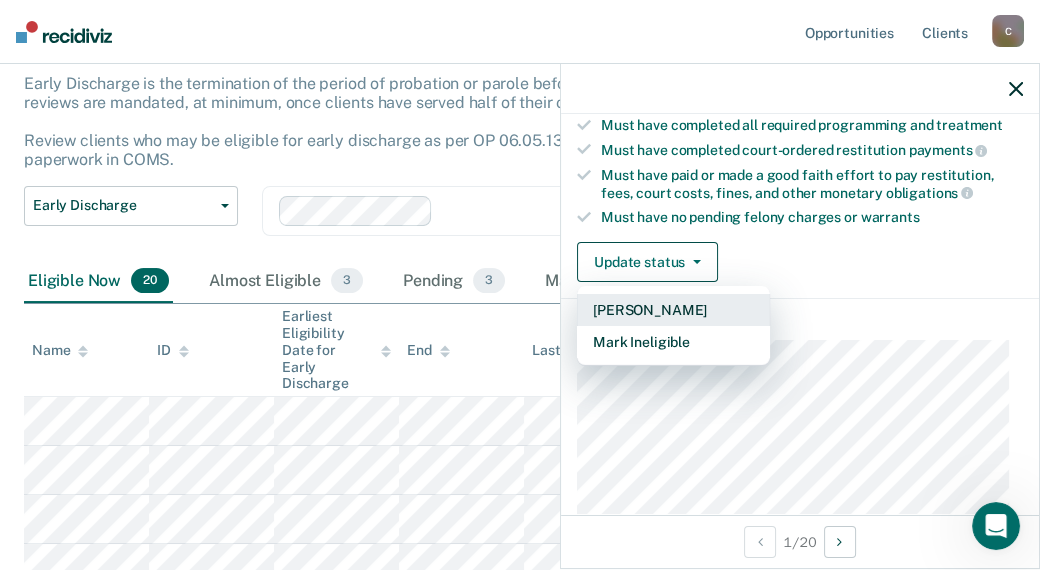 drag, startPoint x: 635, startPoint y: 310, endPoint x: 617, endPoint y: 326, distance: 24.083189 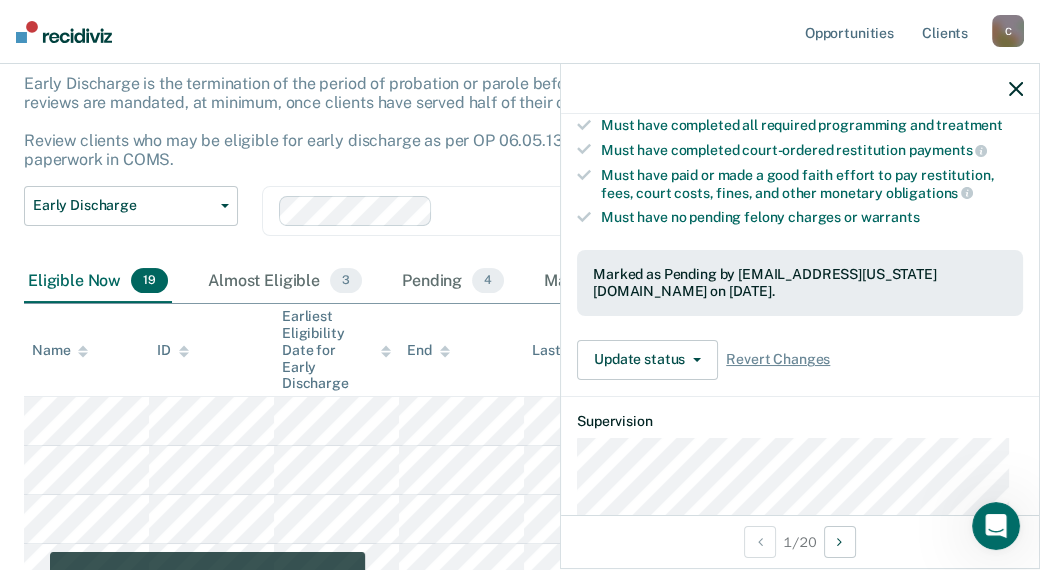 click on "End" at bounding box center (461, 350) 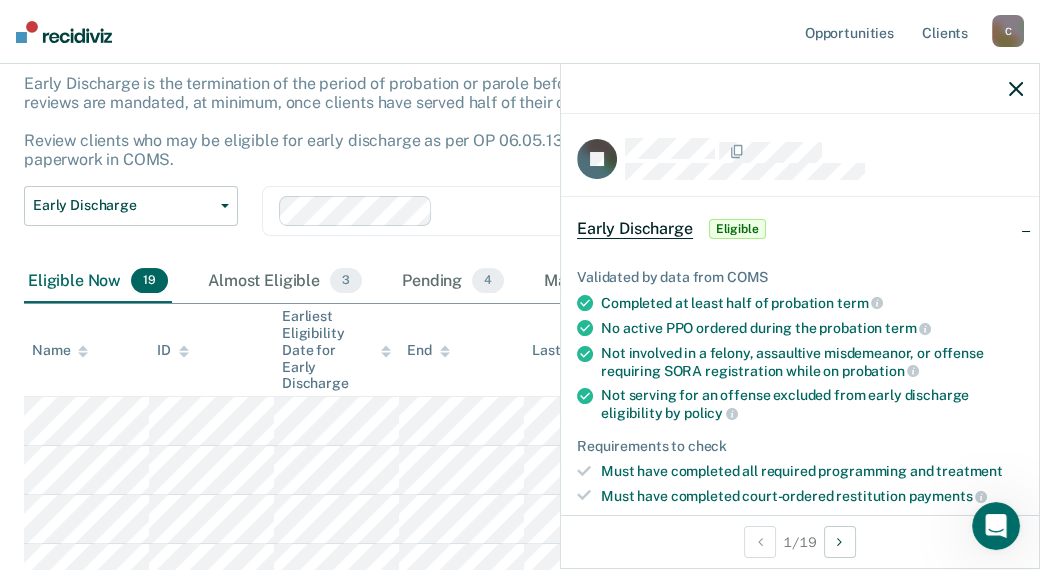 scroll, scrollTop: 400, scrollLeft: 0, axis: vertical 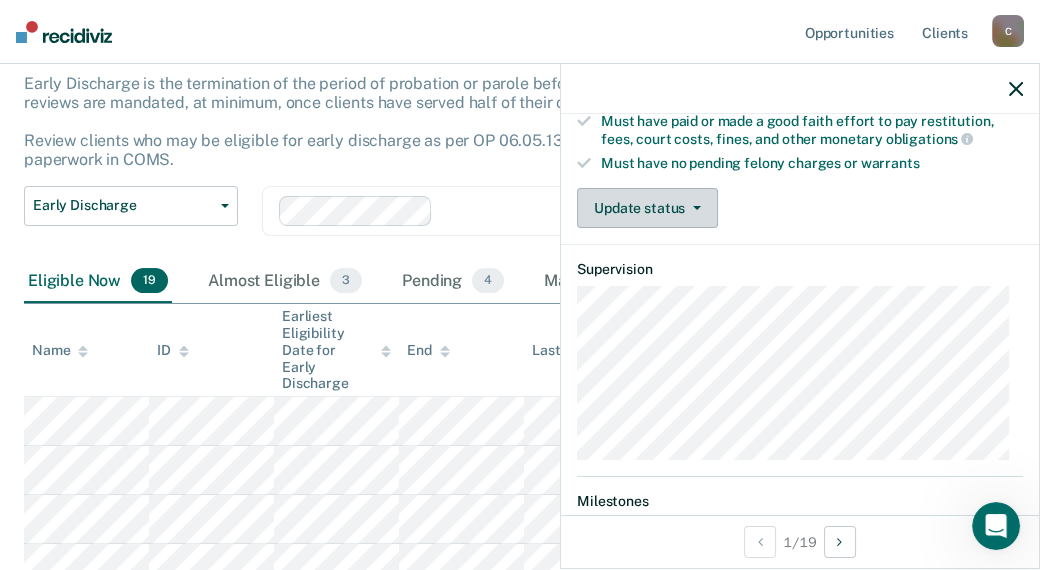 click on "Update status" at bounding box center (647, 208) 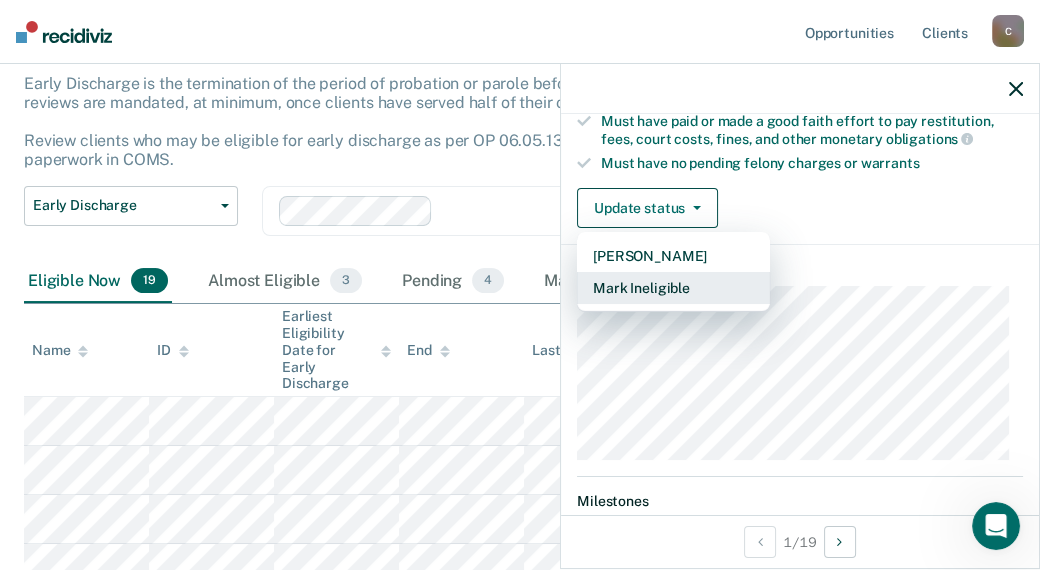 click on "Mark Ineligible" at bounding box center [673, 288] 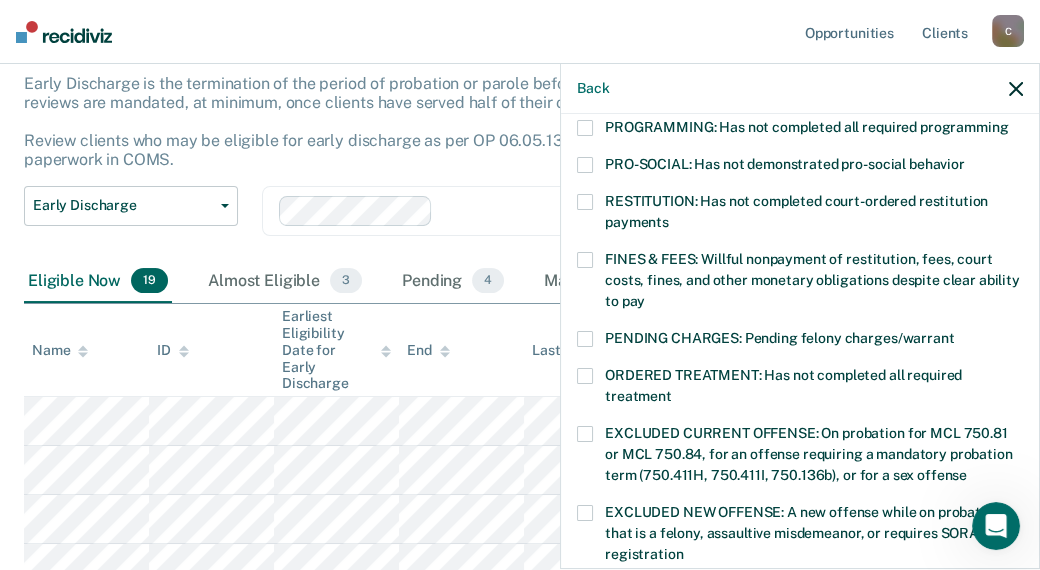 scroll, scrollTop: 500, scrollLeft: 0, axis: vertical 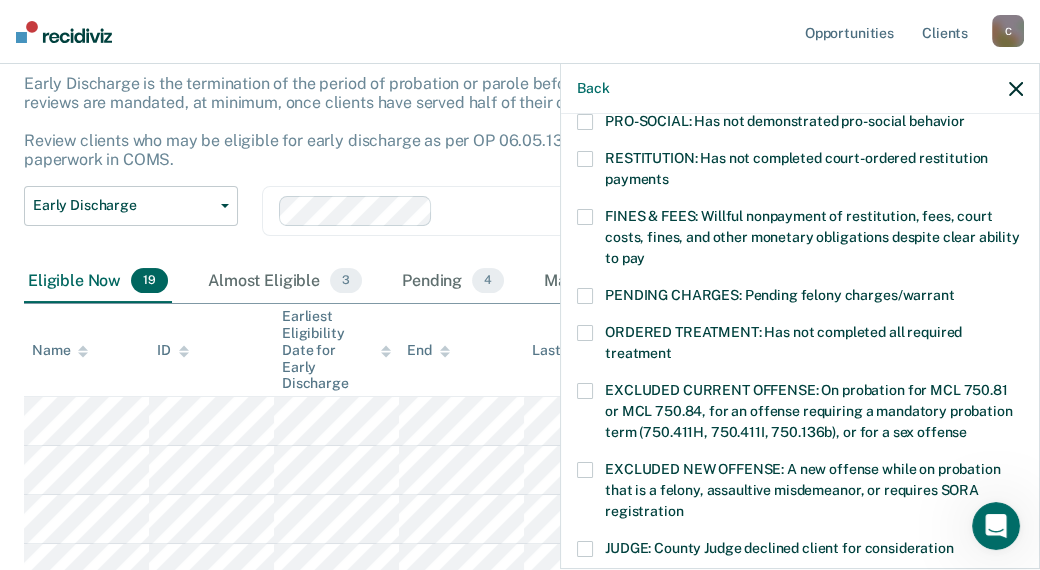 click at bounding box center [585, 217] 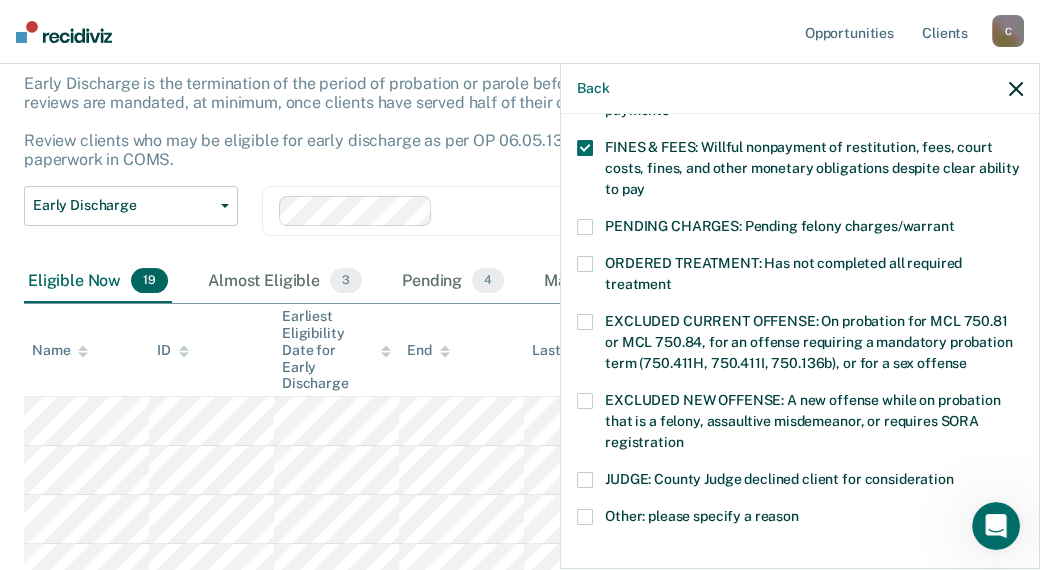 scroll, scrollTop: 600, scrollLeft: 0, axis: vertical 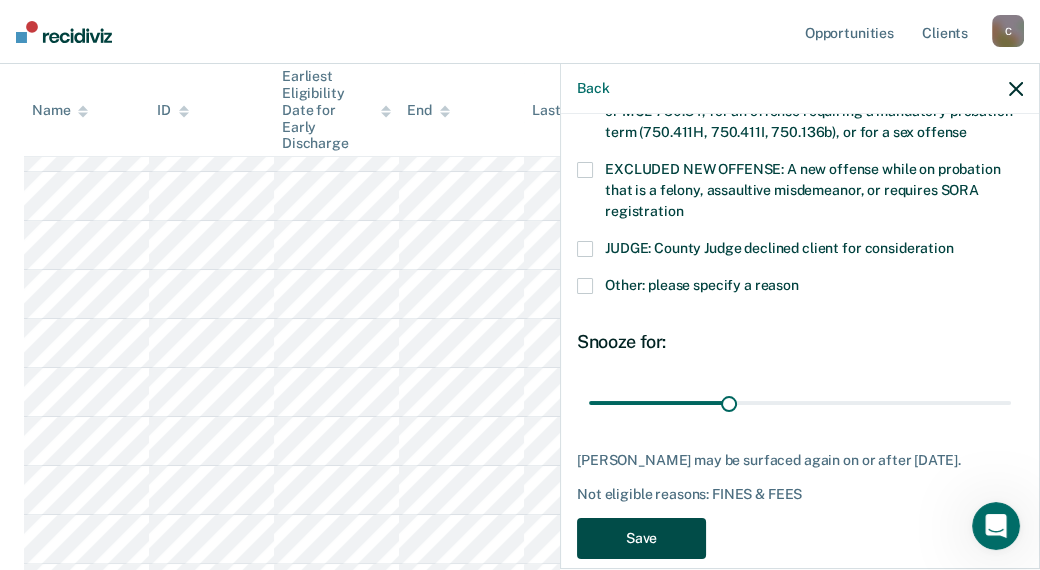 click on "Save" at bounding box center [641, 538] 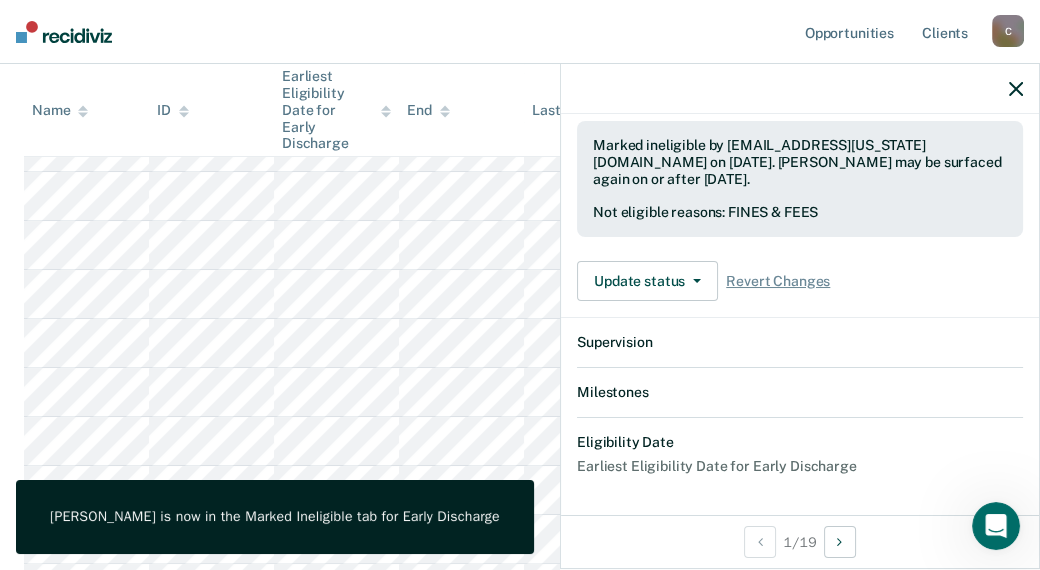 scroll, scrollTop: 695, scrollLeft: 0, axis: vertical 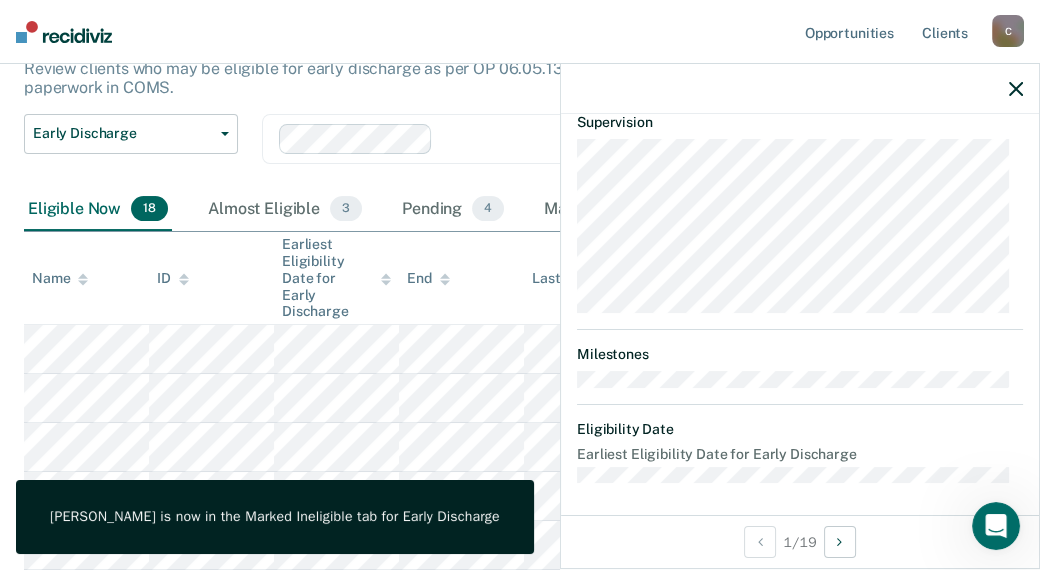 click 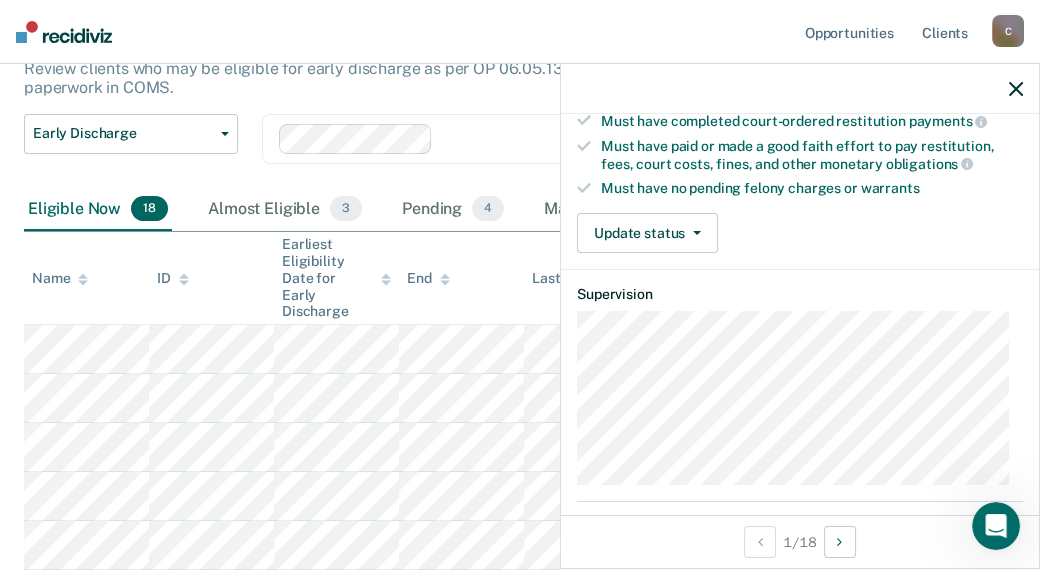 scroll, scrollTop: 386, scrollLeft: 0, axis: vertical 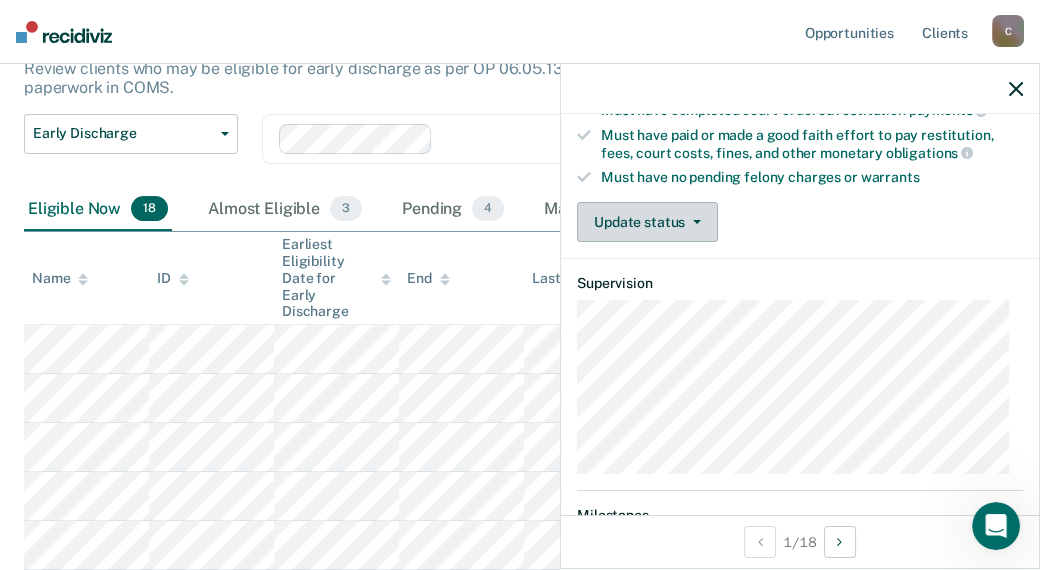 click on "Update status" at bounding box center [647, 222] 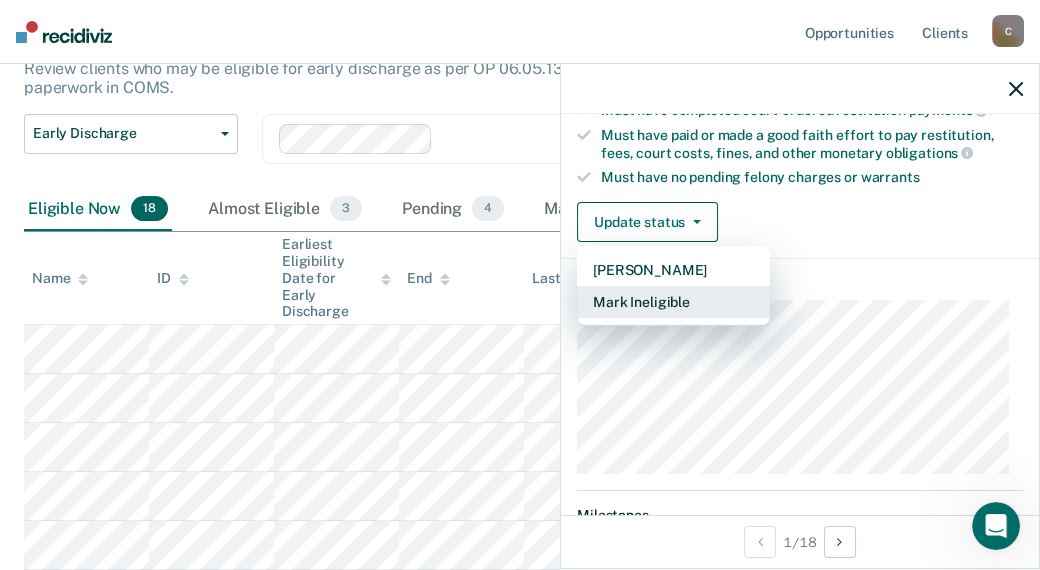 click on "Mark Ineligible" at bounding box center [673, 302] 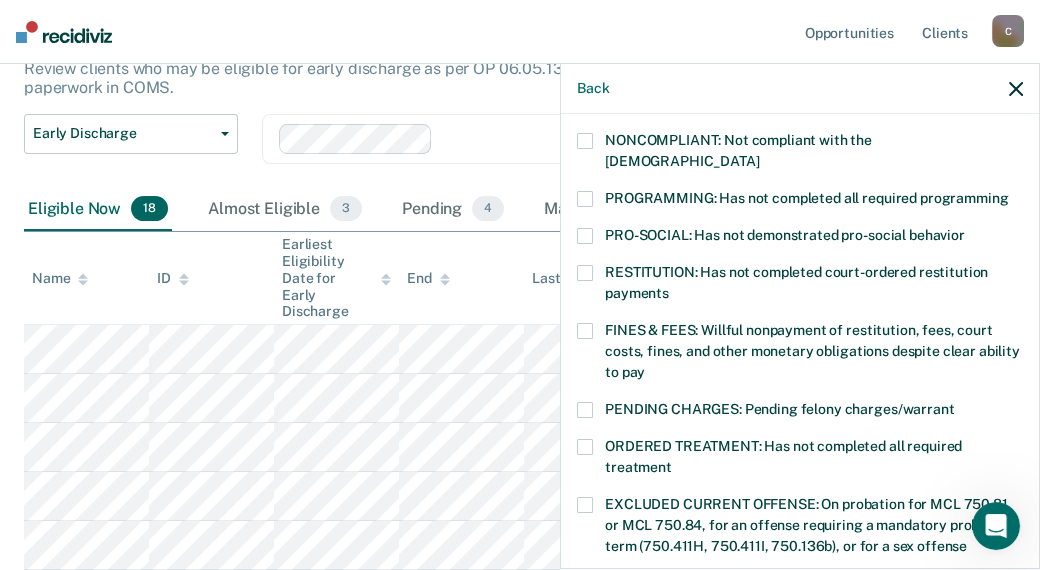 click at bounding box center [585, 331] 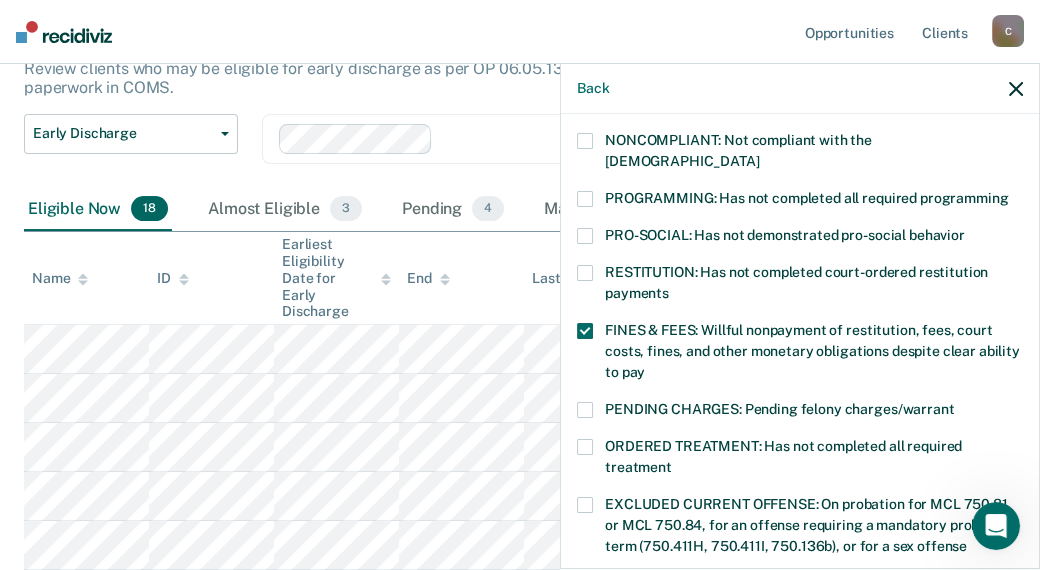 click on "End" at bounding box center (461, 278) 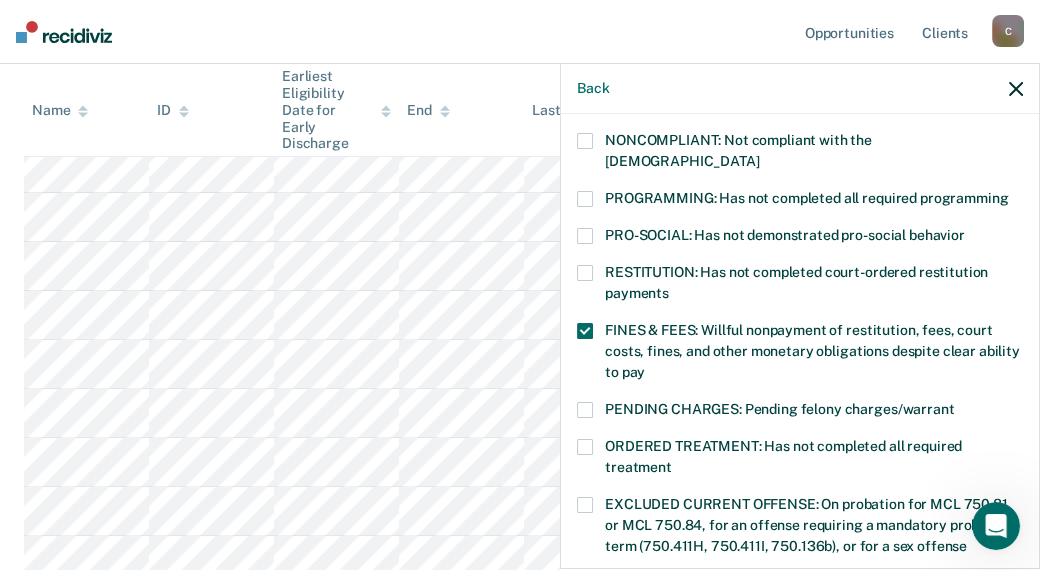 scroll, scrollTop: 713, scrollLeft: 0, axis: vertical 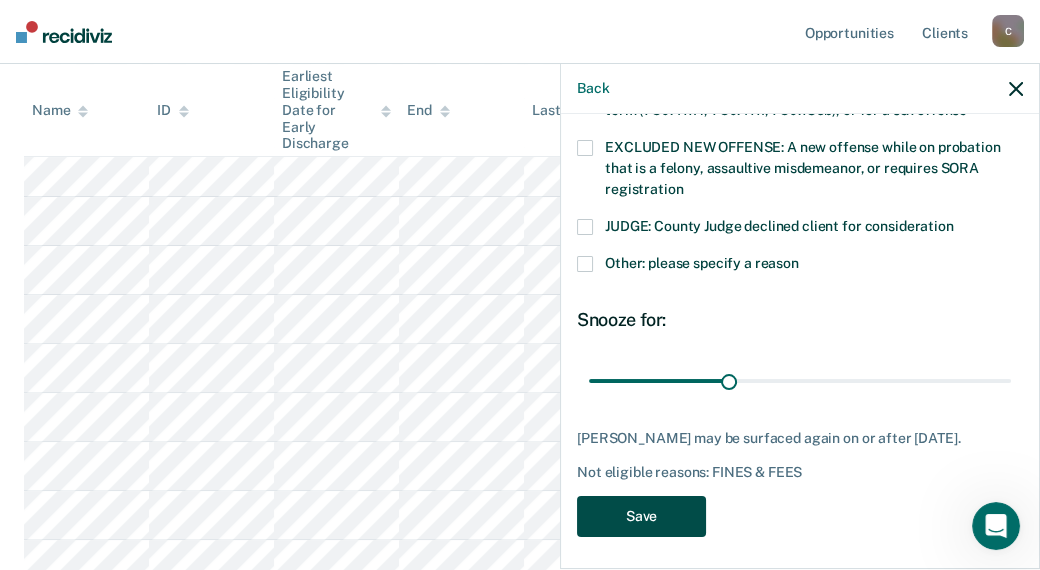 drag, startPoint x: 671, startPoint y: 511, endPoint x: 658, endPoint y: 502, distance: 15.811388 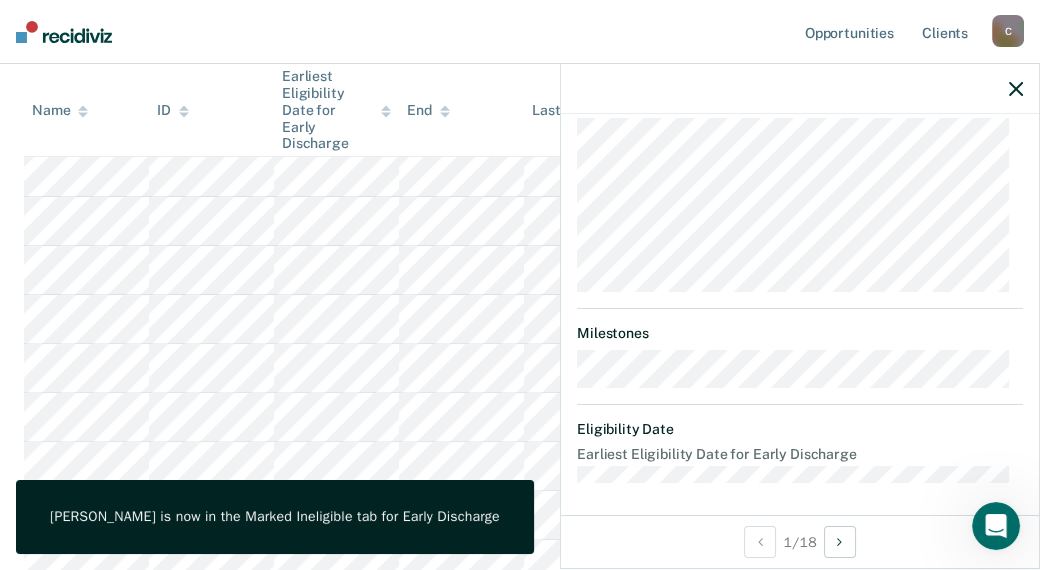 scroll, scrollTop: 715, scrollLeft: 0, axis: vertical 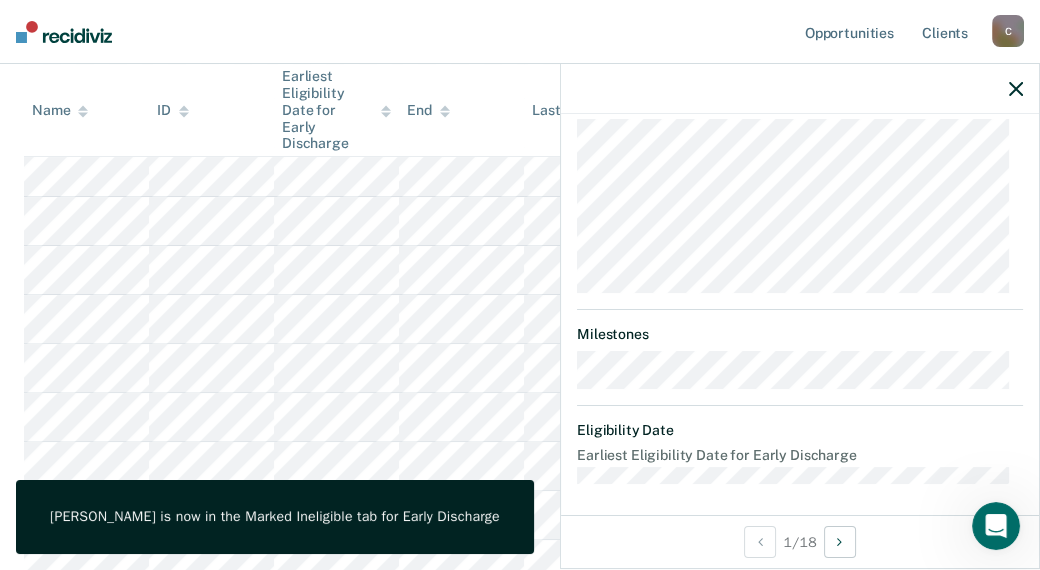 click at bounding box center [800, 89] 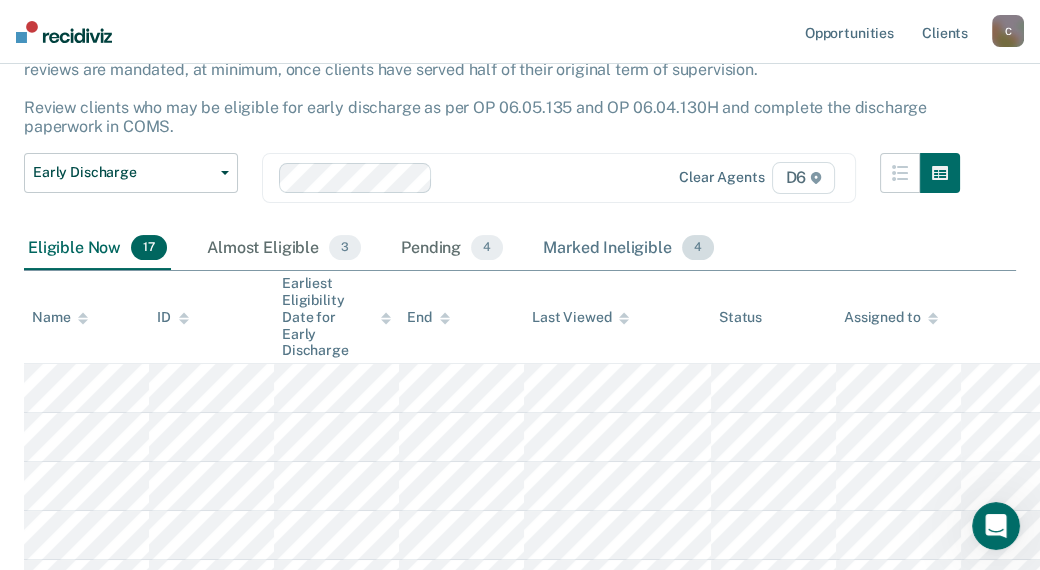 scroll, scrollTop: 113, scrollLeft: 0, axis: vertical 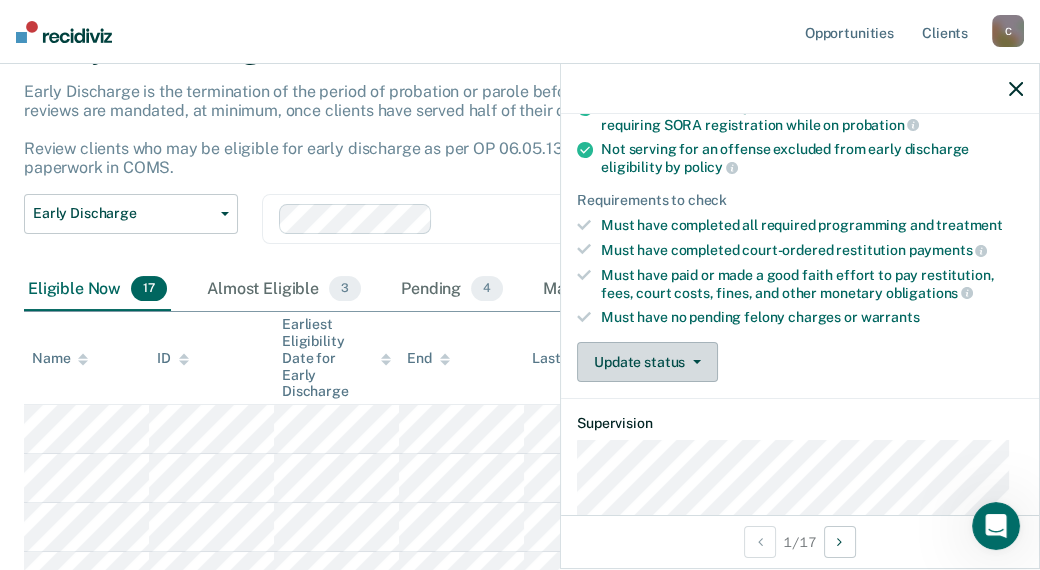 click on "Update status" at bounding box center [647, 362] 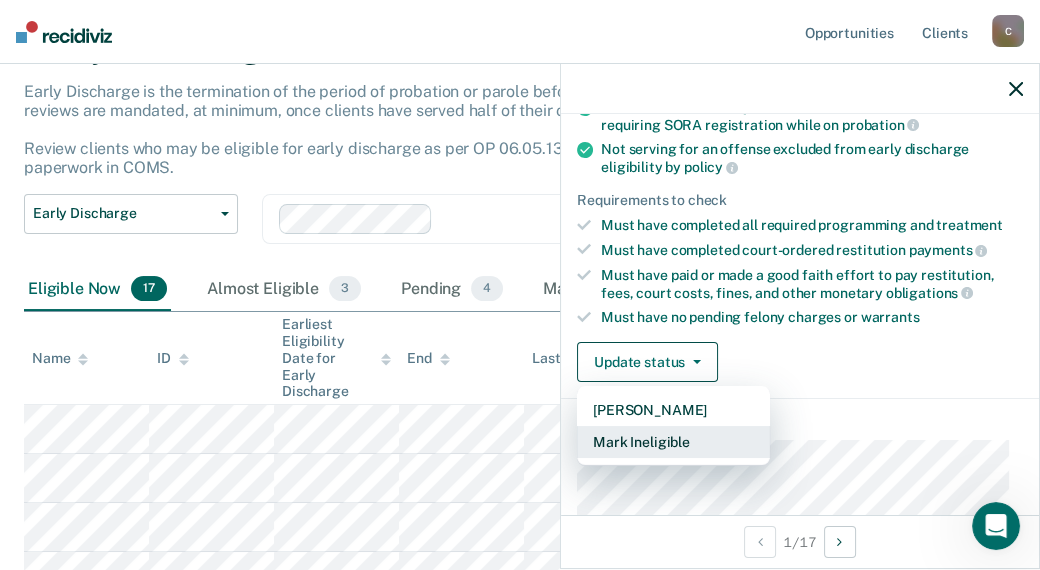 click on "Mark Ineligible" at bounding box center (673, 442) 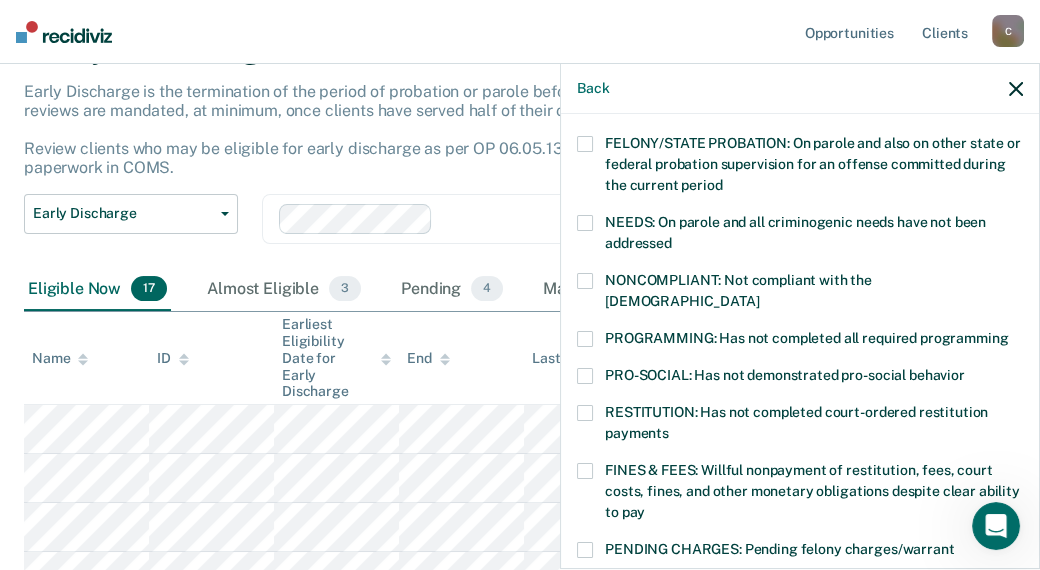 click on "RESTITUTION: Has not completed court-ordered restitution payments" at bounding box center (800, 434) 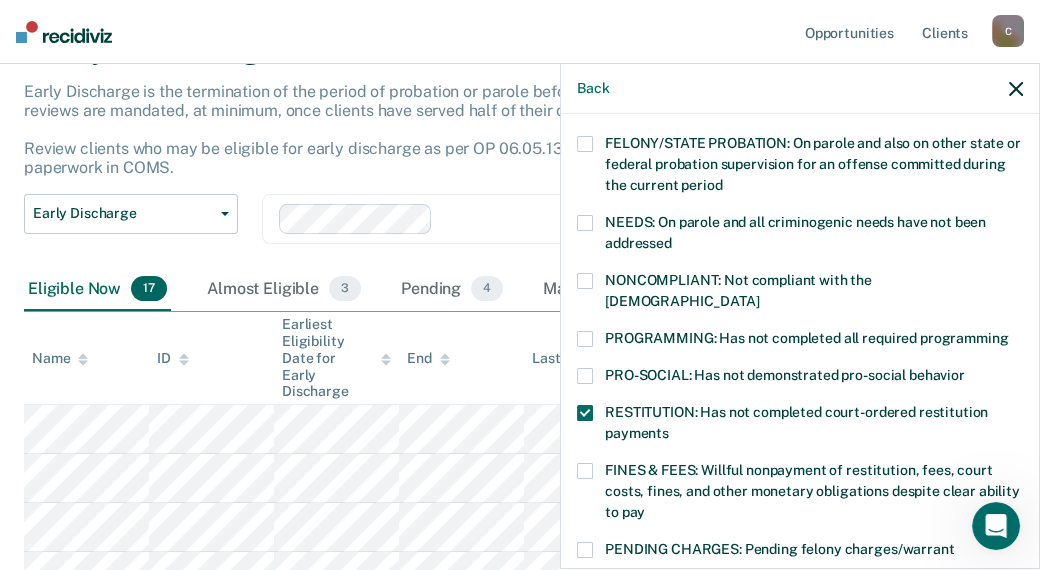 click at bounding box center [585, 471] 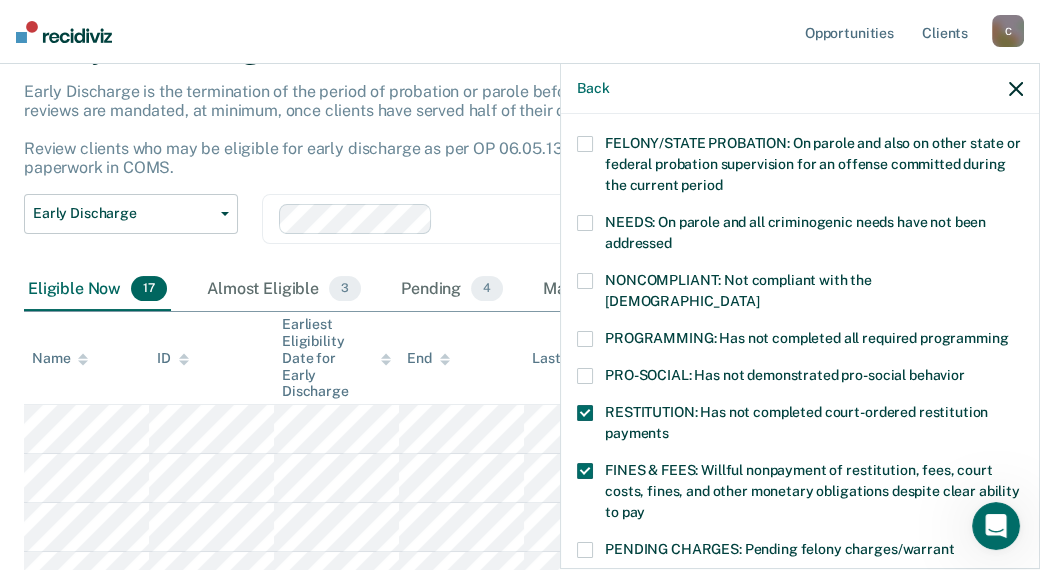click on "RESTITUTION: Has not completed court-ordered restitution payments" at bounding box center (800, 426) 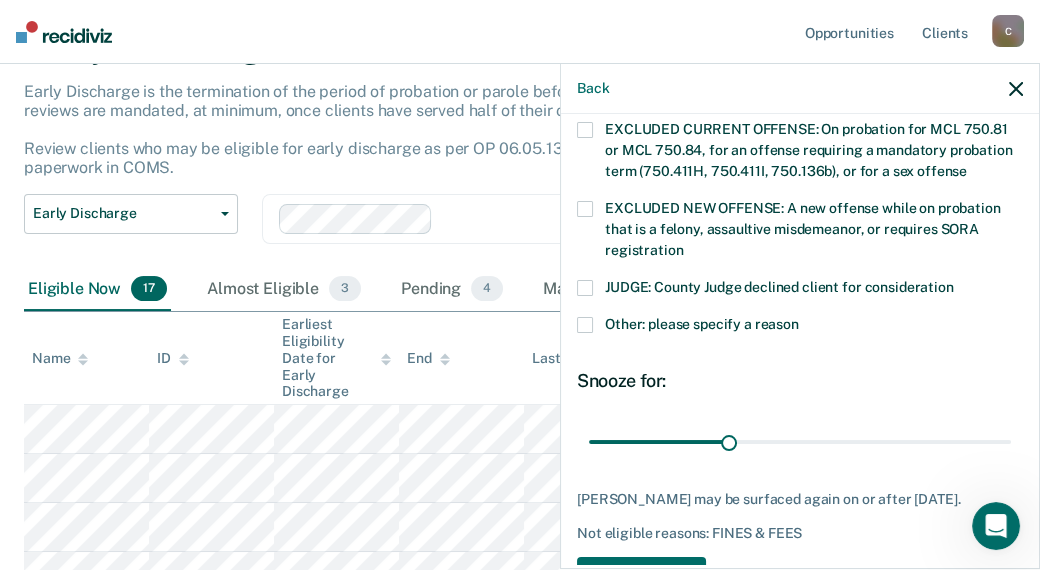 scroll, scrollTop: 765, scrollLeft: 0, axis: vertical 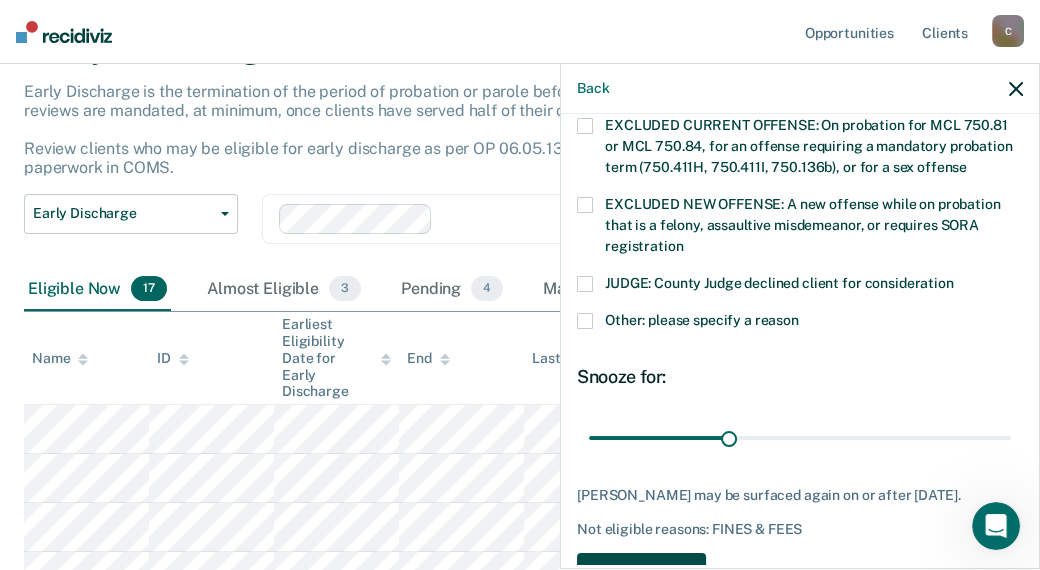 click on "Save" at bounding box center (641, 573) 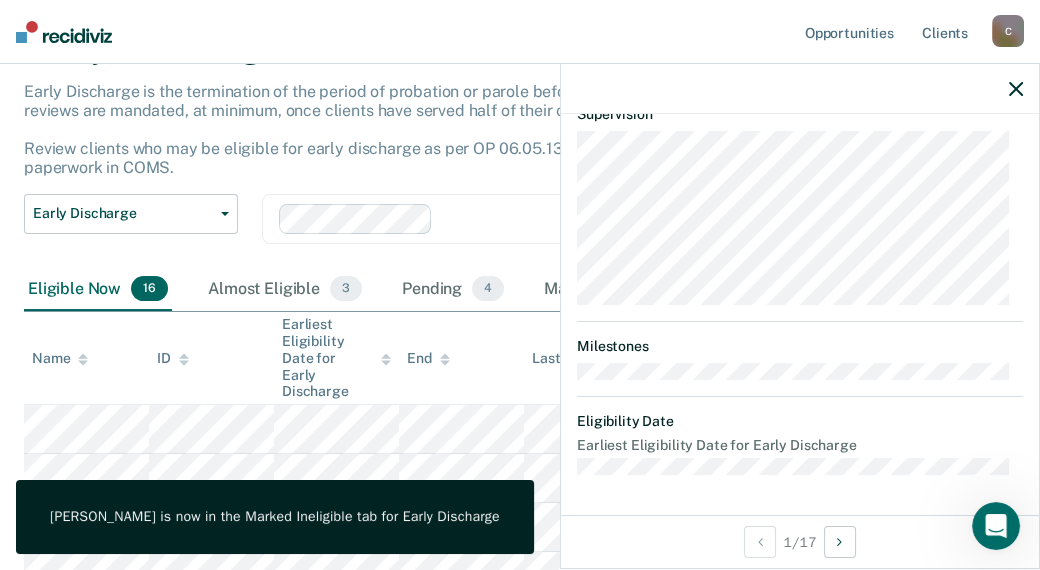 scroll, scrollTop: 695, scrollLeft: 0, axis: vertical 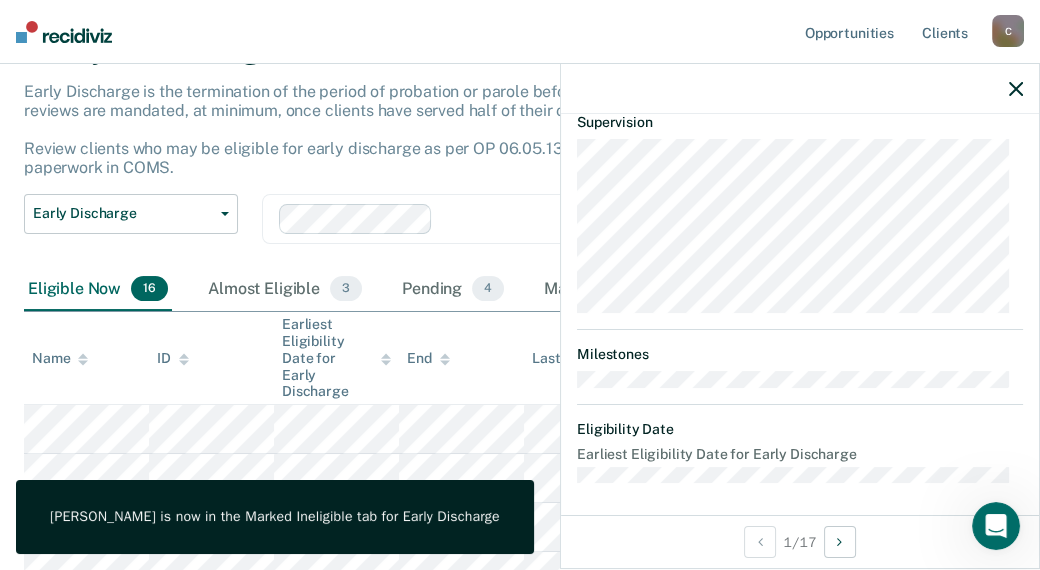 click 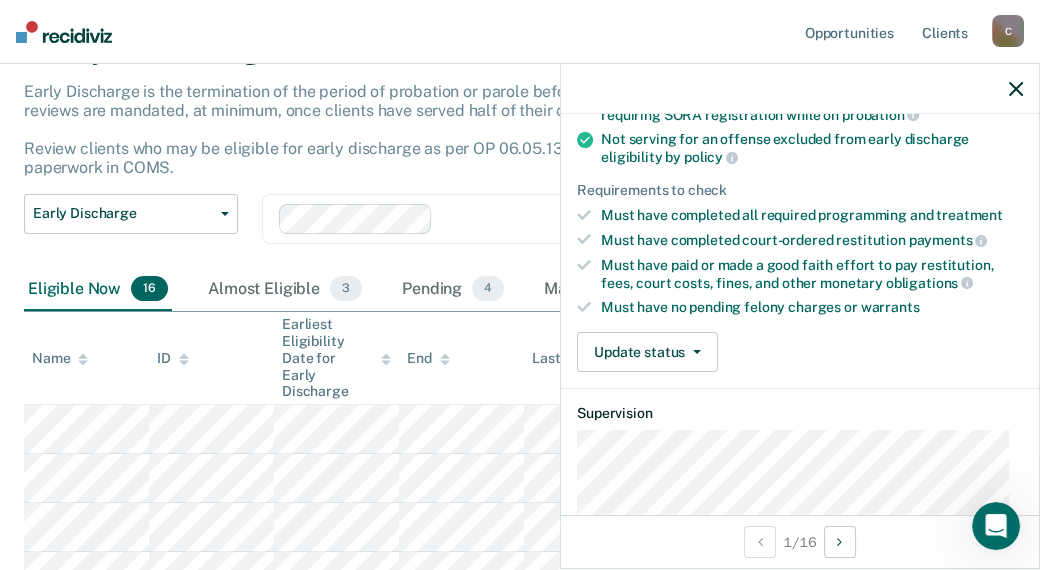 scroll, scrollTop: 246, scrollLeft: 0, axis: vertical 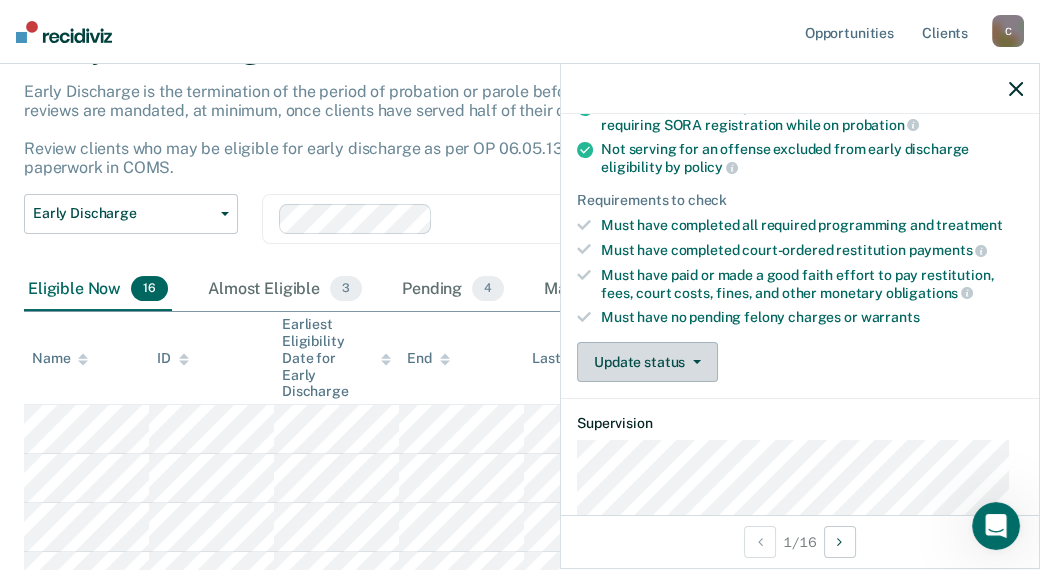 click on "Update status" at bounding box center (647, 362) 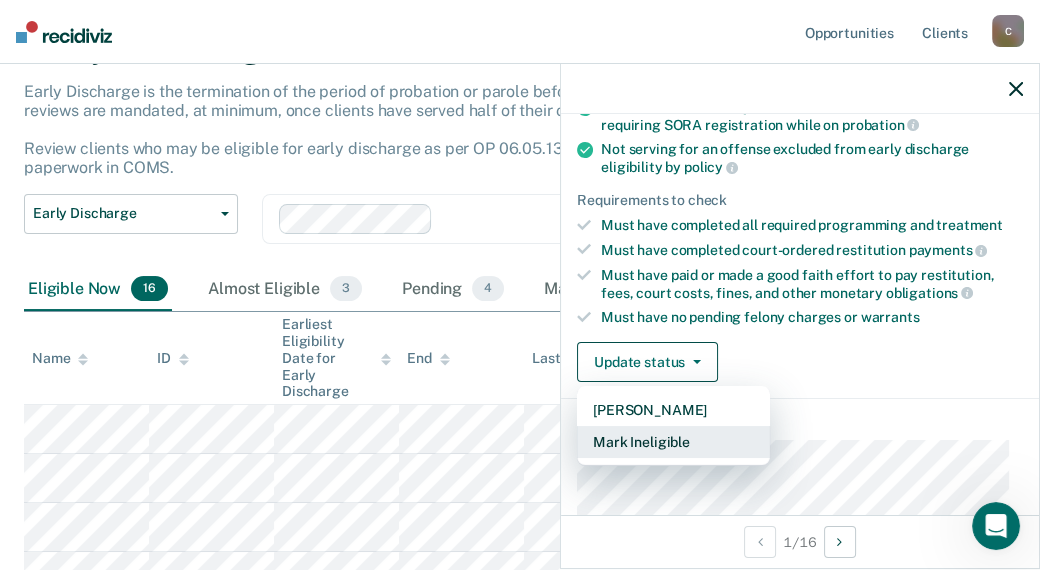click on "Mark Ineligible" at bounding box center (673, 442) 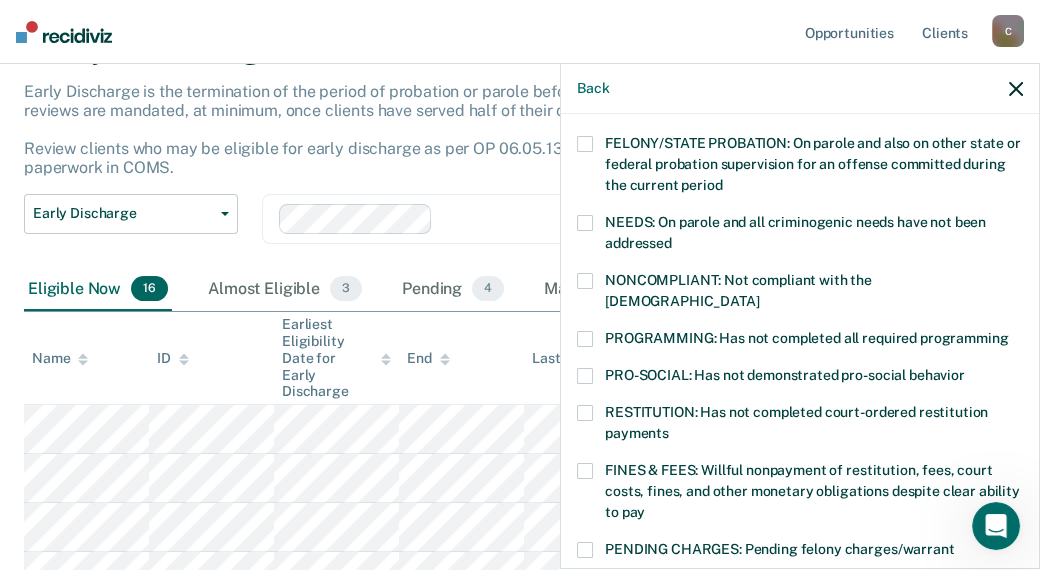 click at bounding box center (585, 471) 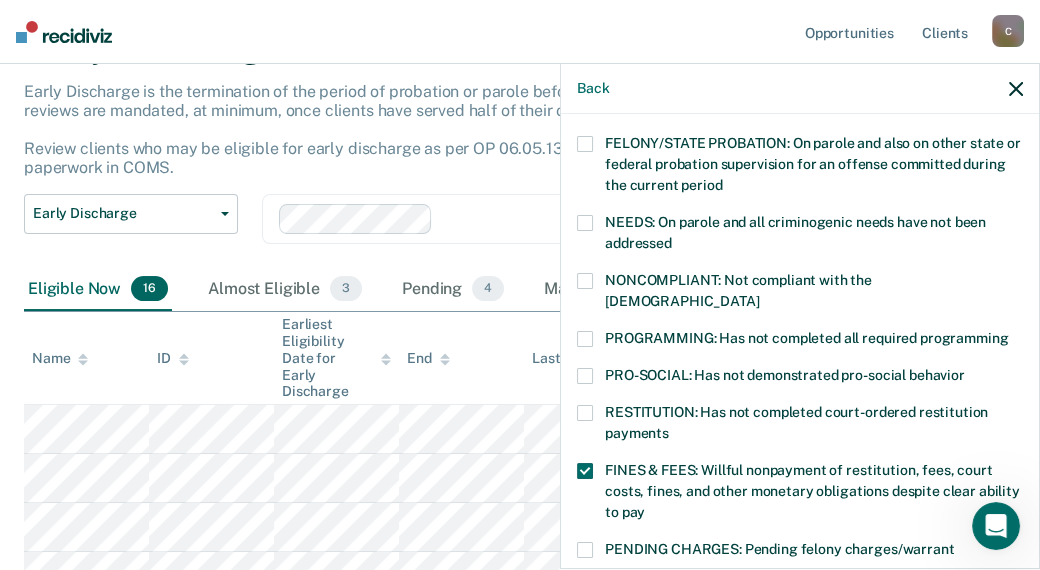 click on "Back" at bounding box center (800, 89) 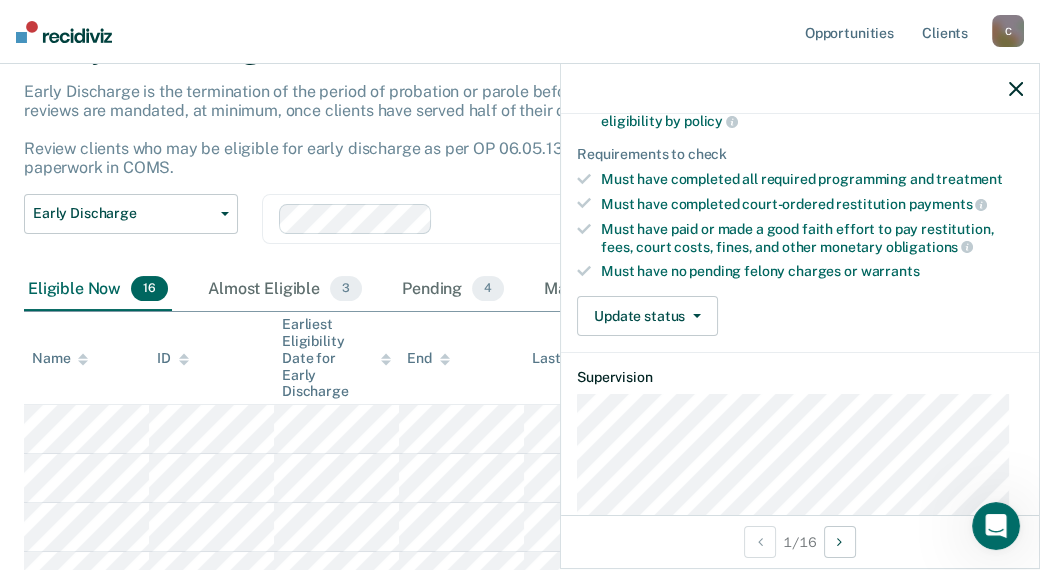 scroll, scrollTop: 300, scrollLeft: 0, axis: vertical 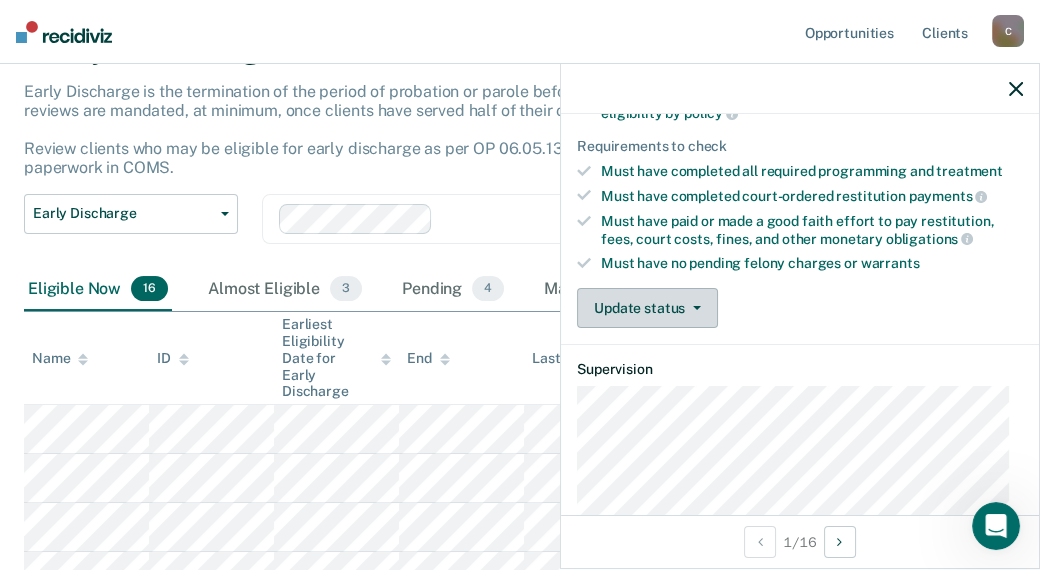 click on "Update status" at bounding box center [647, 308] 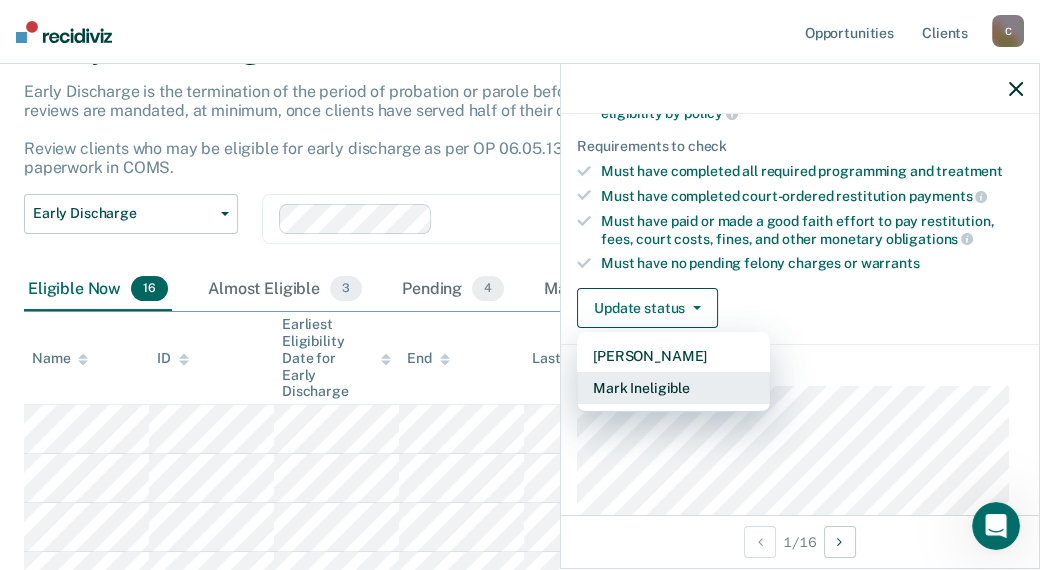 click on "Mark Ineligible" at bounding box center (673, 388) 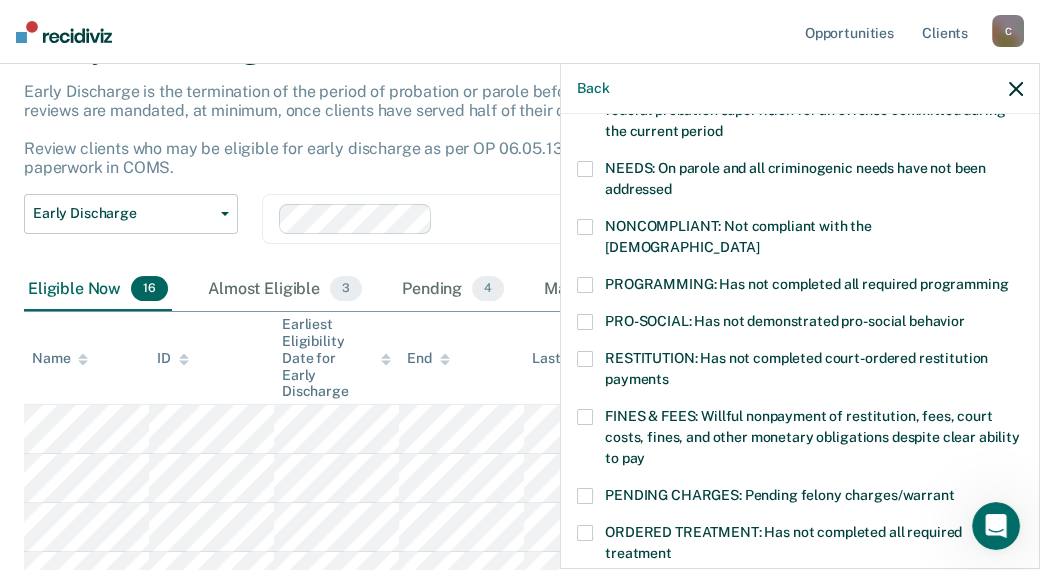 drag, startPoint x: 590, startPoint y: 385, endPoint x: 608, endPoint y: 398, distance: 22.203604 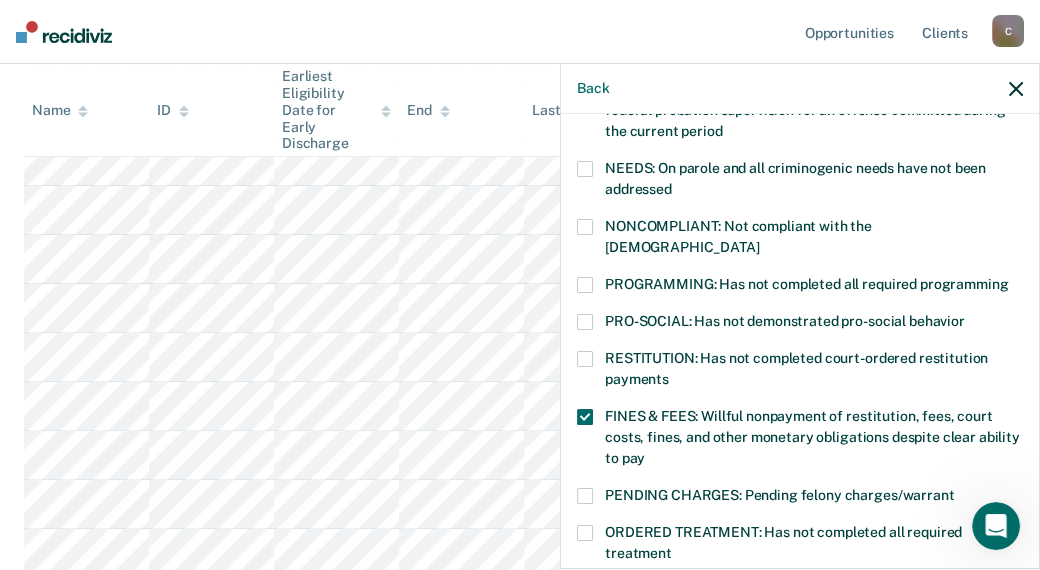 scroll, scrollTop: 734, scrollLeft: 0, axis: vertical 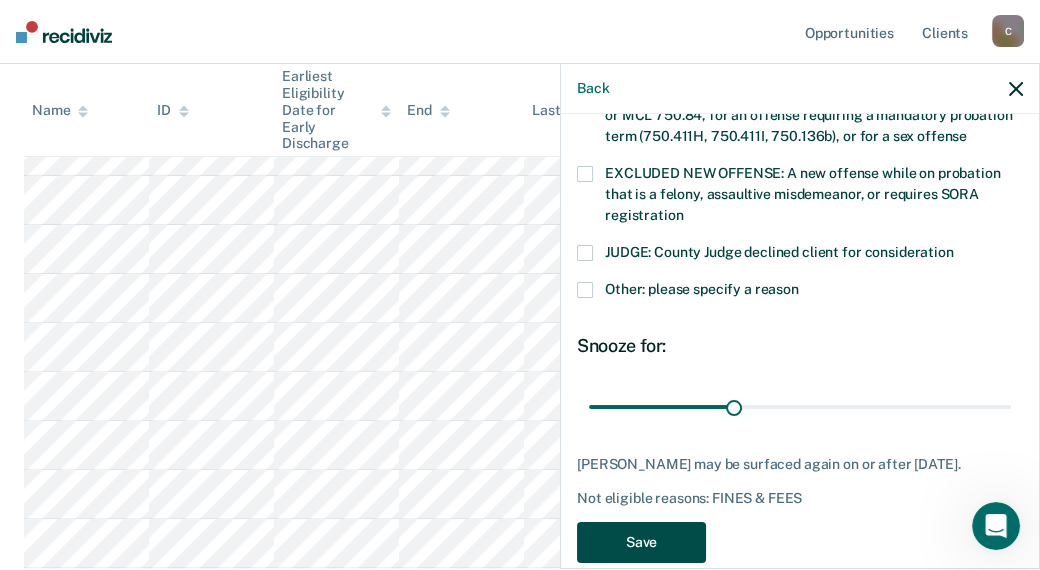 click on "Save" at bounding box center [641, 542] 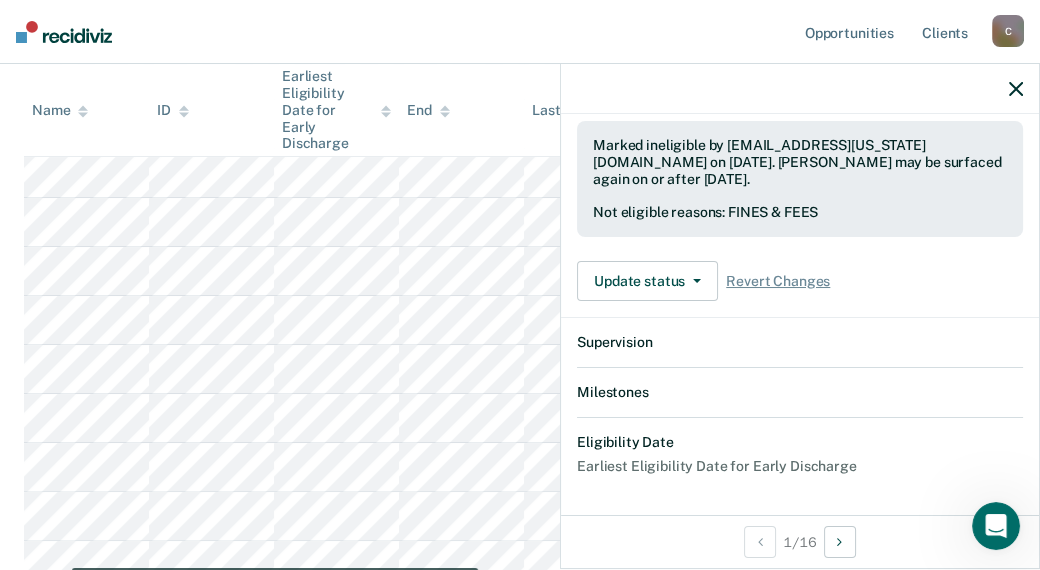 scroll, scrollTop: 334, scrollLeft: 0, axis: vertical 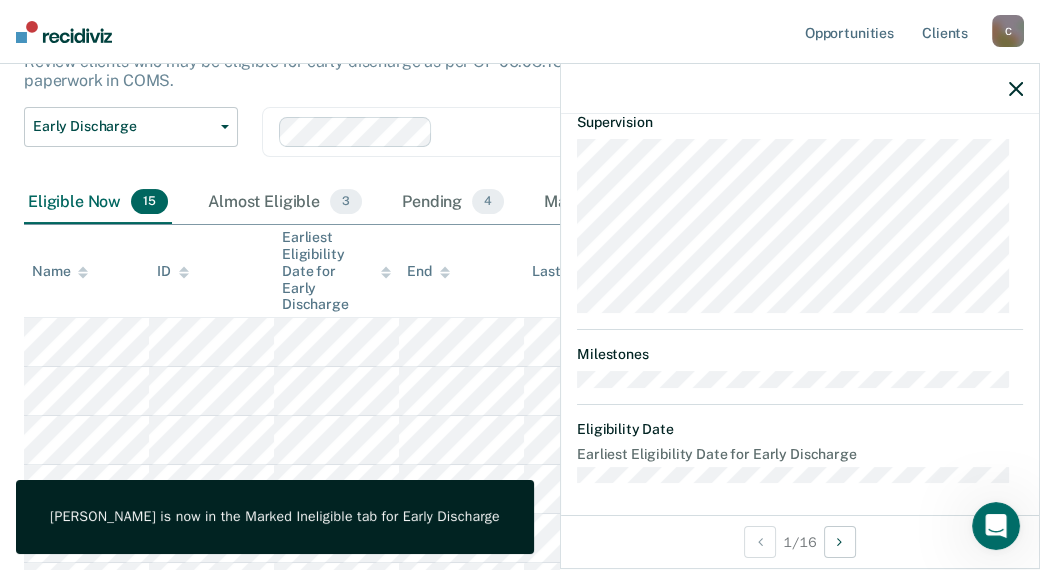 click 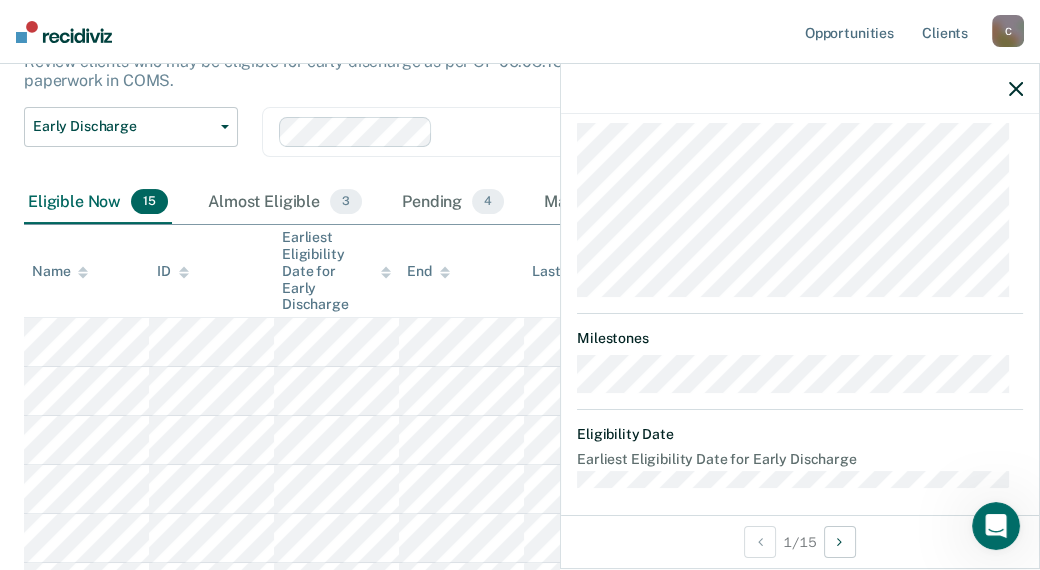 scroll, scrollTop: 567, scrollLeft: 0, axis: vertical 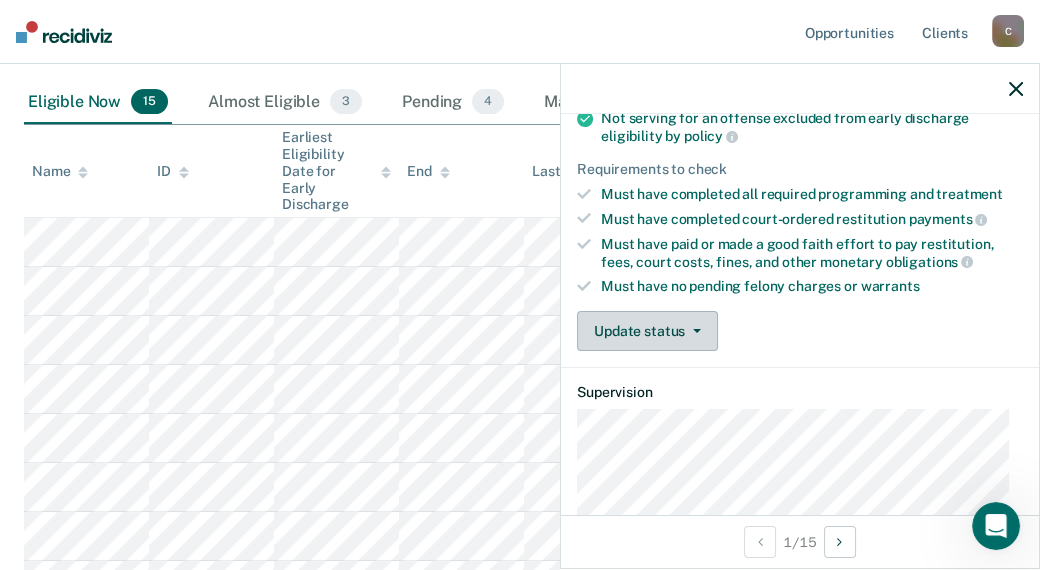 click on "Update status" at bounding box center (647, 331) 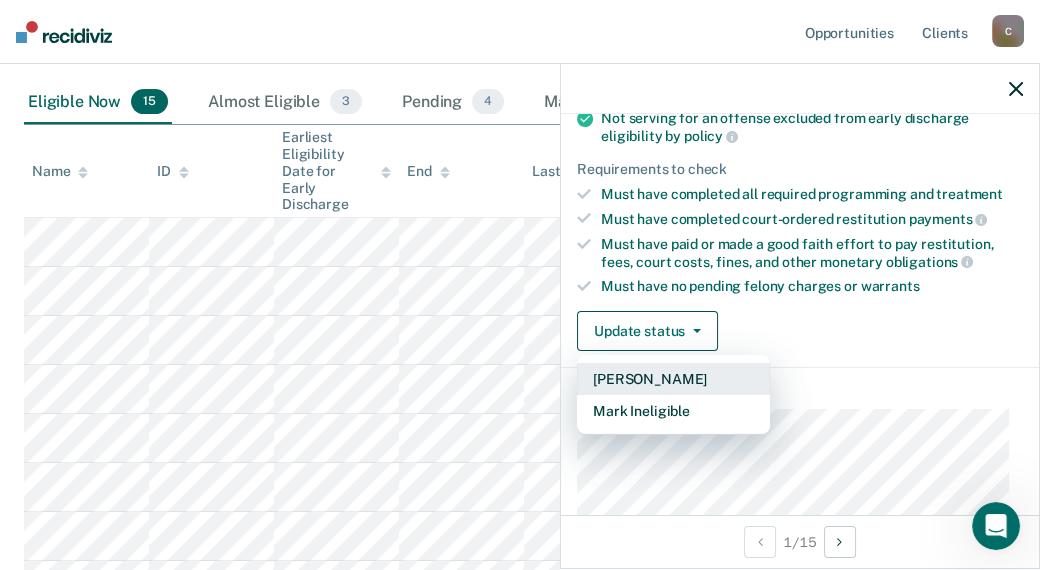 click on "[PERSON_NAME]" at bounding box center [673, 379] 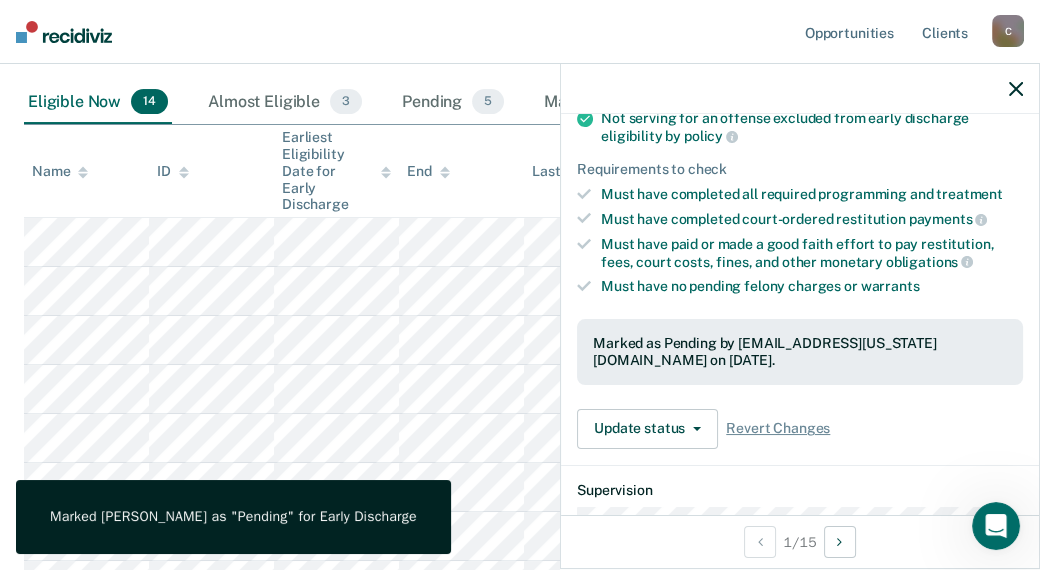 drag, startPoint x: 1013, startPoint y: 89, endPoint x: 1005, endPoint y: 97, distance: 11.313708 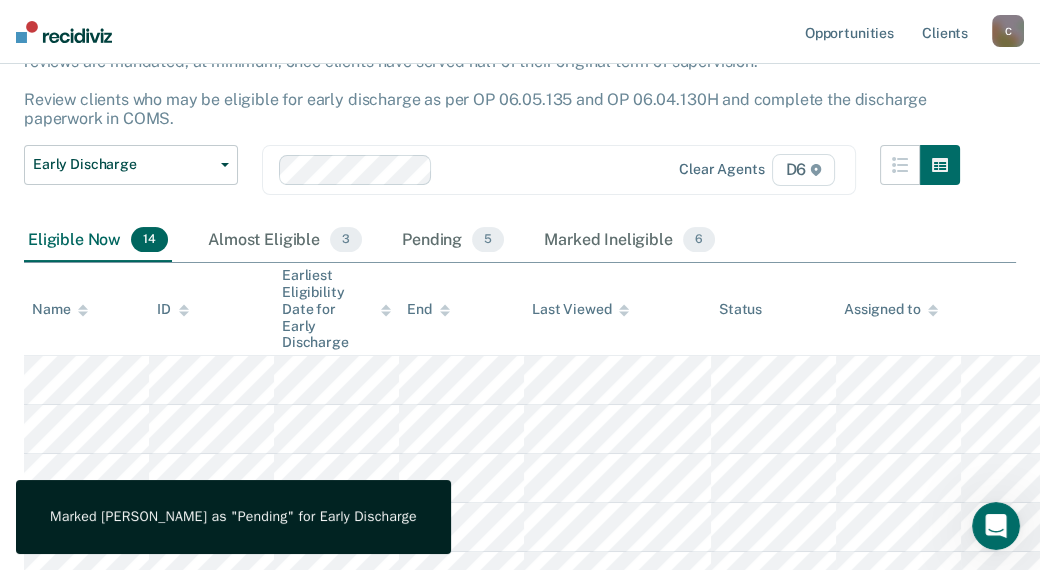 scroll, scrollTop: 200, scrollLeft: 0, axis: vertical 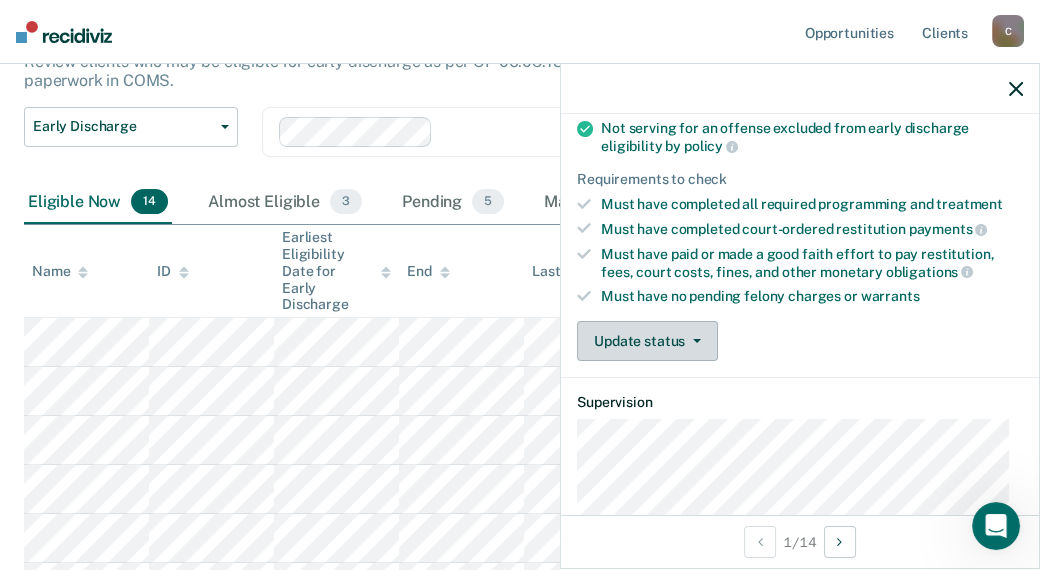 click on "Update status" at bounding box center [647, 341] 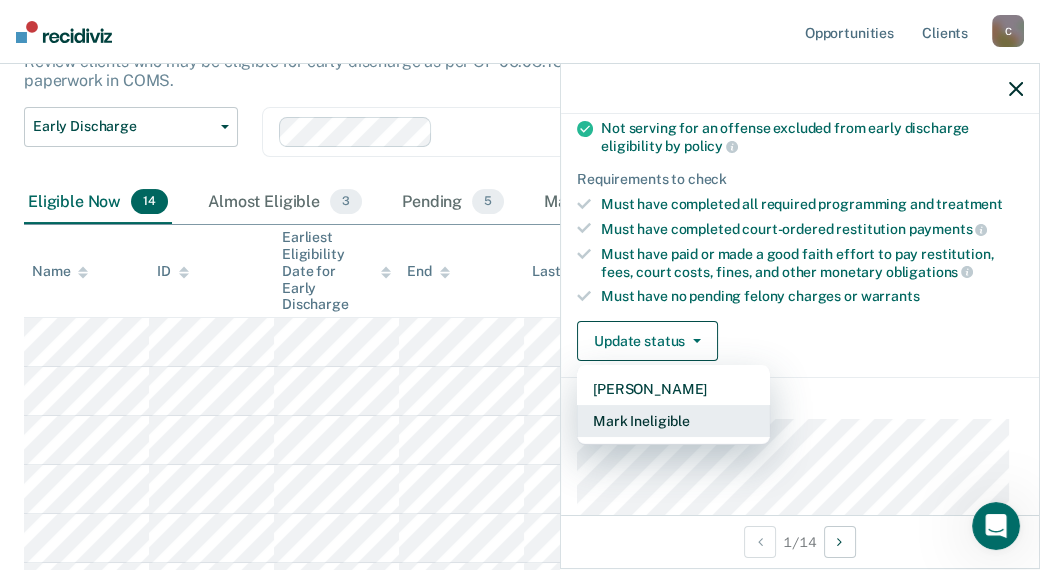 click on "Mark Ineligible" at bounding box center (673, 421) 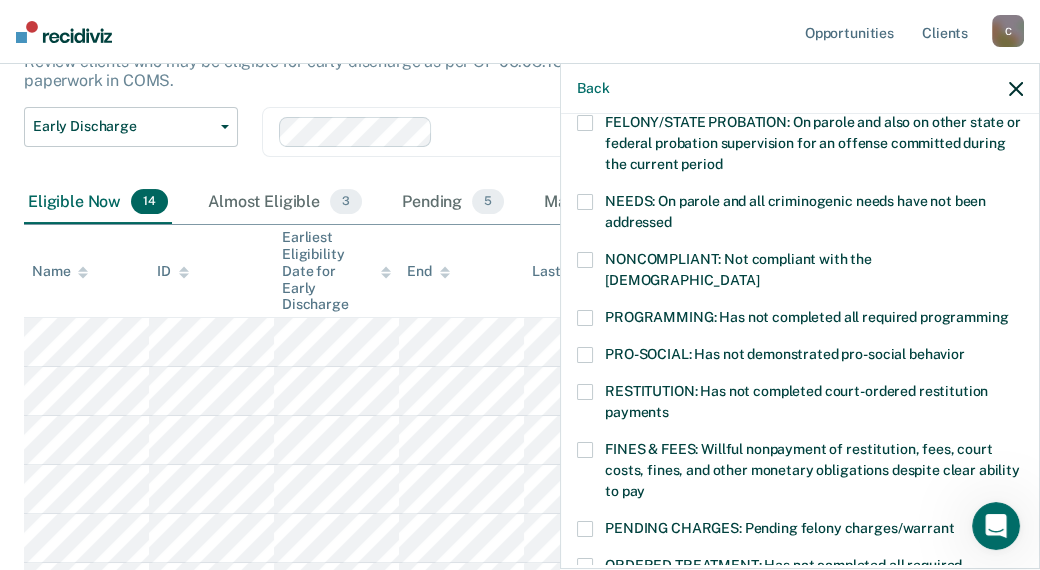 click at bounding box center [585, 450] 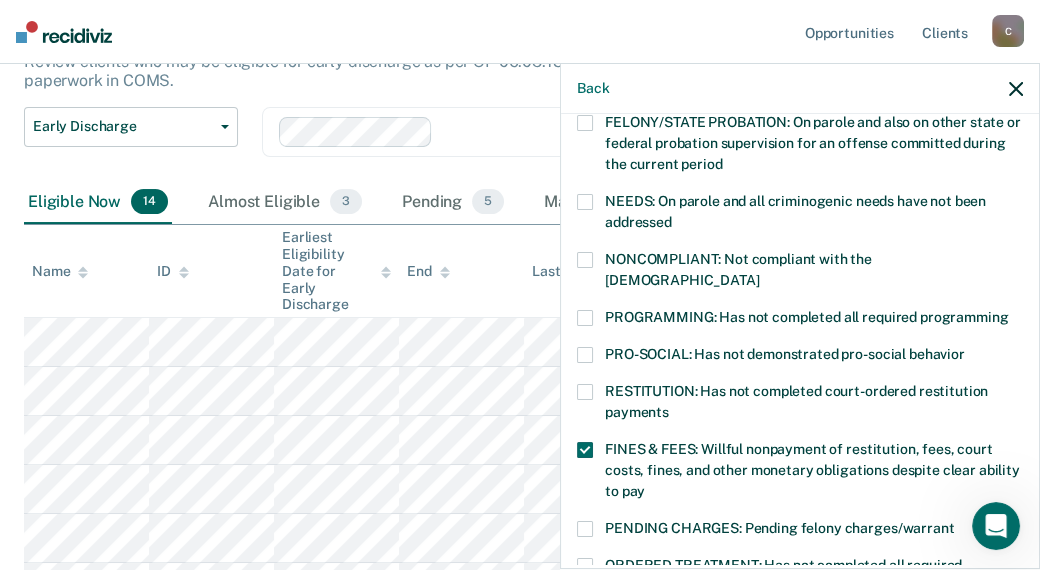 click at bounding box center [1016, 88] 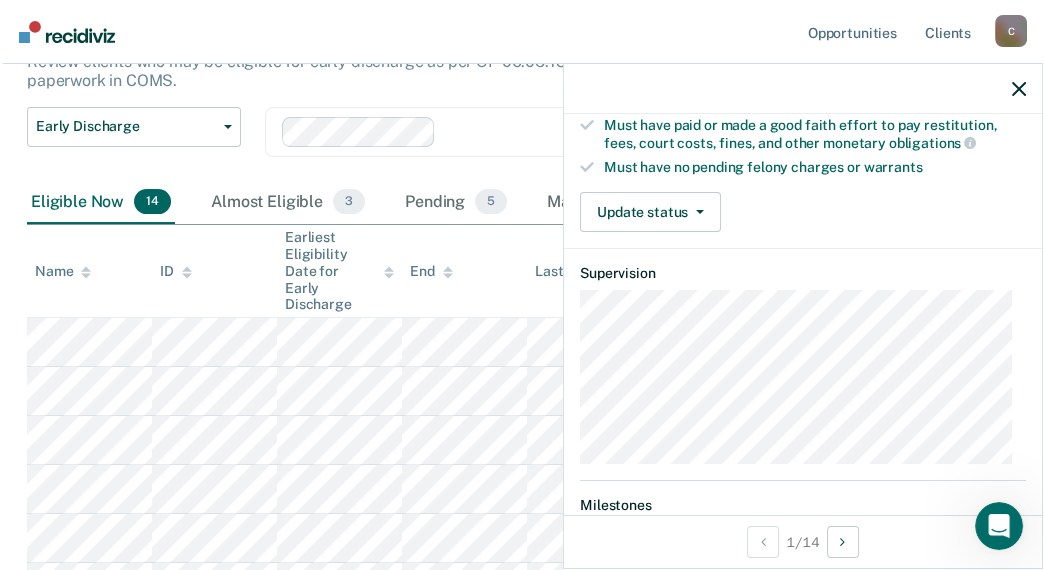 scroll, scrollTop: 360, scrollLeft: 0, axis: vertical 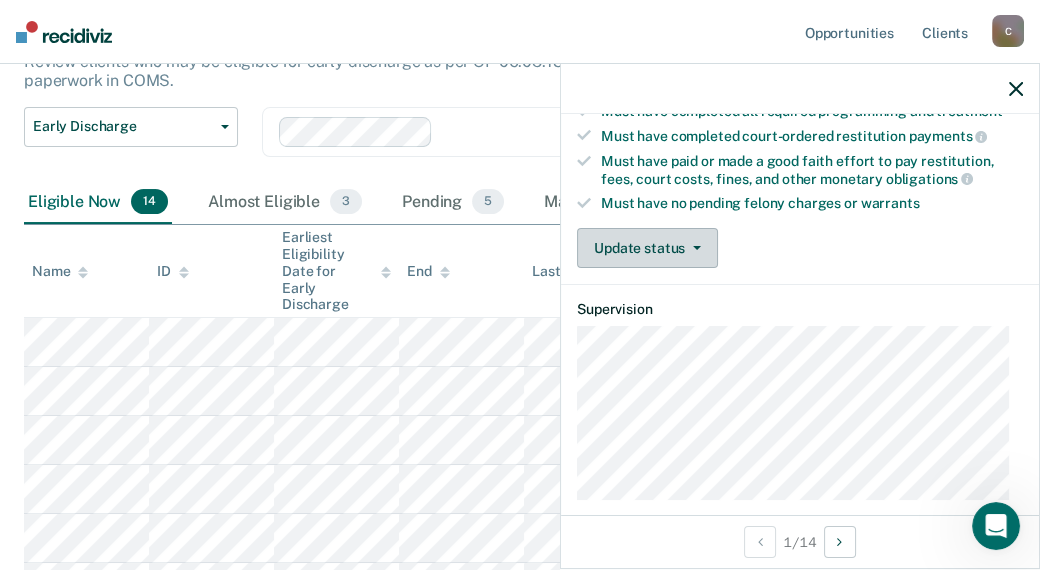 click on "Update status" at bounding box center (647, 248) 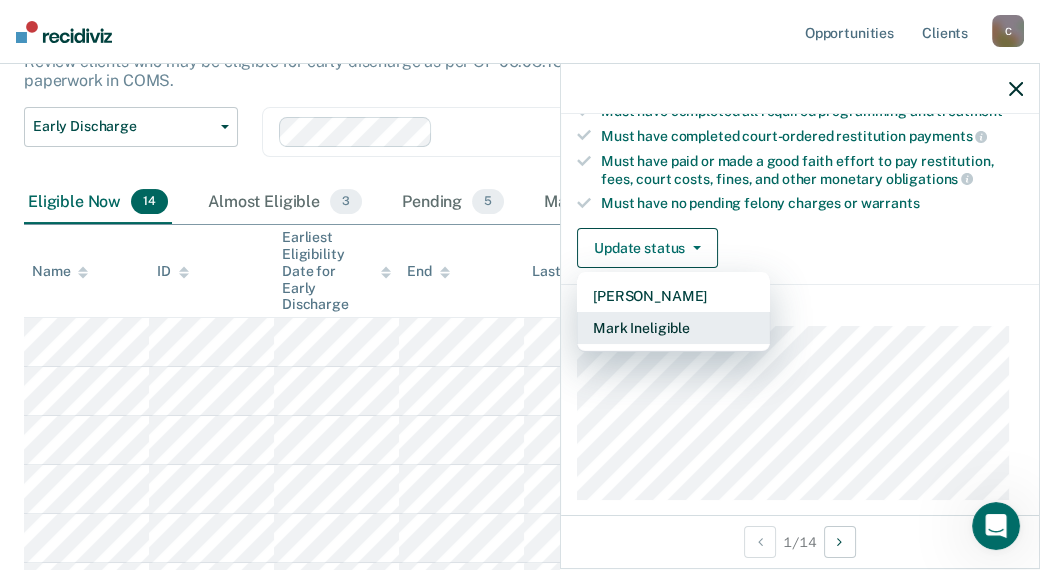click on "Mark Ineligible" at bounding box center (673, 328) 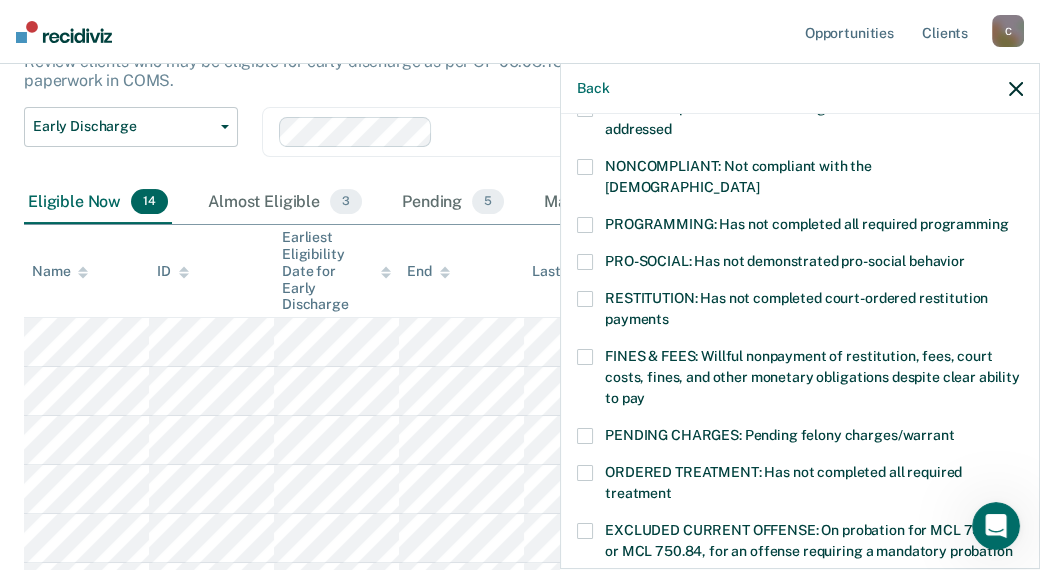 click at bounding box center [585, 357] 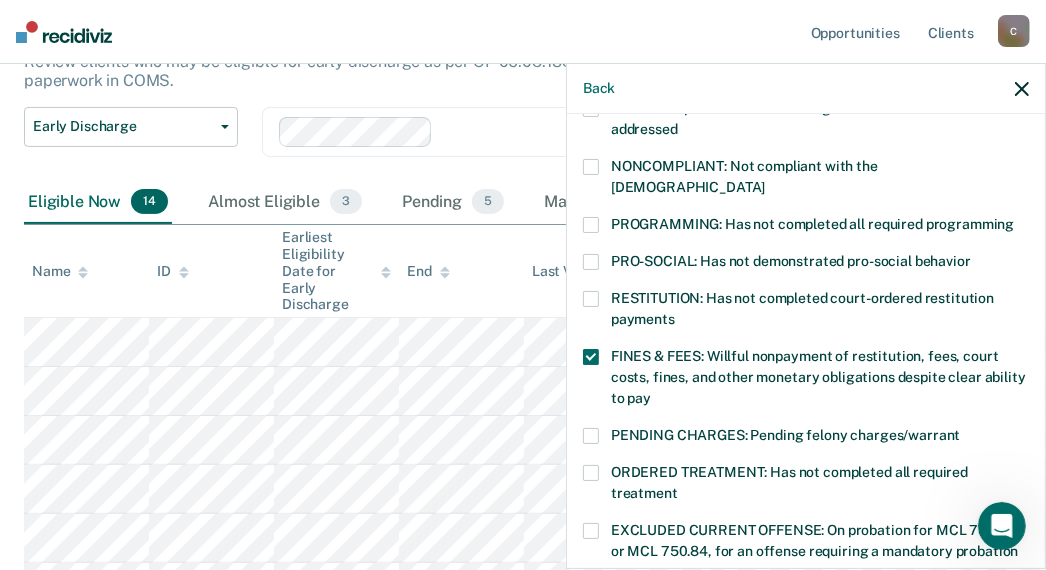 drag, startPoint x: 1028, startPoint y: 294, endPoint x: 1040, endPoint y: 333, distance: 40.804413 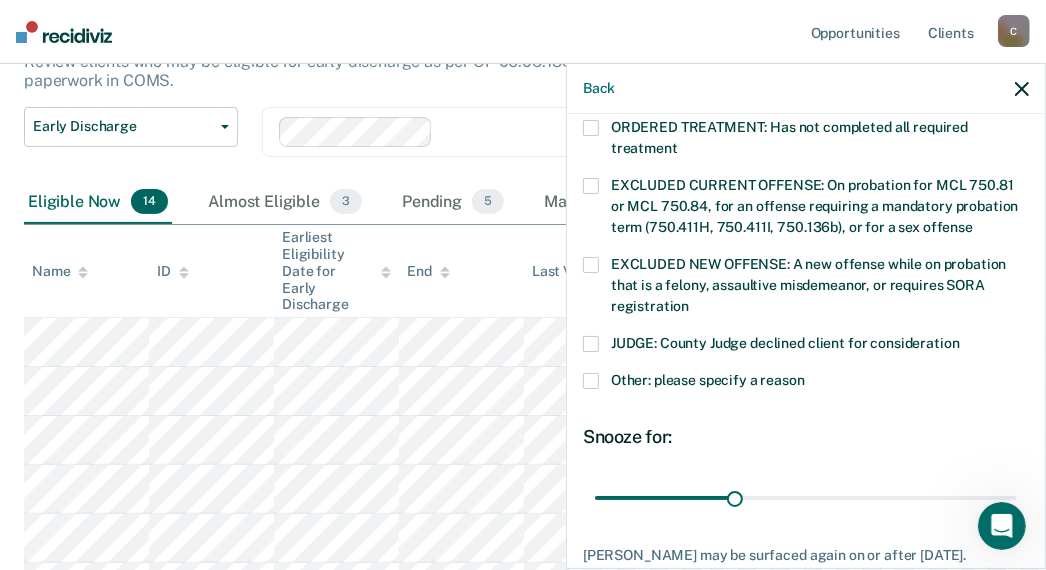 scroll, scrollTop: 805, scrollLeft: 0, axis: vertical 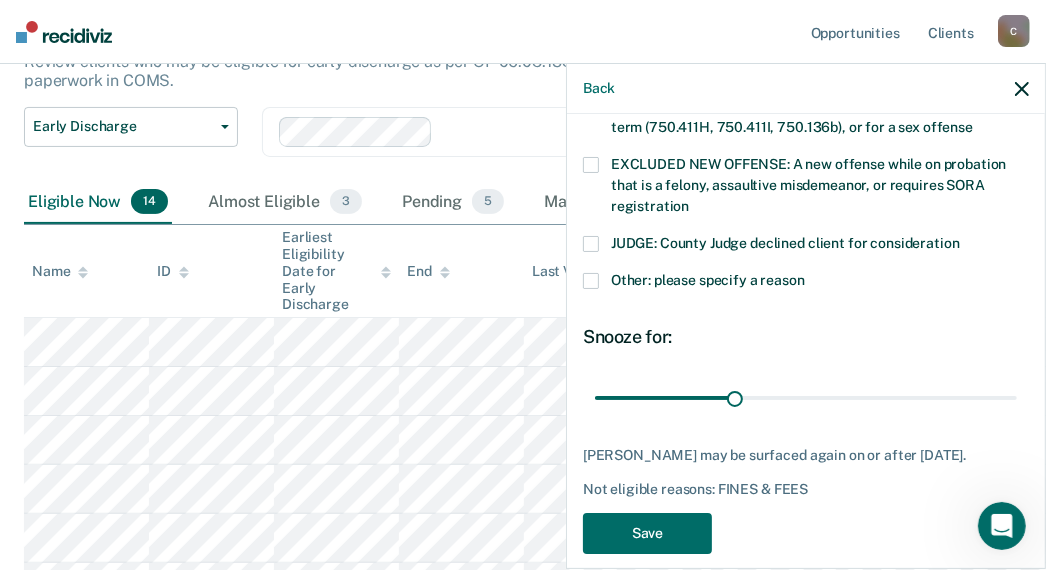 drag, startPoint x: 1037, startPoint y: 329, endPoint x: 14, endPoint y: 4, distance: 1073.3844 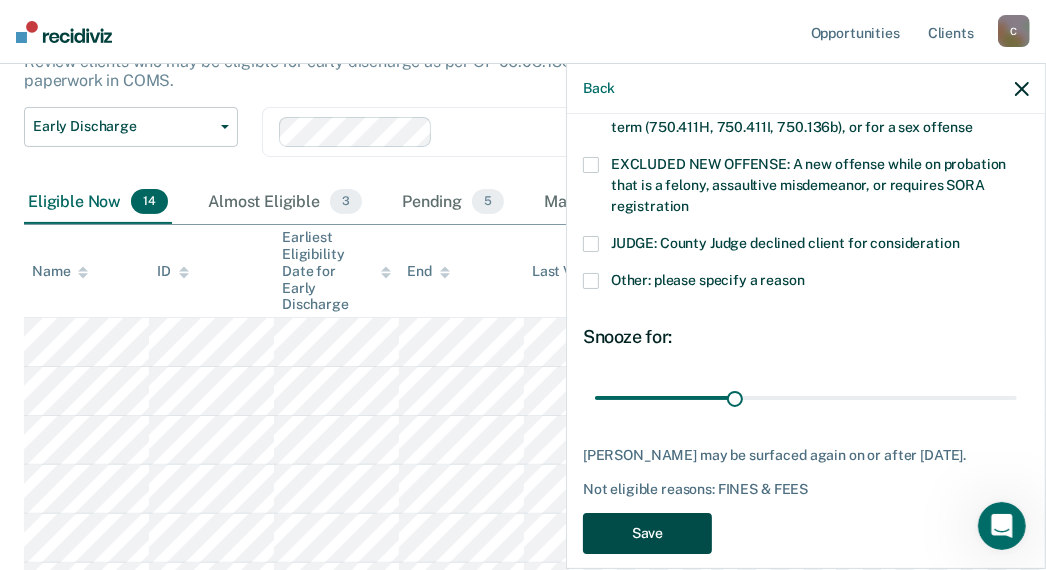 click on "Save" at bounding box center [647, 533] 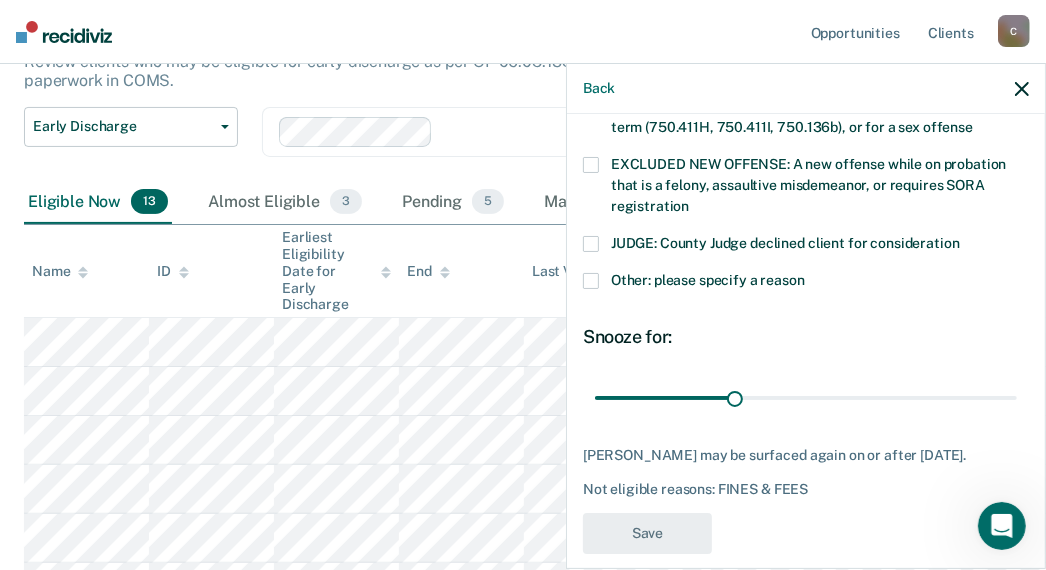 scroll, scrollTop: 716, scrollLeft: 0, axis: vertical 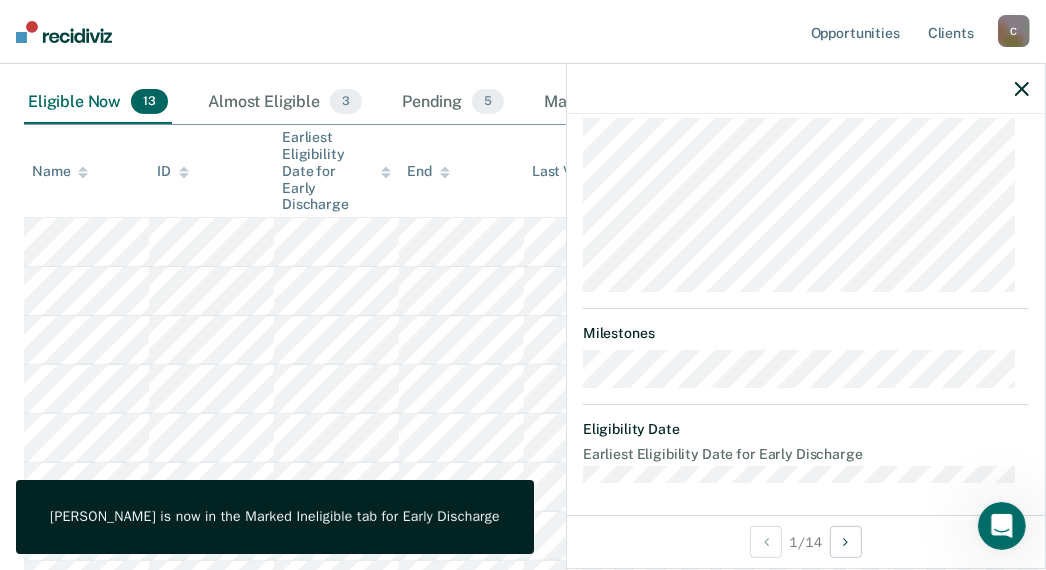 click on "End" at bounding box center [461, 171] 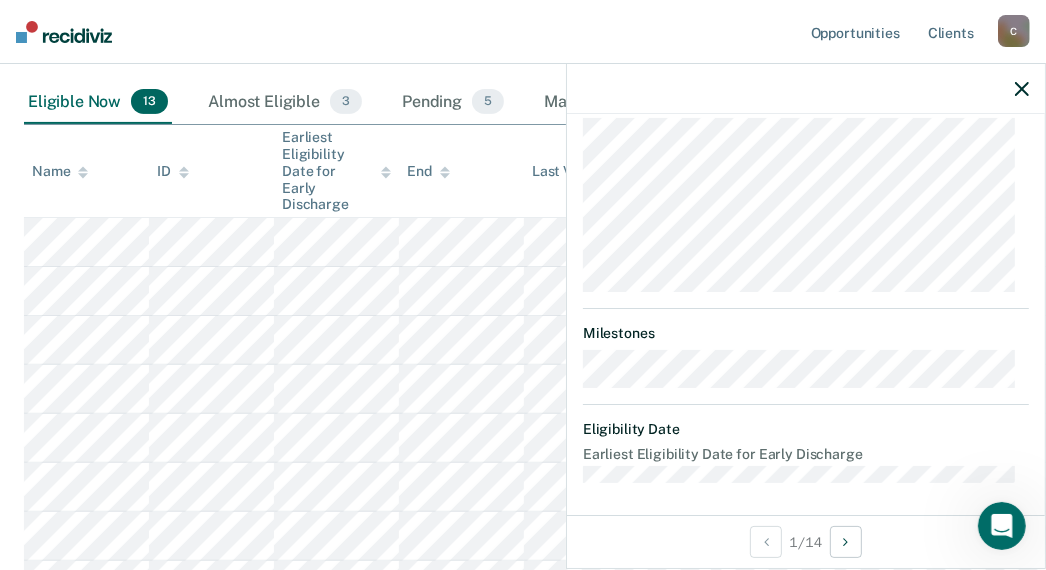 click 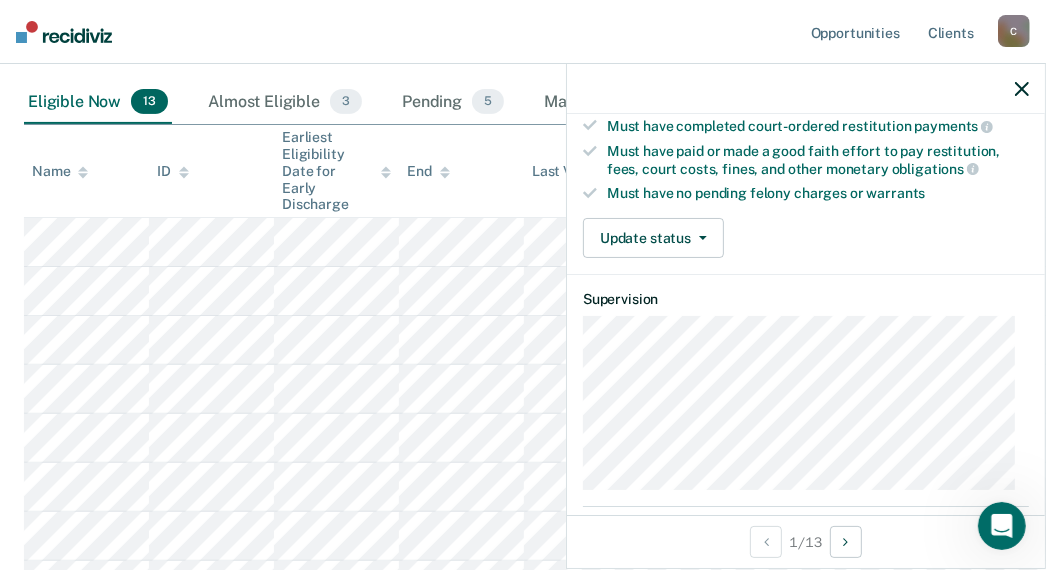 scroll, scrollTop: 400, scrollLeft: 0, axis: vertical 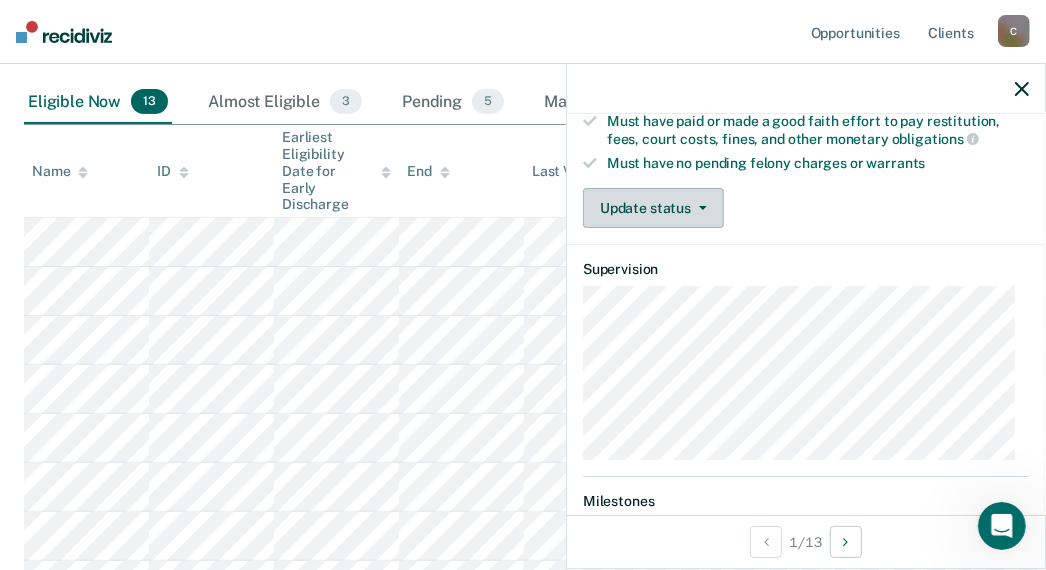 click on "Update status" at bounding box center [653, 208] 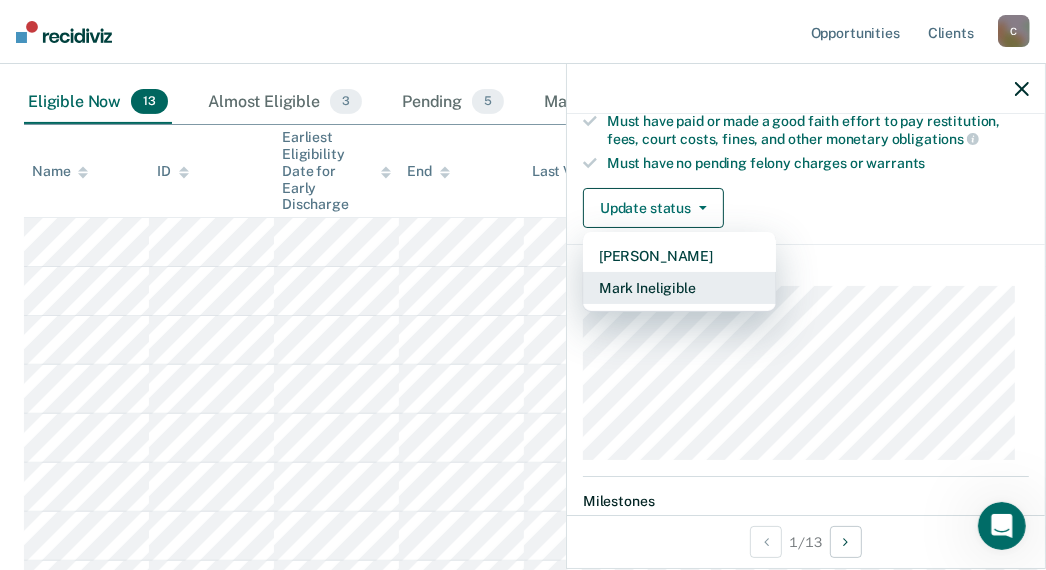 drag, startPoint x: 630, startPoint y: 248, endPoint x: 619, endPoint y: 294, distance: 47.296936 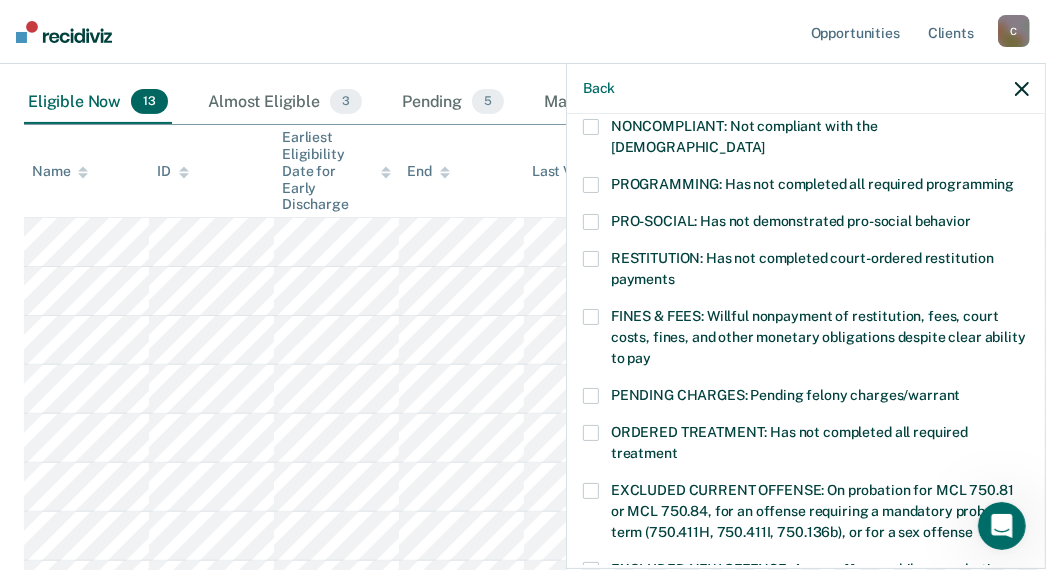 click at bounding box center (591, 317) 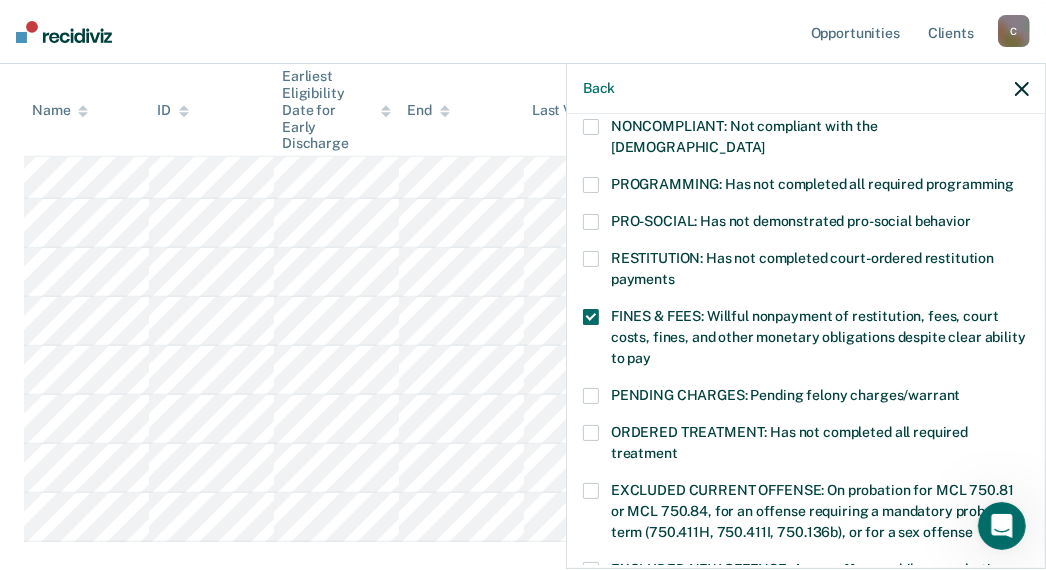 scroll, scrollTop: 719, scrollLeft: 0, axis: vertical 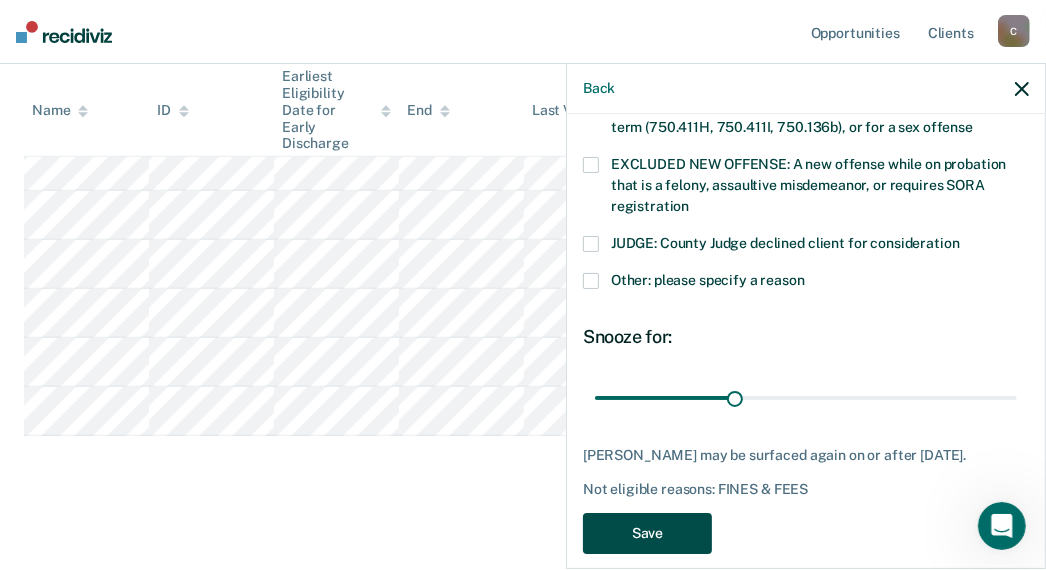 click on "Save" at bounding box center [647, 533] 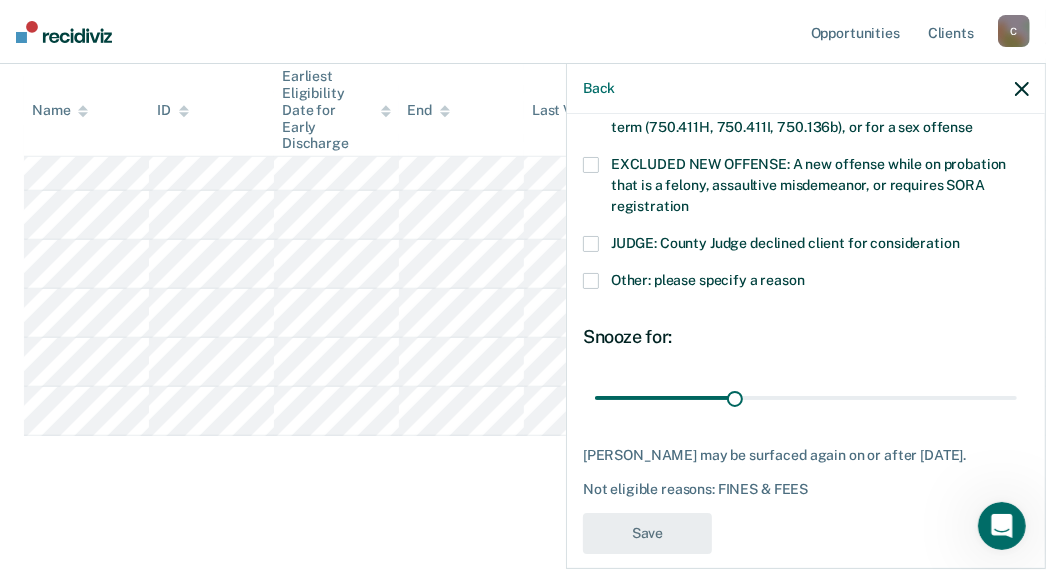 scroll, scrollTop: 670, scrollLeft: 0, axis: vertical 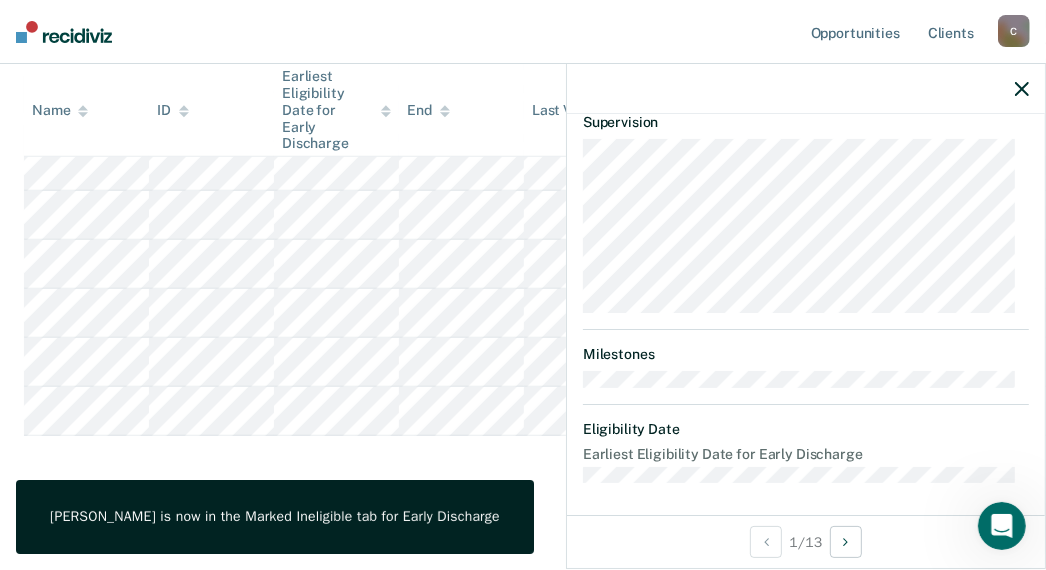 click 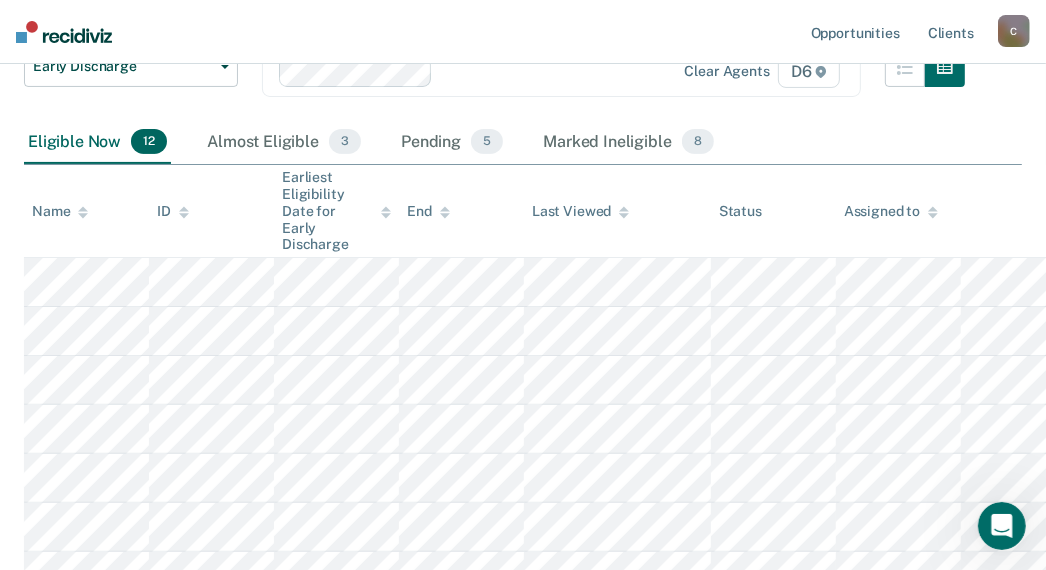 scroll, scrollTop: 170, scrollLeft: 0, axis: vertical 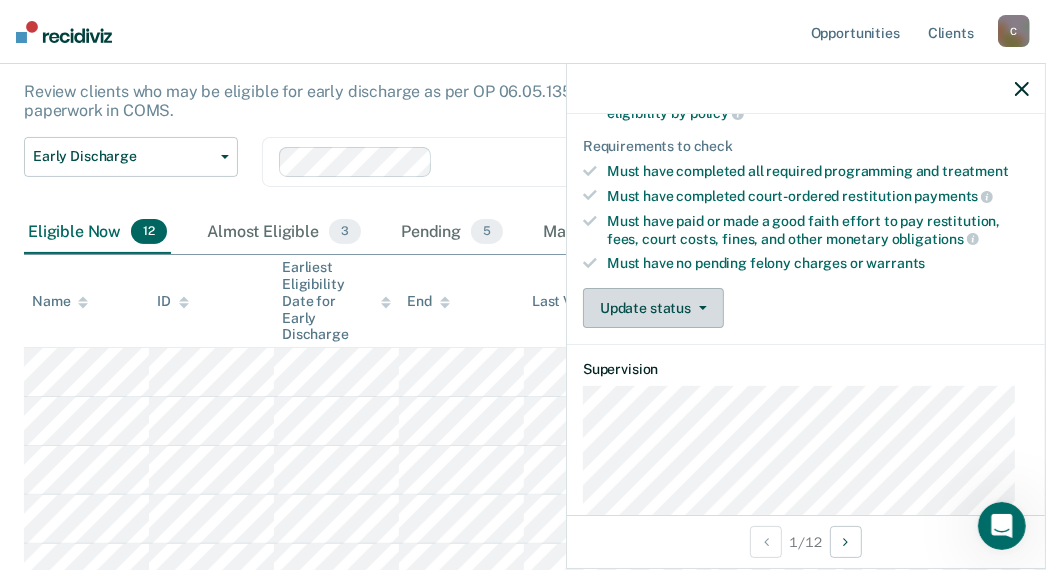 click on "Update status" at bounding box center (653, 308) 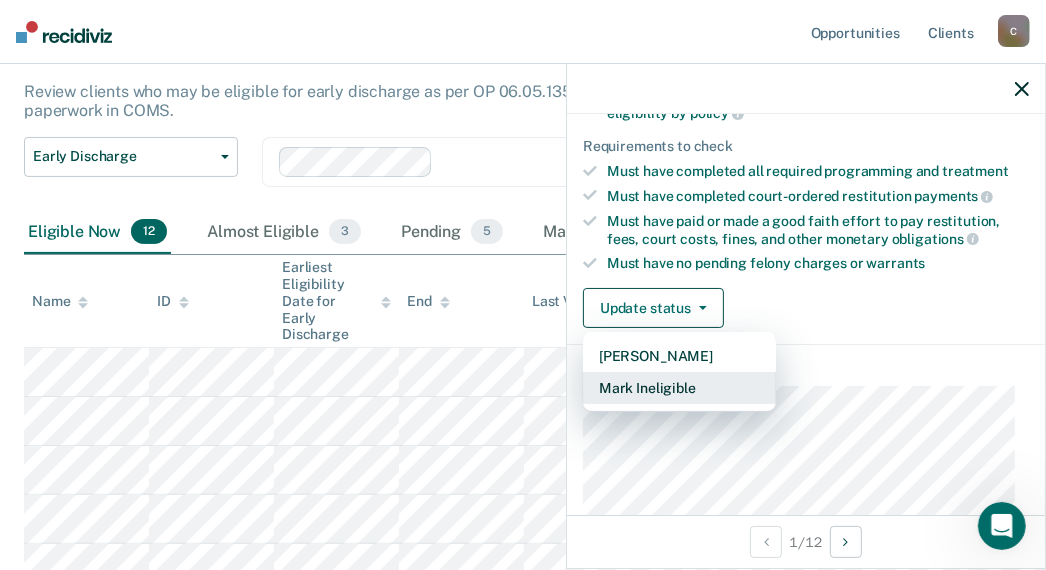 click on "Mark Ineligible" at bounding box center [679, 388] 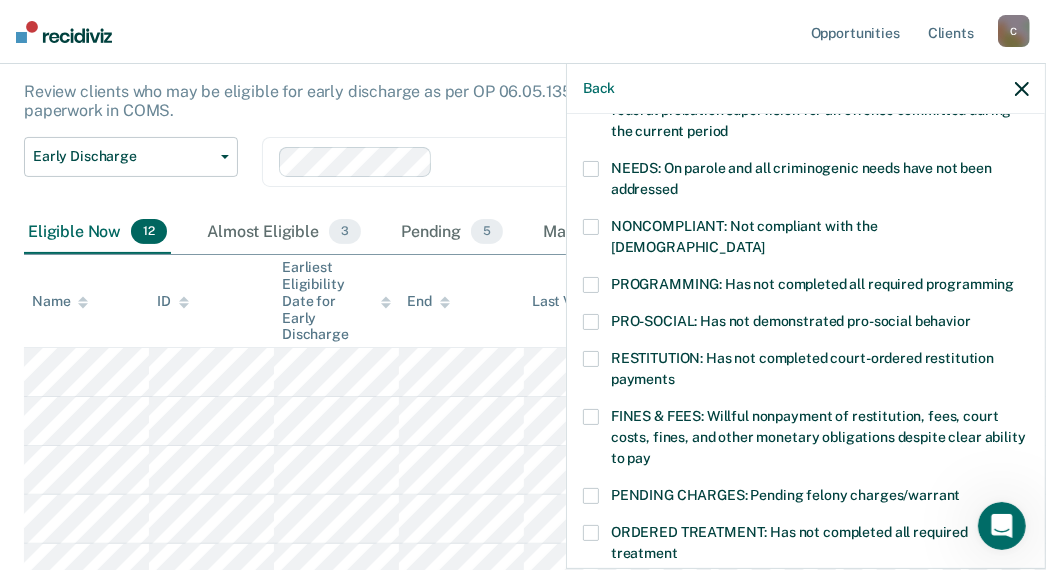 drag, startPoint x: 594, startPoint y: 394, endPoint x: 617, endPoint y: 383, distance: 25.495098 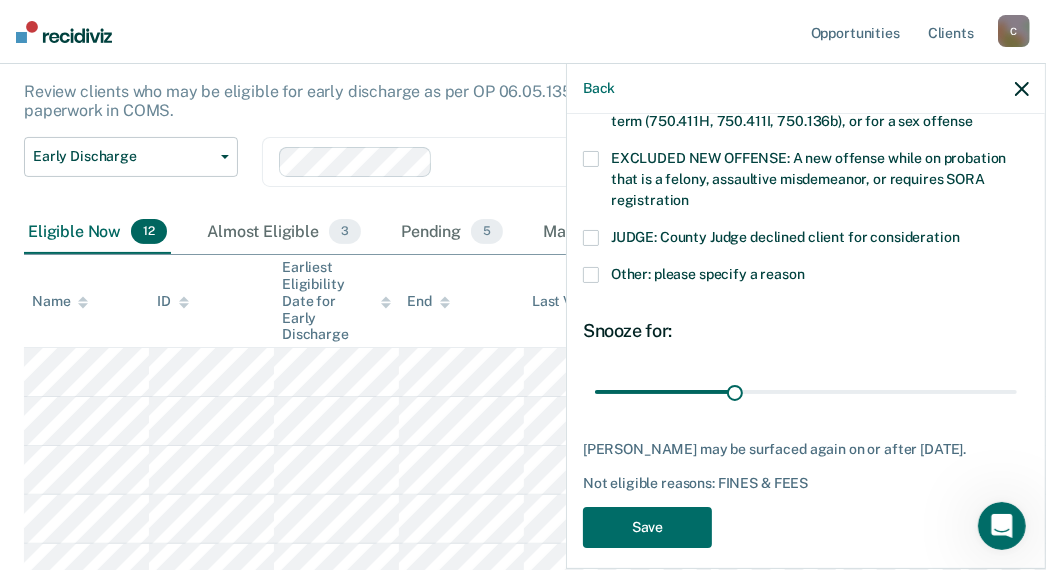 scroll, scrollTop: 813, scrollLeft: 0, axis: vertical 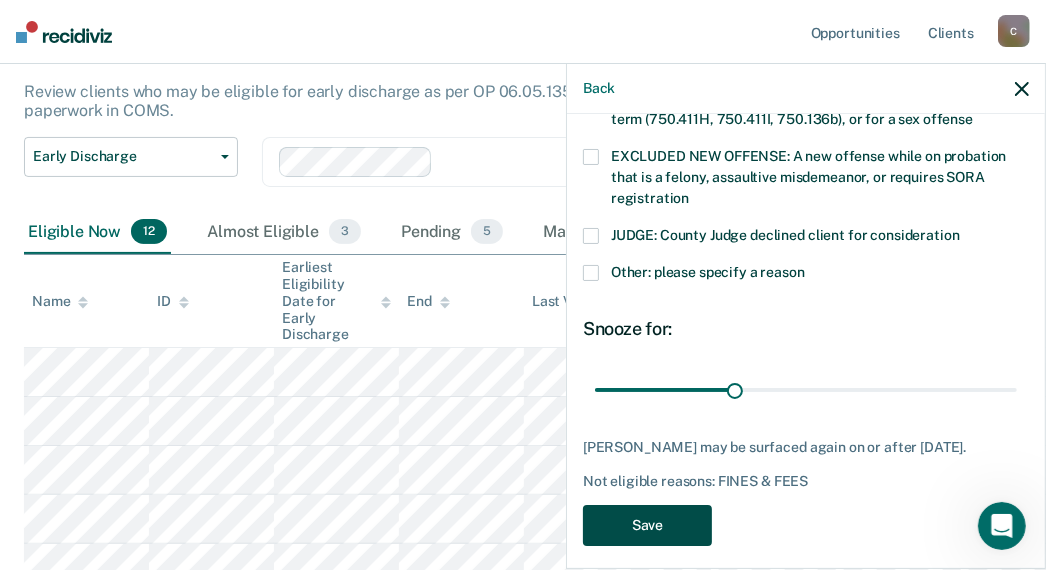 click on "Save" at bounding box center (647, 525) 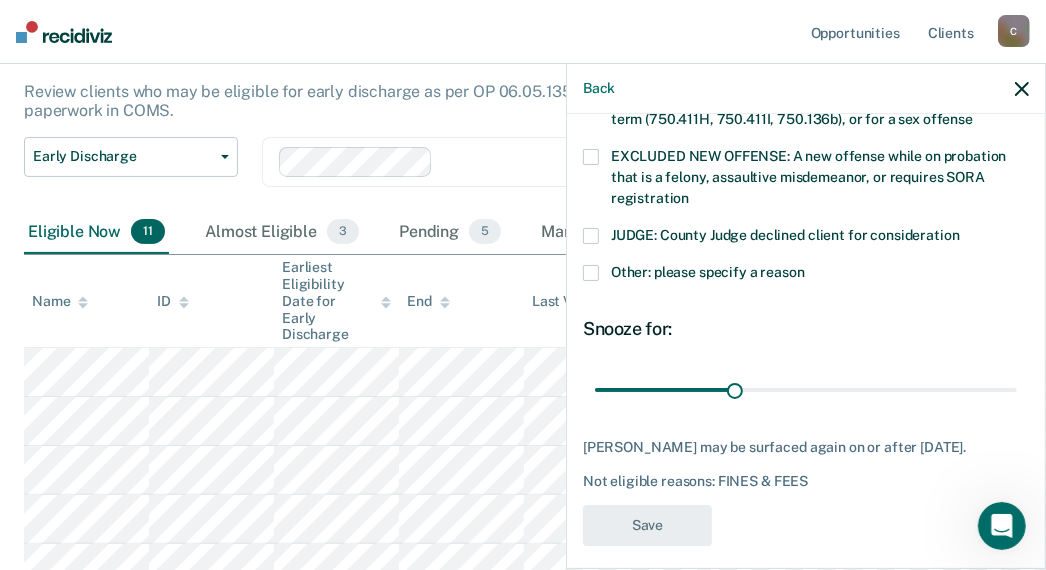 scroll, scrollTop: 695, scrollLeft: 0, axis: vertical 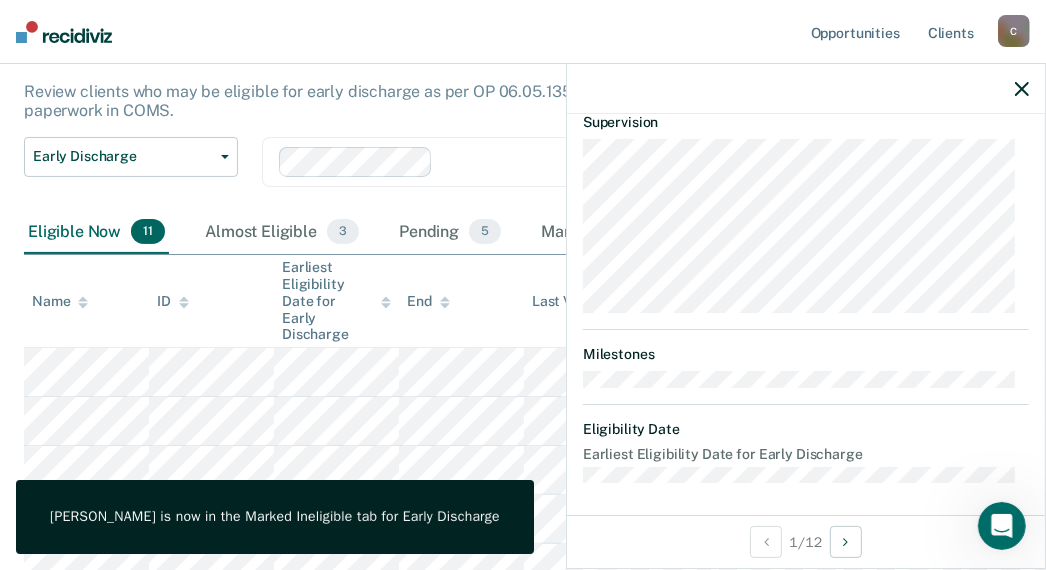 click 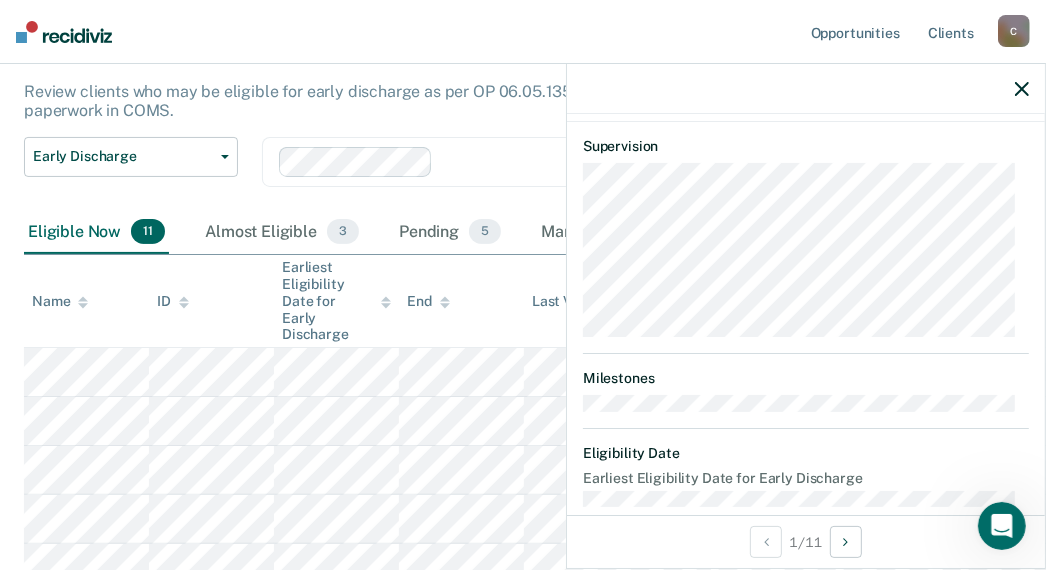 scroll, scrollTop: 546, scrollLeft: 0, axis: vertical 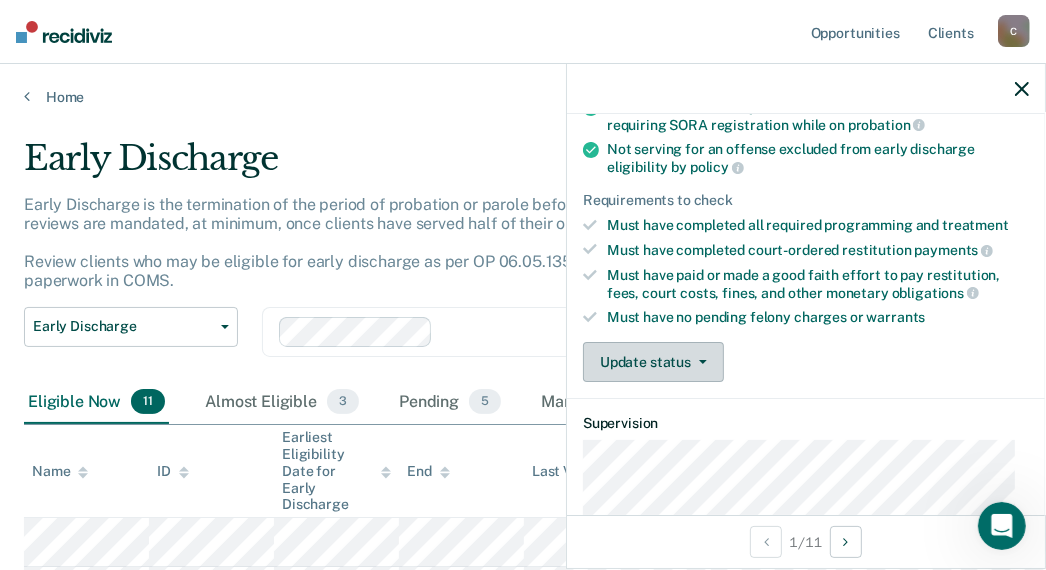click on "Update status" at bounding box center [653, 362] 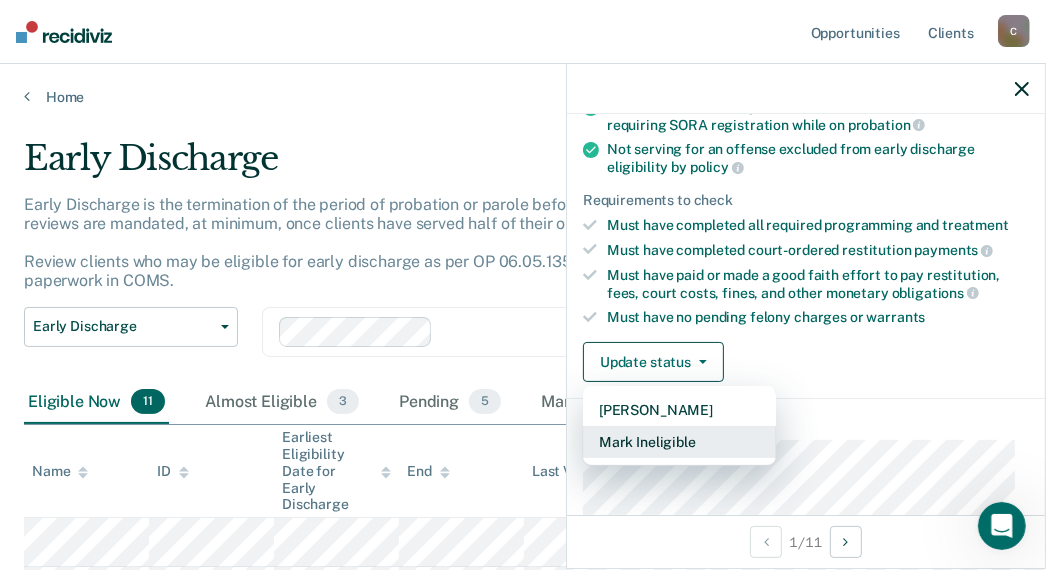 click on "Mark Ineligible" at bounding box center (679, 442) 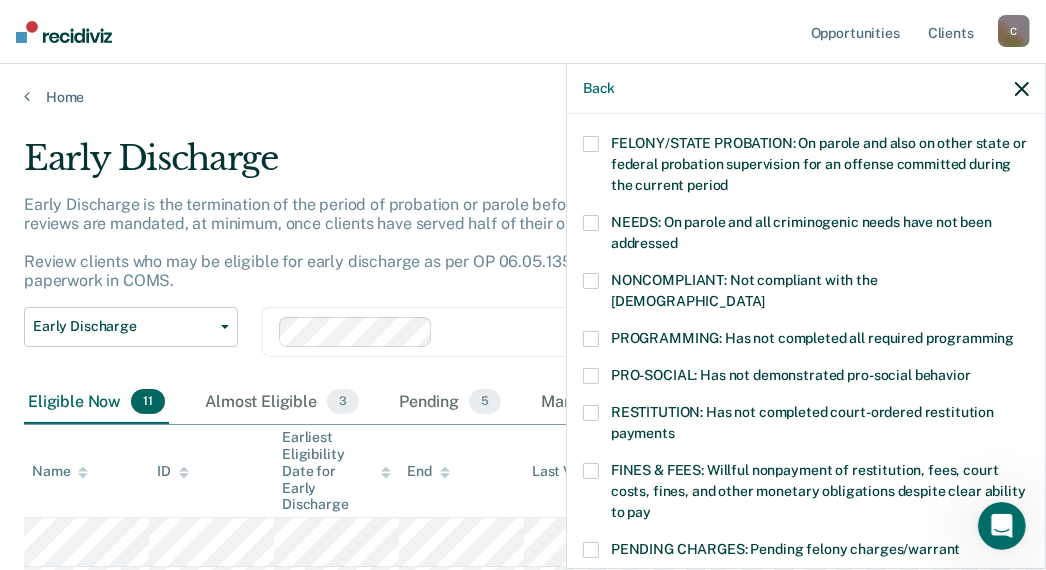 drag, startPoint x: 585, startPoint y: 444, endPoint x: 685, endPoint y: 449, distance: 100.12492 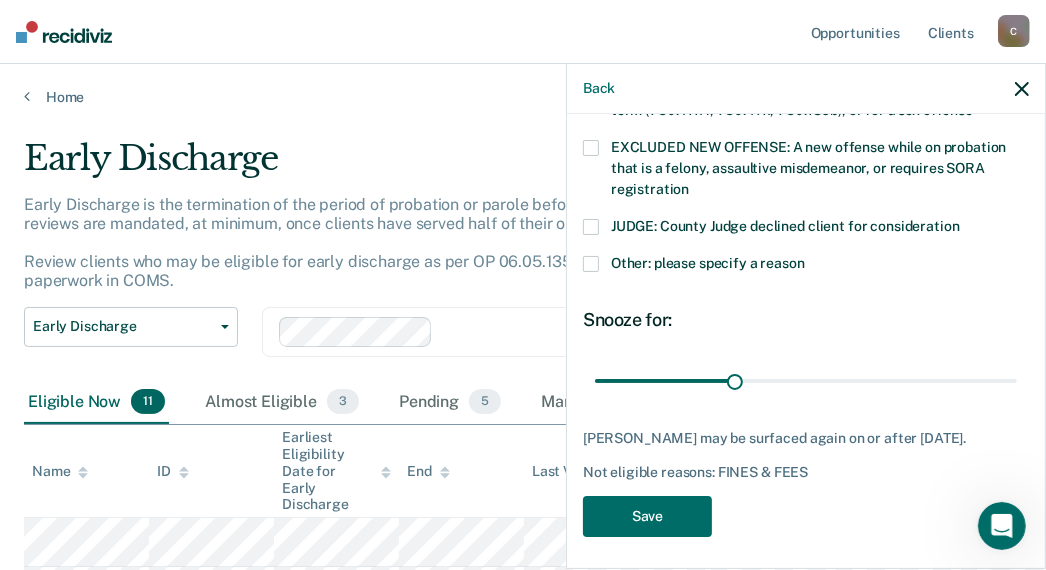 scroll, scrollTop: 822, scrollLeft: 0, axis: vertical 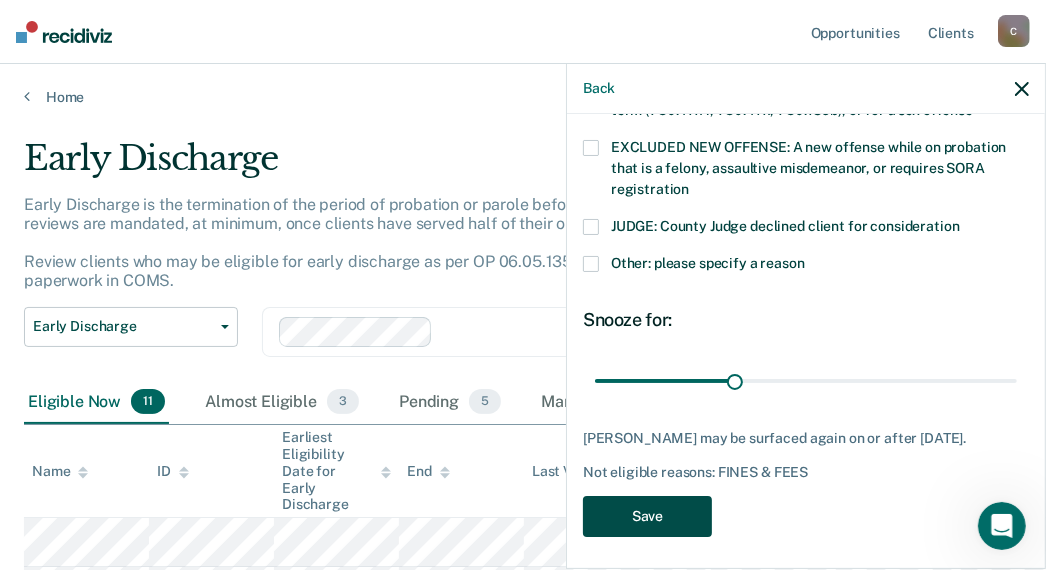 drag, startPoint x: 696, startPoint y: 497, endPoint x: 711, endPoint y: 497, distance: 15 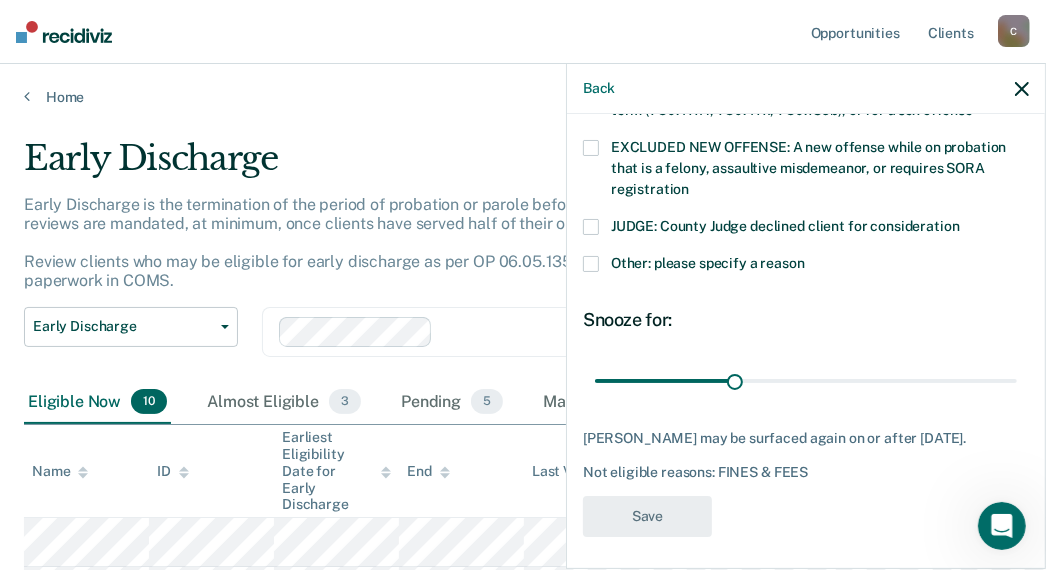 scroll, scrollTop: 695, scrollLeft: 0, axis: vertical 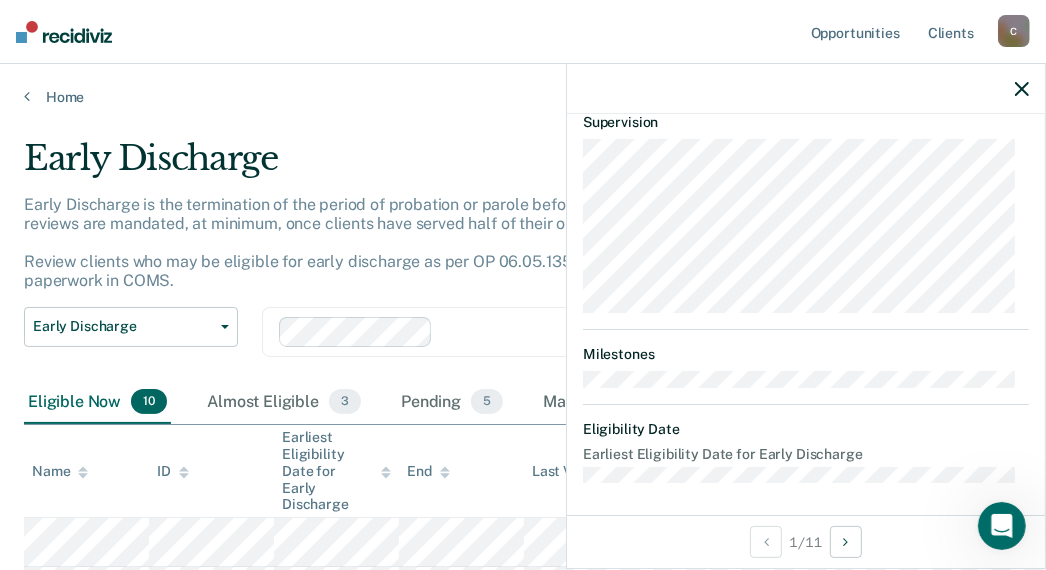 click 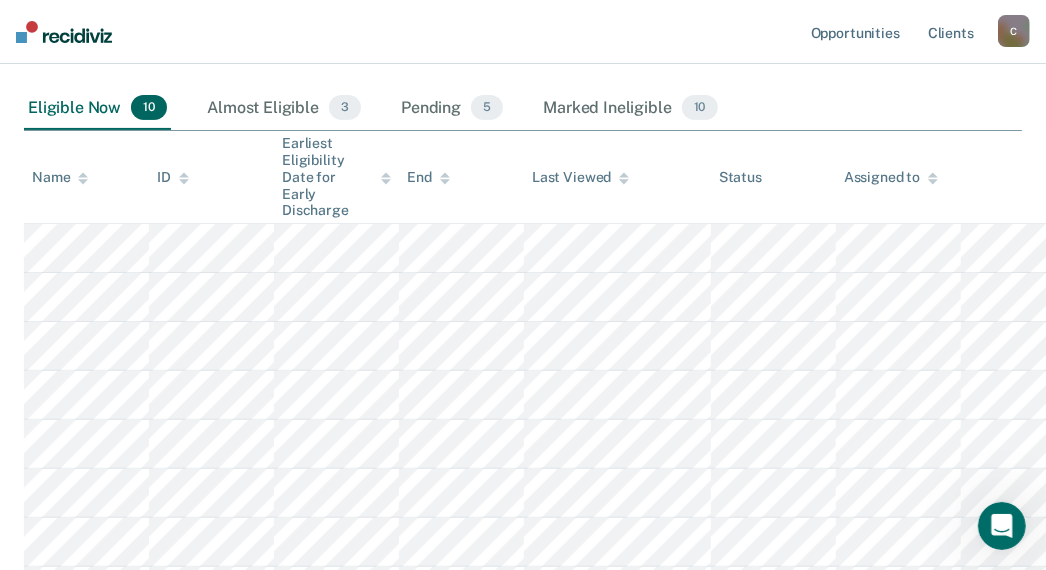 scroll, scrollTop: 200, scrollLeft: 0, axis: vertical 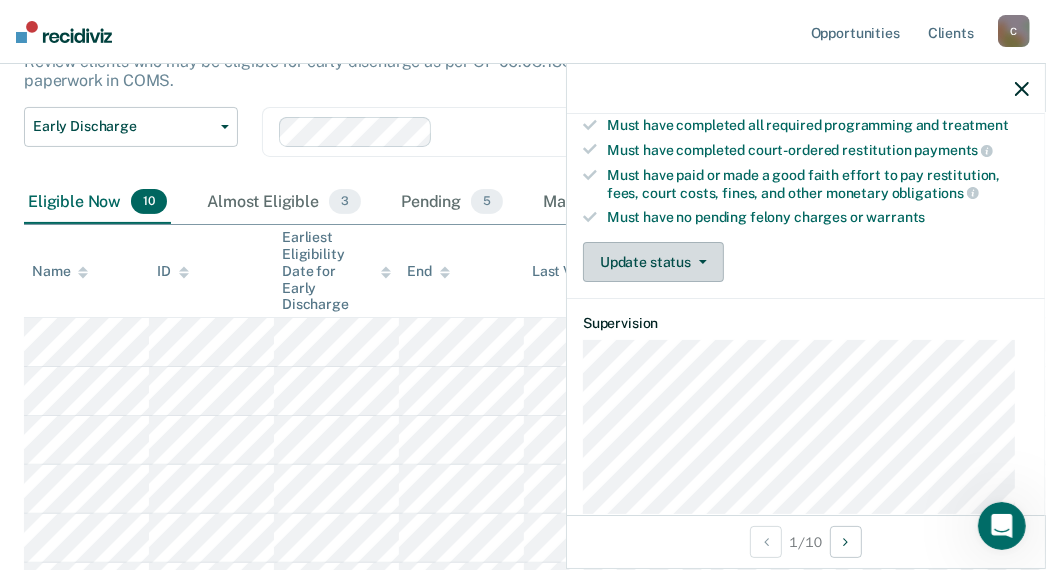 click on "Update status" at bounding box center (653, 262) 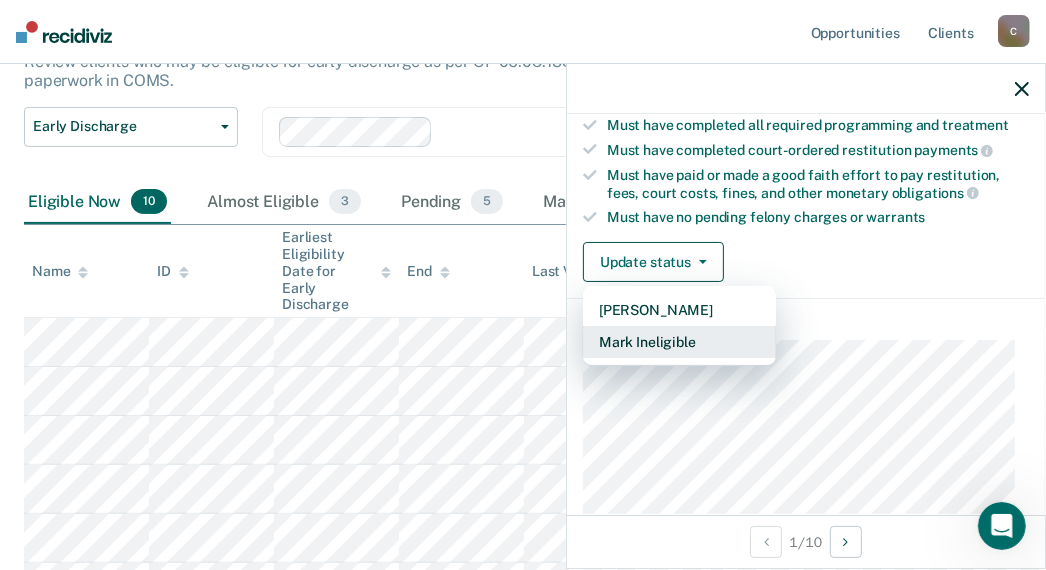 click on "Mark Ineligible" at bounding box center [679, 342] 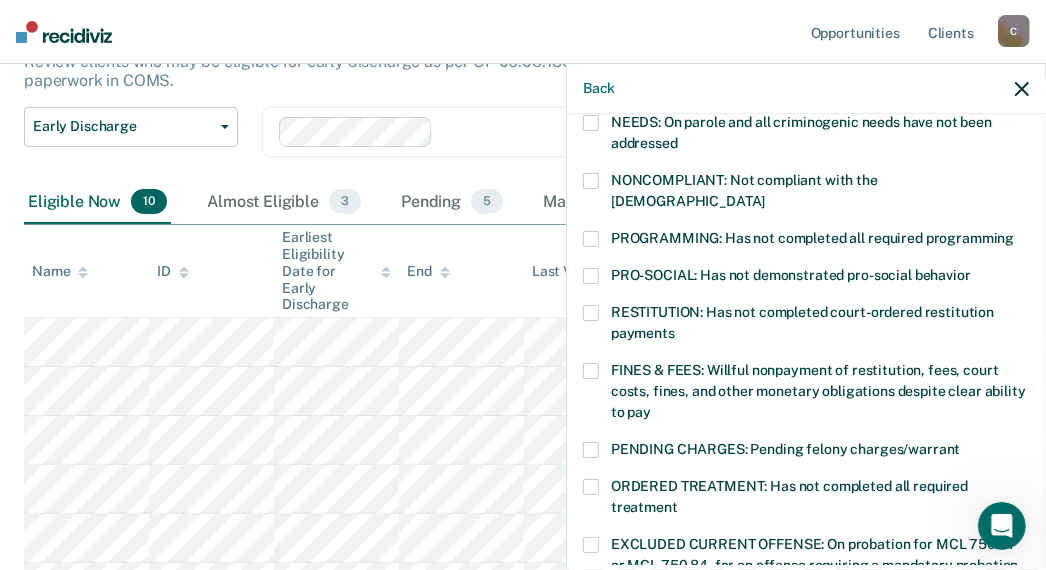 click on "FINES & FEES: Willful nonpayment of restitution, fees, court costs, fines, and other monetary obligations despite clear ability to pay" at bounding box center (806, 394) 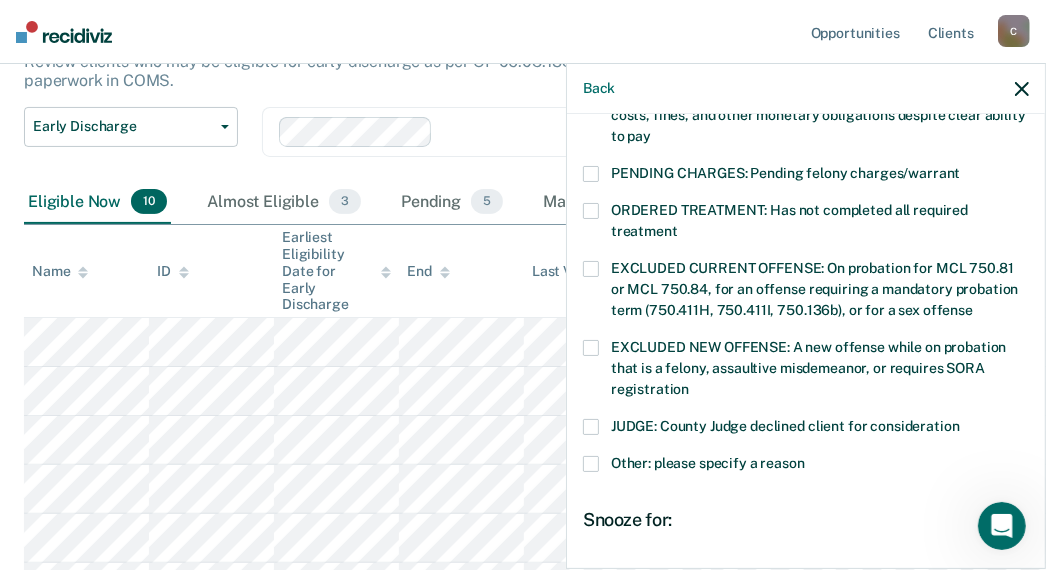 scroll, scrollTop: 805, scrollLeft: 0, axis: vertical 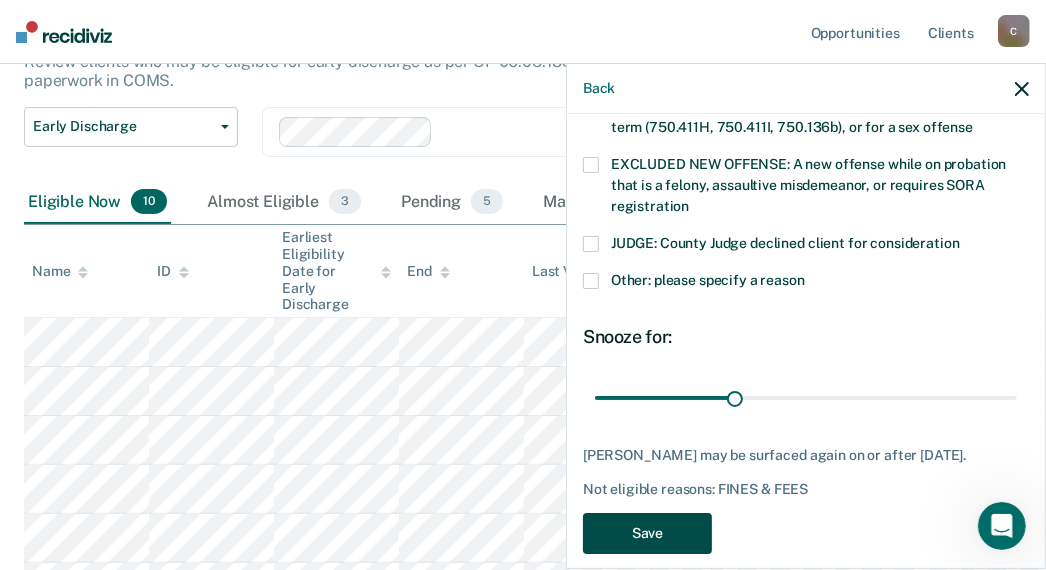 click on "Save" at bounding box center (647, 533) 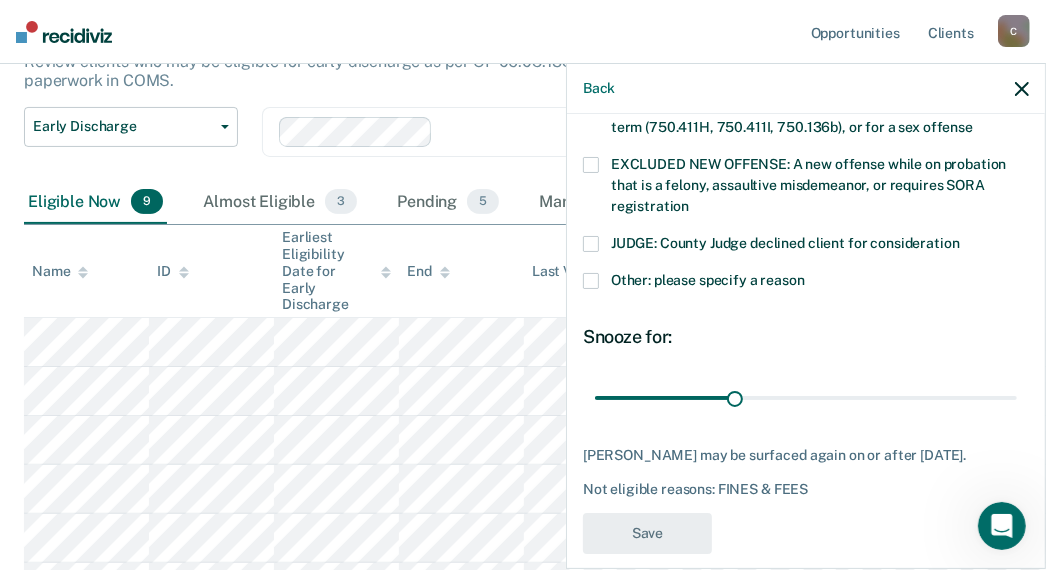 scroll, scrollTop: 695, scrollLeft: 0, axis: vertical 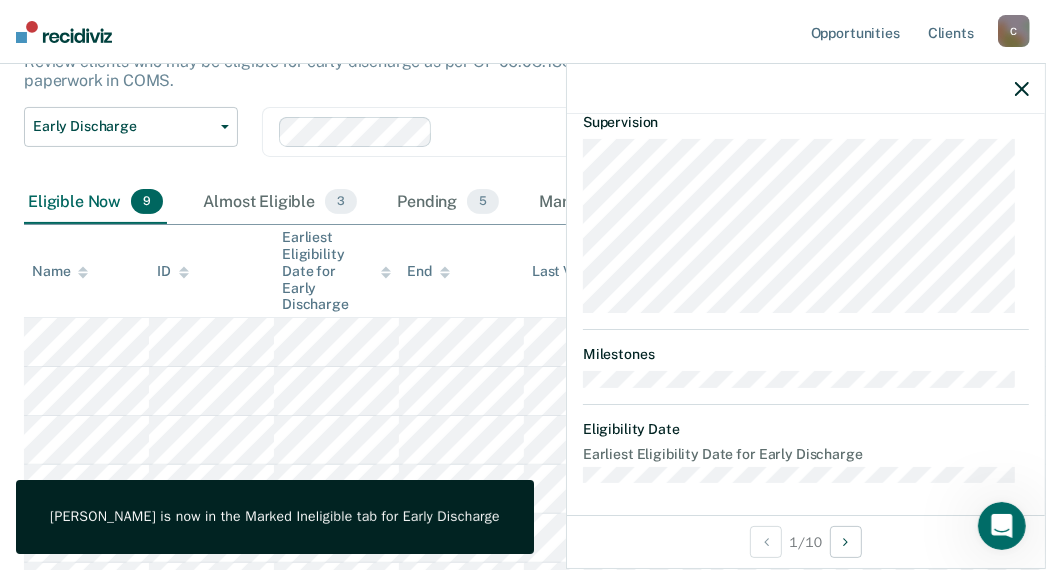 click 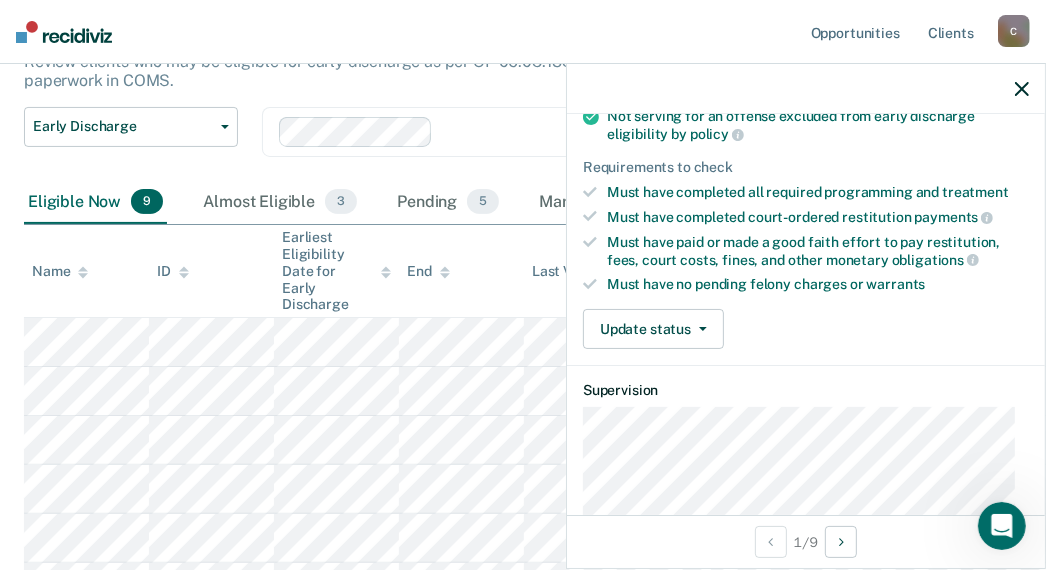 scroll, scrollTop: 300, scrollLeft: 0, axis: vertical 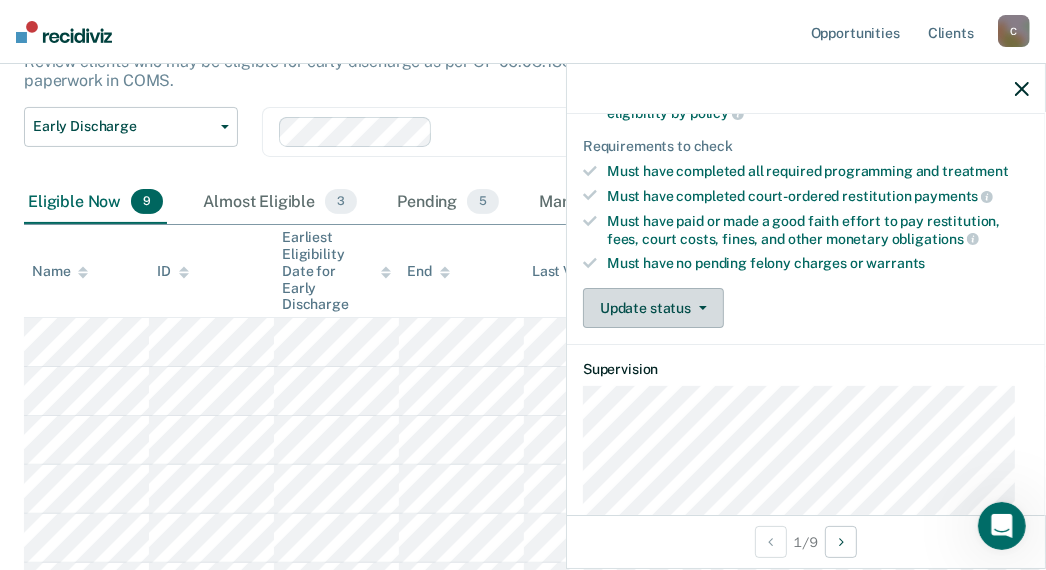 click on "Update status" at bounding box center (653, 308) 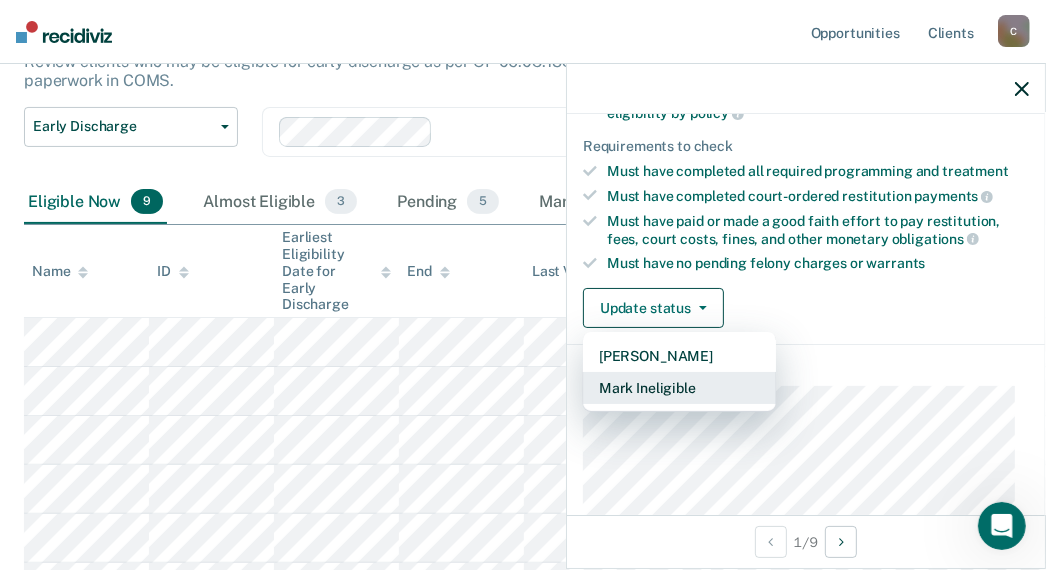 click on "Mark Ineligible" at bounding box center [679, 388] 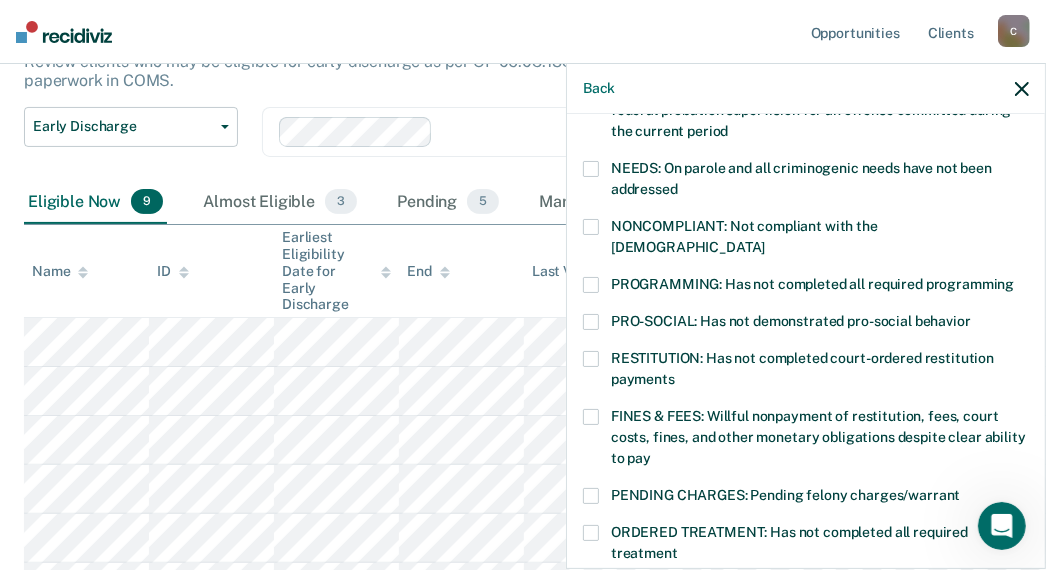 drag, startPoint x: 589, startPoint y: 392, endPoint x: 608, endPoint y: 389, distance: 19.235384 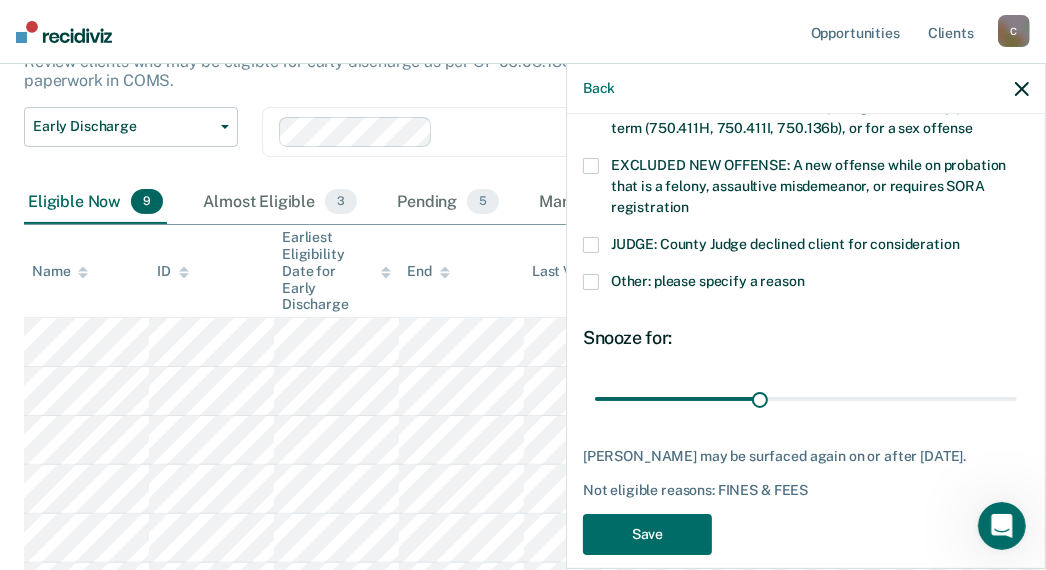 scroll, scrollTop: 800, scrollLeft: 0, axis: vertical 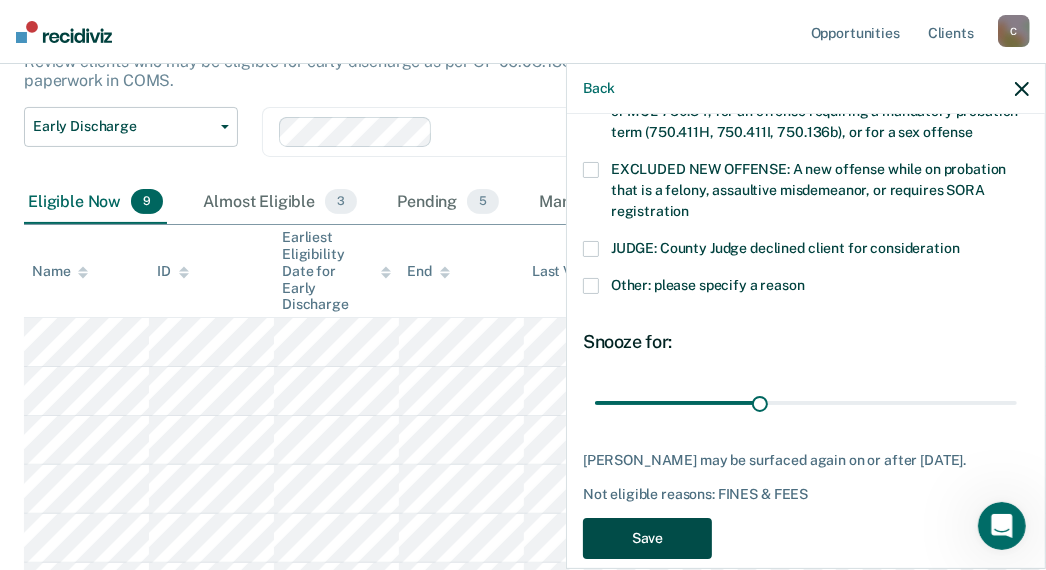 drag, startPoint x: 702, startPoint y: 516, endPoint x: 691, endPoint y: 512, distance: 11.7046995 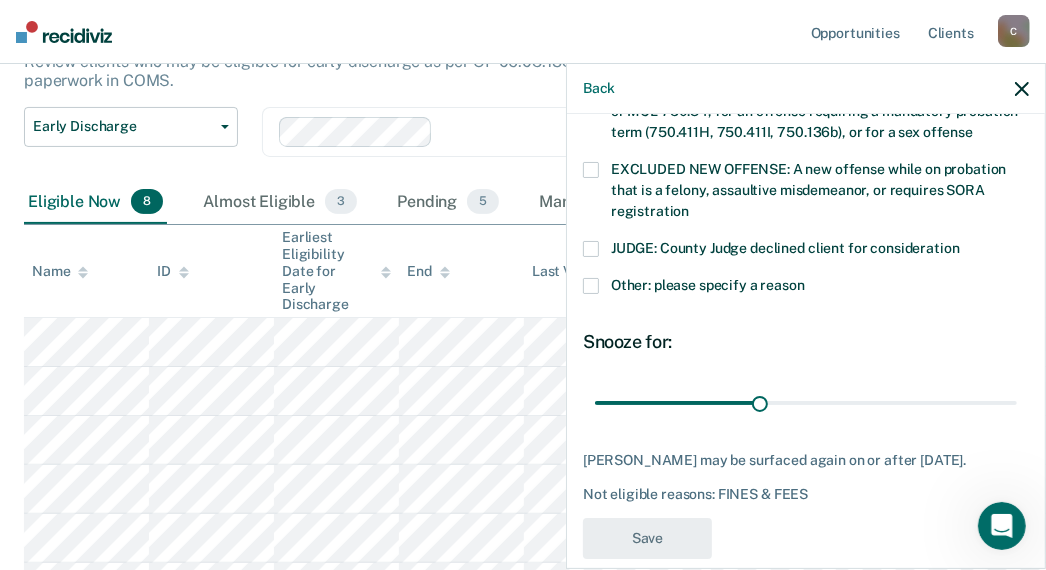 scroll, scrollTop: 695, scrollLeft: 0, axis: vertical 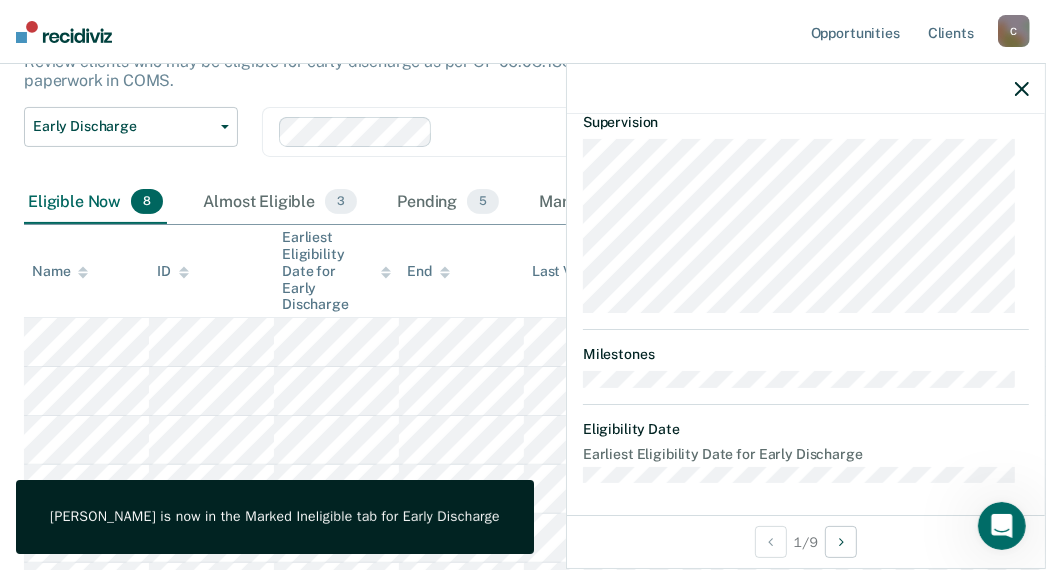 click 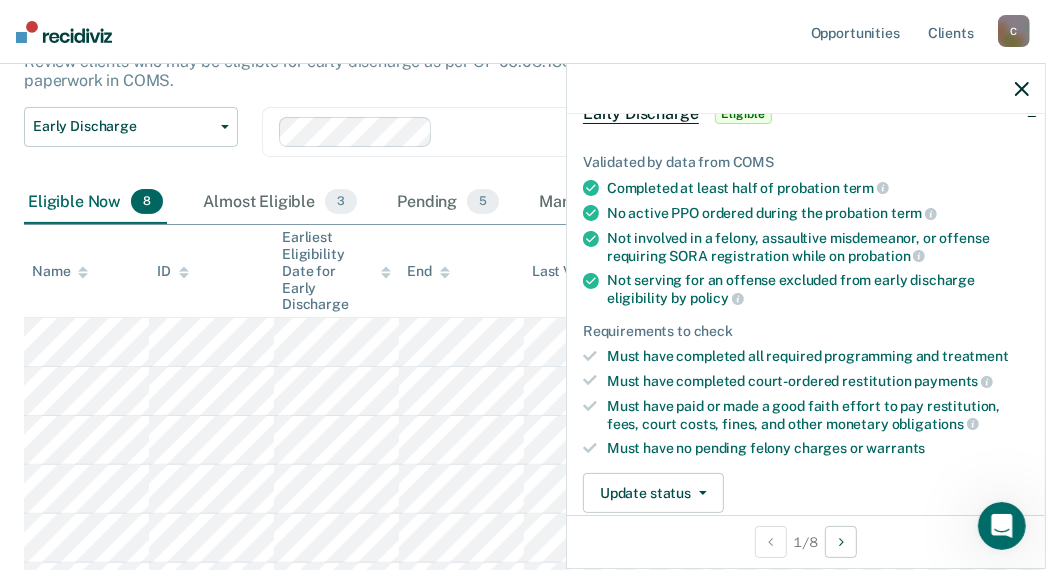 scroll, scrollTop: 400, scrollLeft: 0, axis: vertical 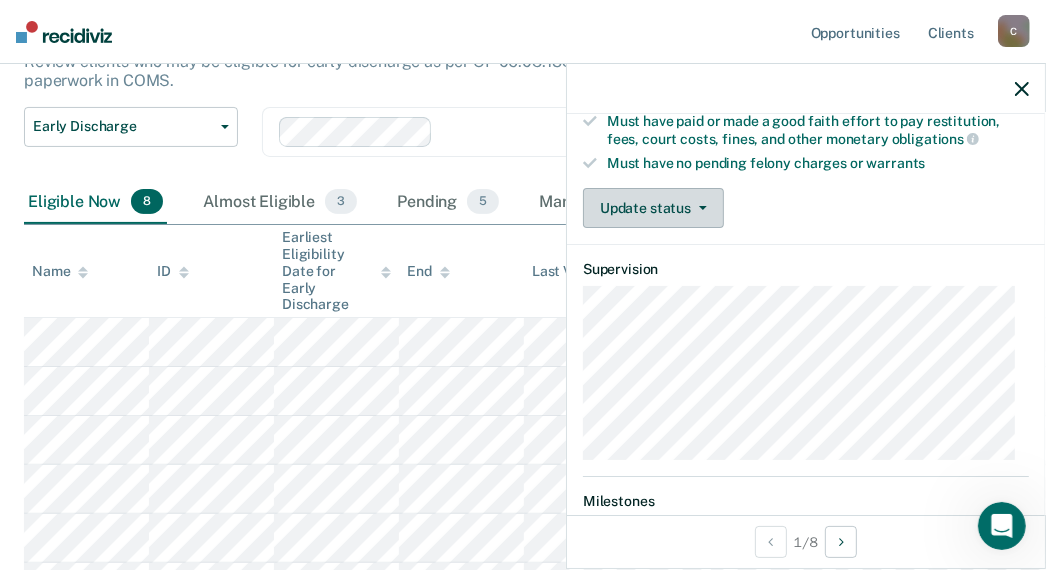 click on "Update status" at bounding box center [653, 208] 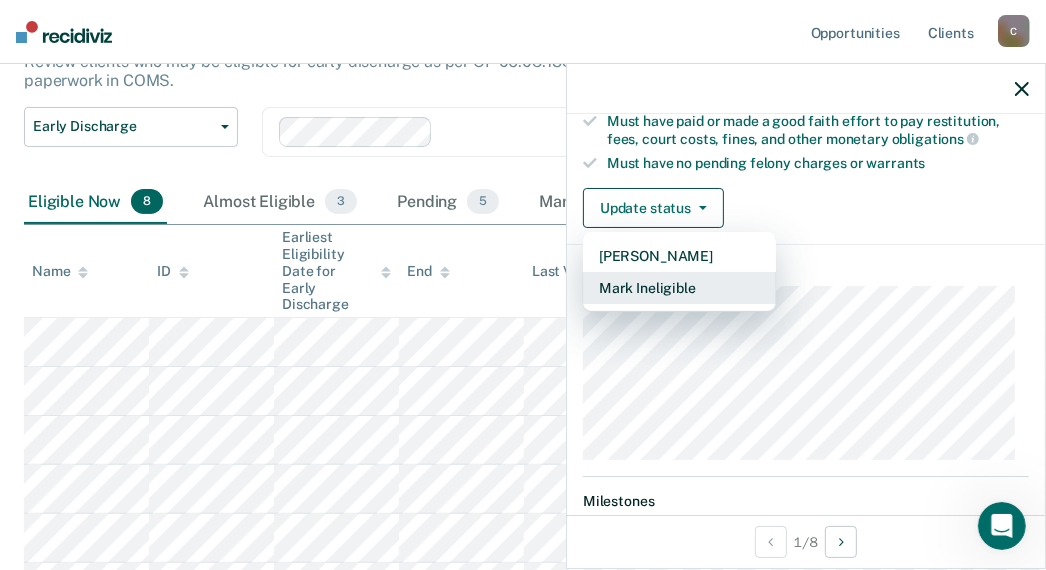 click on "Mark Ineligible" at bounding box center [679, 288] 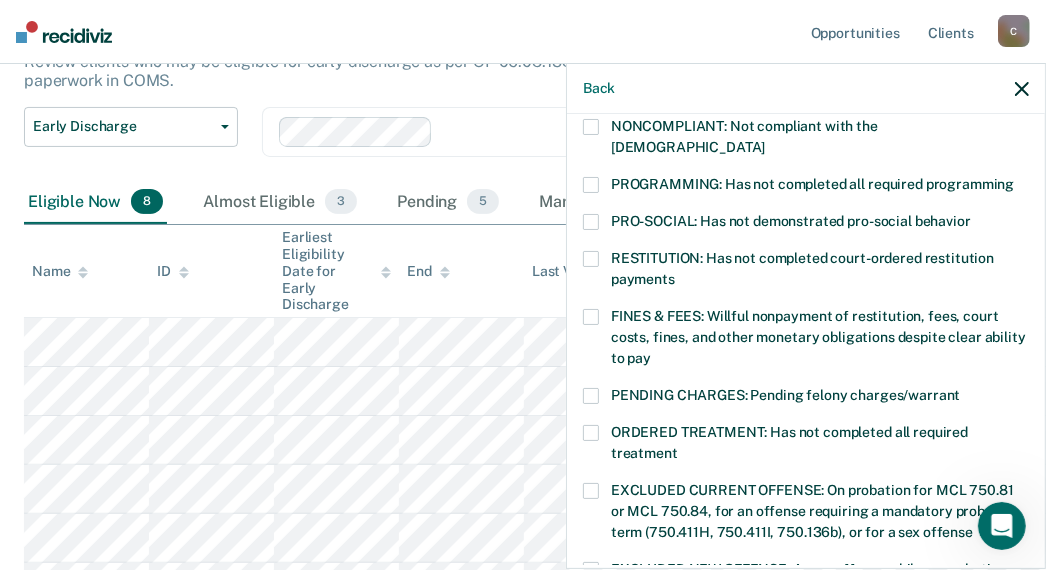 drag, startPoint x: 591, startPoint y: 299, endPoint x: 666, endPoint y: 287, distance: 75.95393 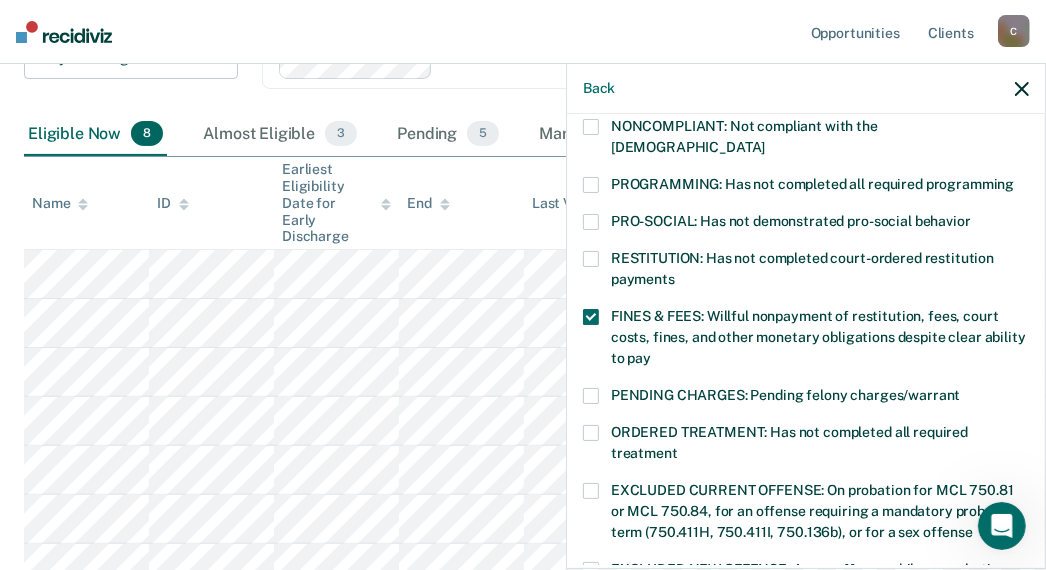 scroll, scrollTop: 464, scrollLeft: 0, axis: vertical 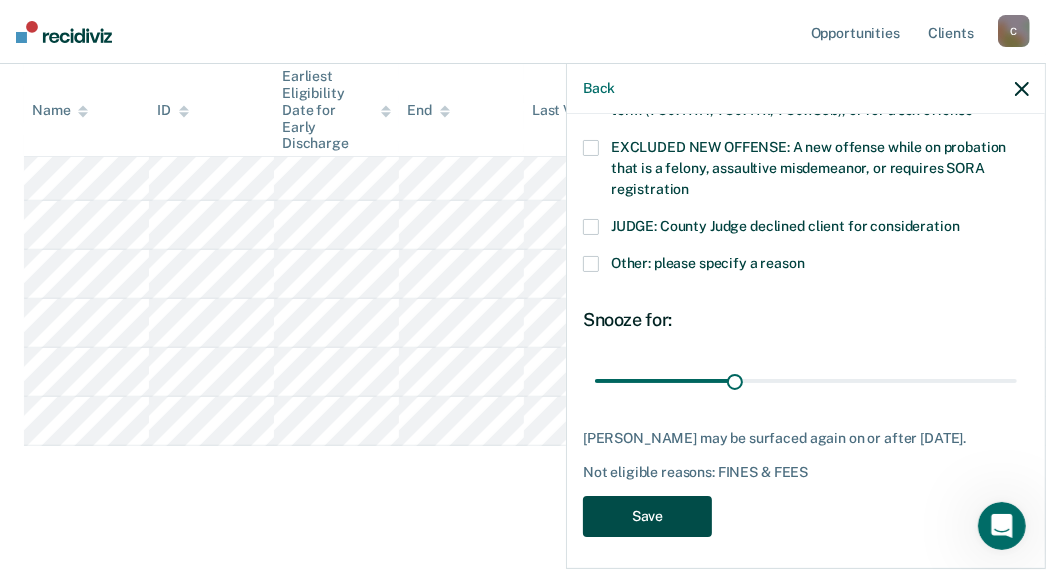 drag, startPoint x: 601, startPoint y: 524, endPoint x: 589, endPoint y: 532, distance: 14.422205 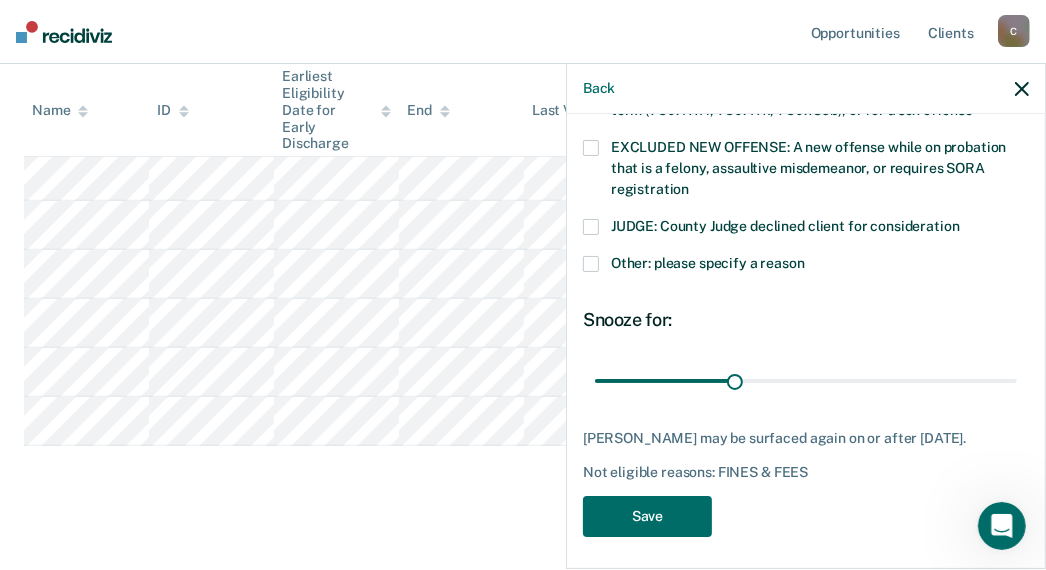 scroll, scrollTop: 415, scrollLeft: 0, axis: vertical 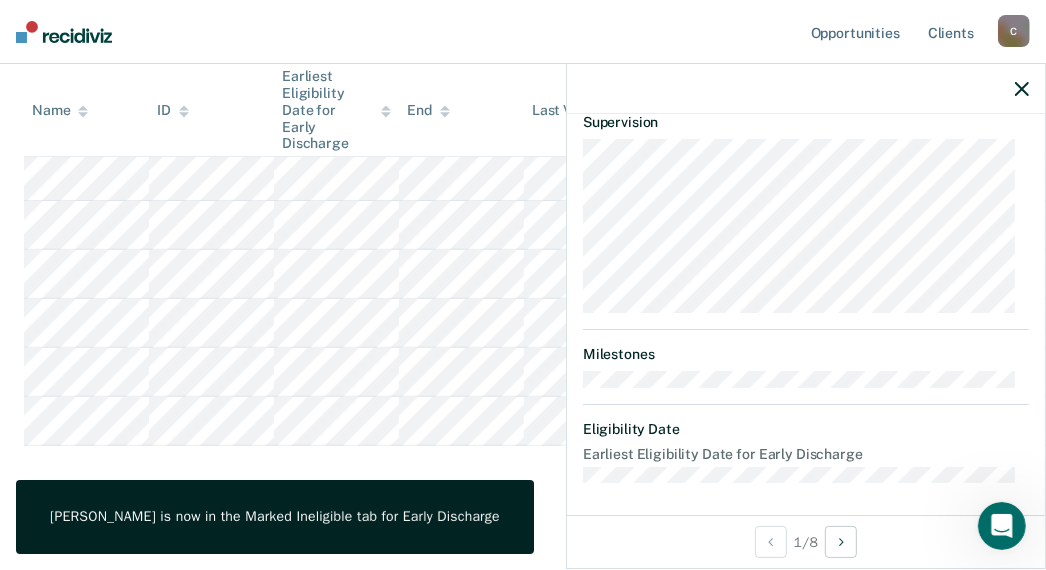 click on "Early Discharge   Early Discharge is the termination of the period of probation or parole before the full-term discharge date. Early discharge reviews are mandated, at minimum, once clients have served half of their original term of supervision. Review clients who may be eligible for early discharge as per OP 06.05.135 and OP 06.04.130H and complete the discharge paperwork in COMS. Early Discharge Classification Review Early Discharge Minimum Telephone Reporting Overdue for Discharge Supervision Level Mismatch Clear   agents D6   Eligible Now 7 Almost Eligible 3 Pending 5 Marked Ineligible 13
To pick up a draggable item, press the space bar.
While dragging, use the arrow keys to move the item.
Press space again to drop the item in its new position, or press escape to cancel.
Name ID Earliest Eligibility Date for Early Discharge End Last Viewed Status Assigned to" at bounding box center (523, 113) 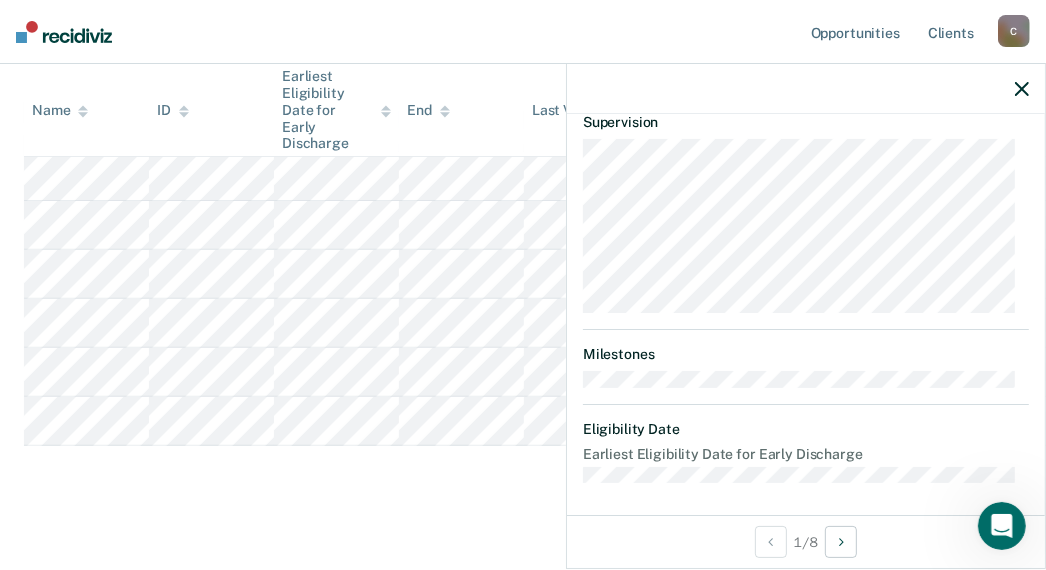 click 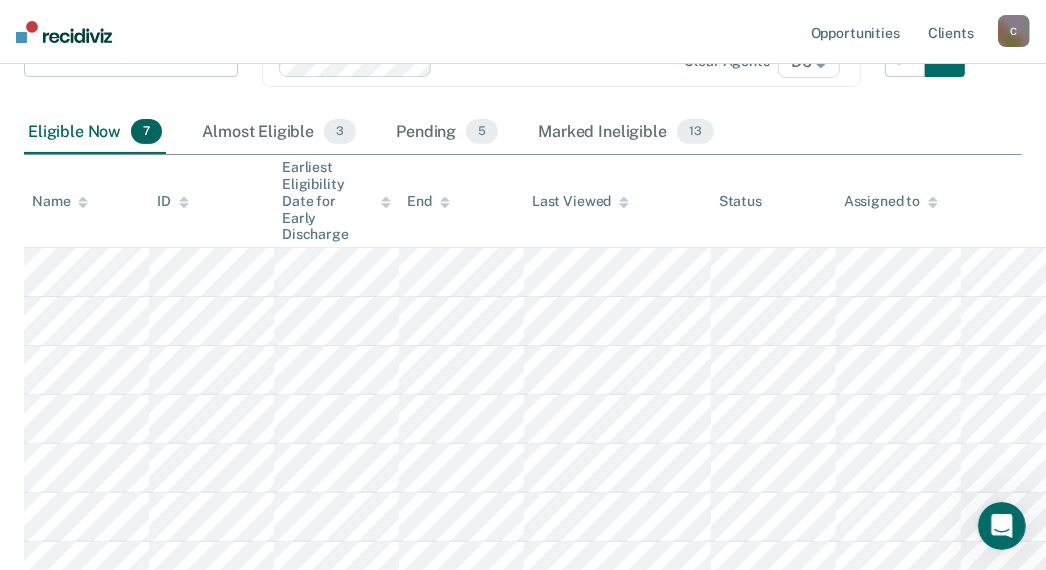 scroll, scrollTop: 215, scrollLeft: 0, axis: vertical 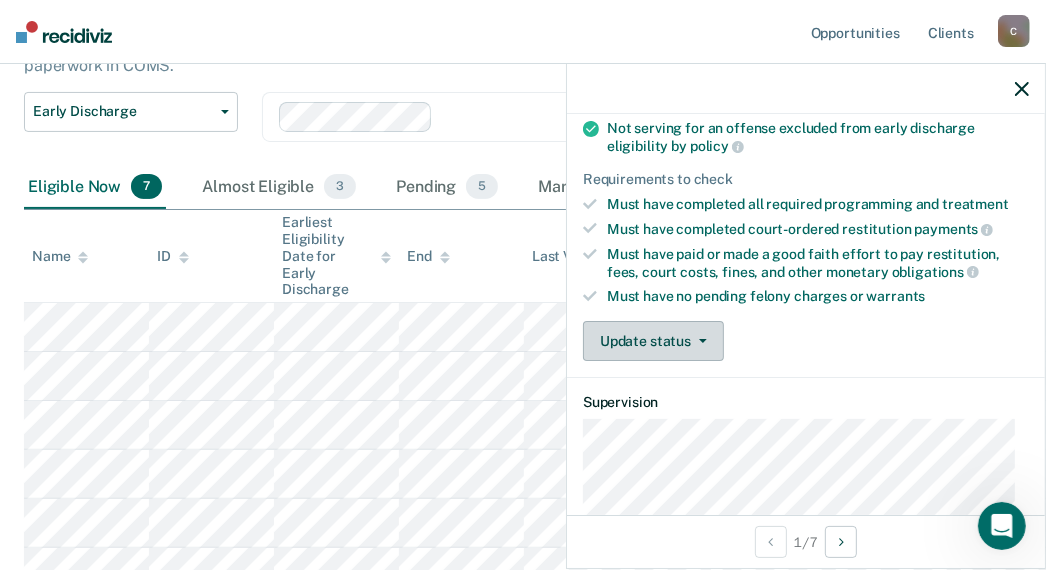 click on "Update status" at bounding box center (653, 341) 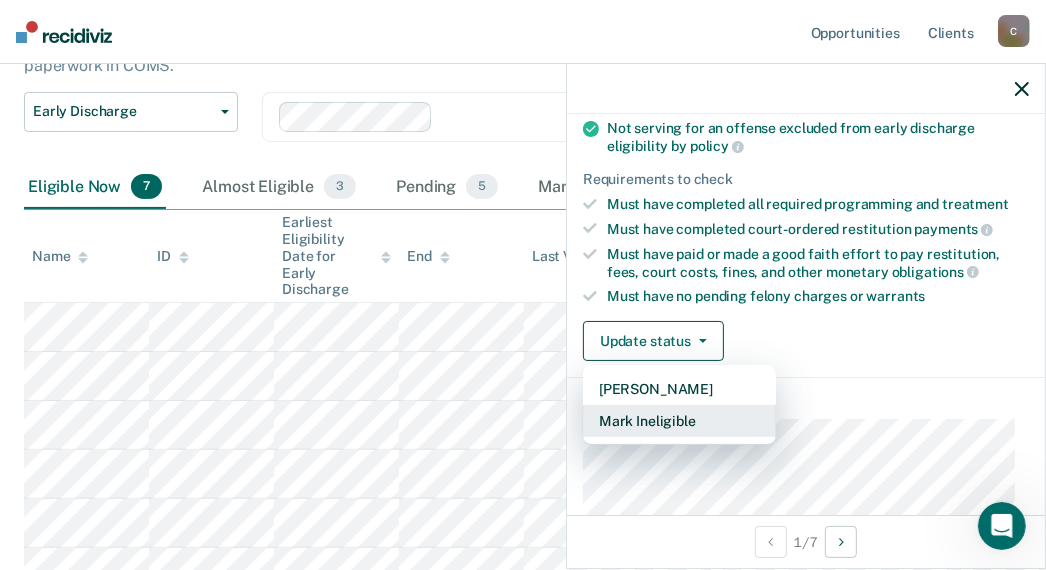 click on "Mark Ineligible" at bounding box center (679, 421) 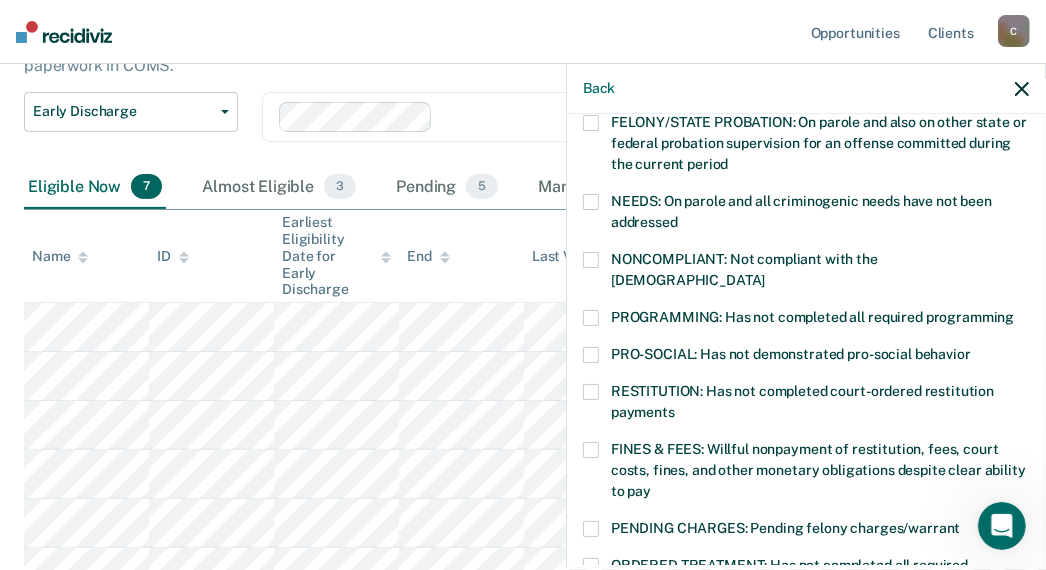 click at bounding box center (591, 450) 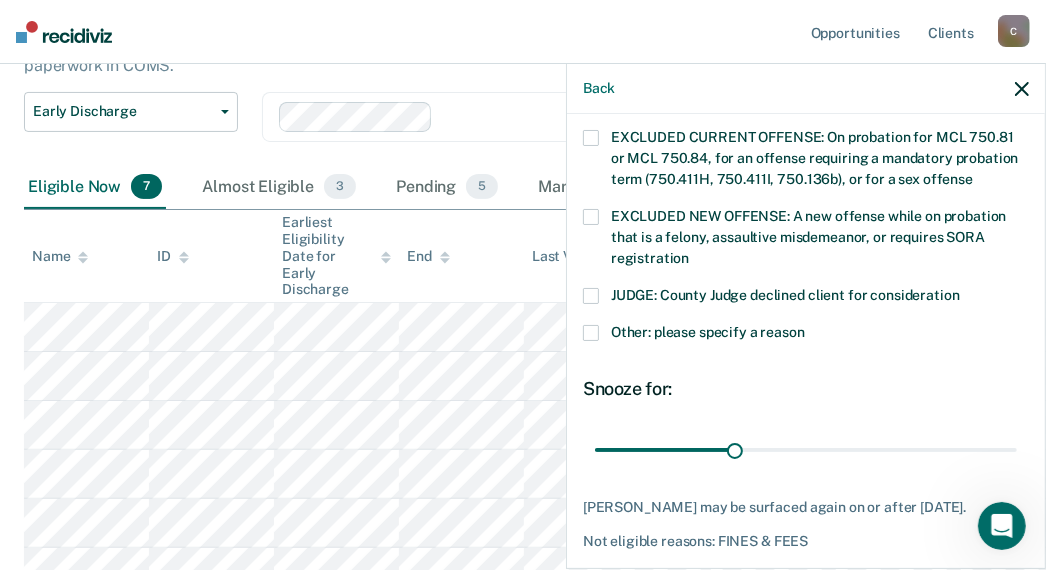 scroll, scrollTop: 763, scrollLeft: 0, axis: vertical 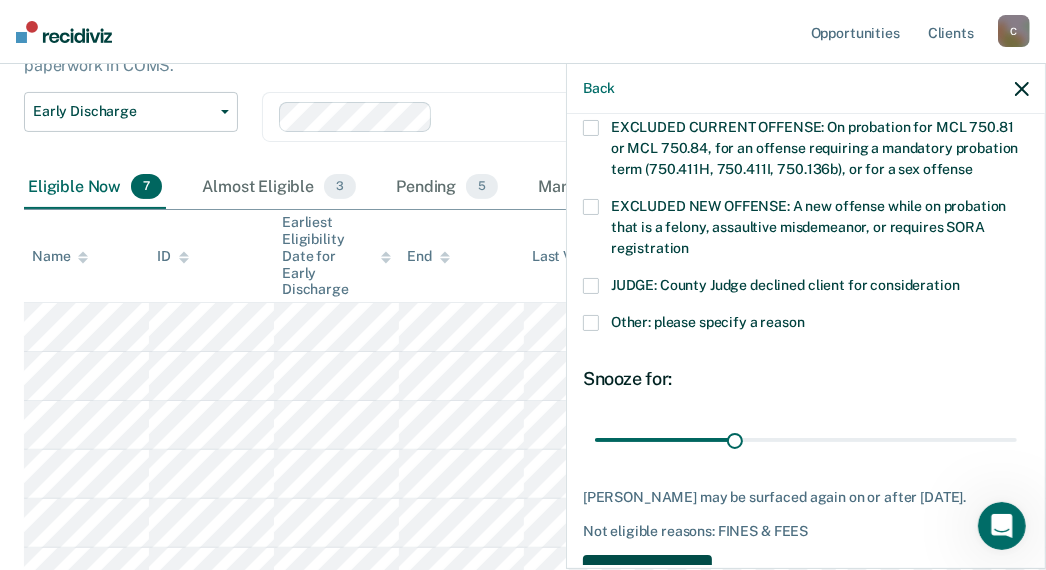 click on "Save" at bounding box center [647, 575] 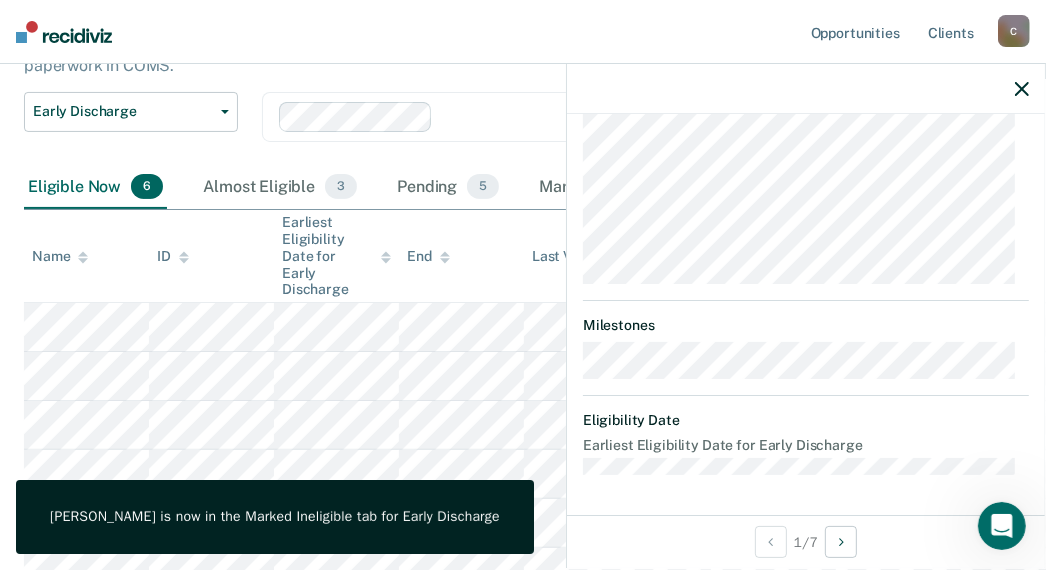 scroll, scrollTop: 716, scrollLeft: 0, axis: vertical 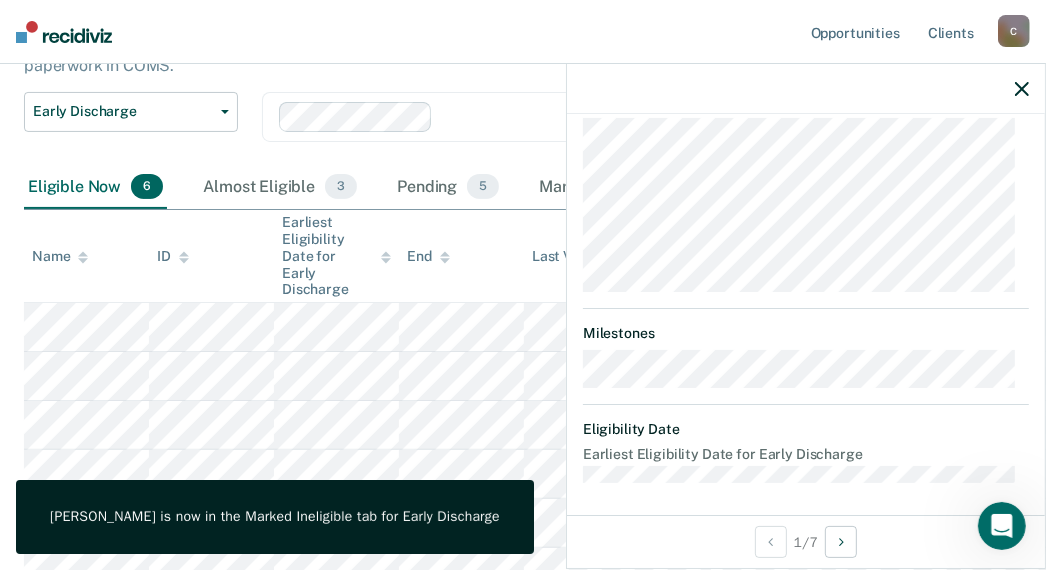 click 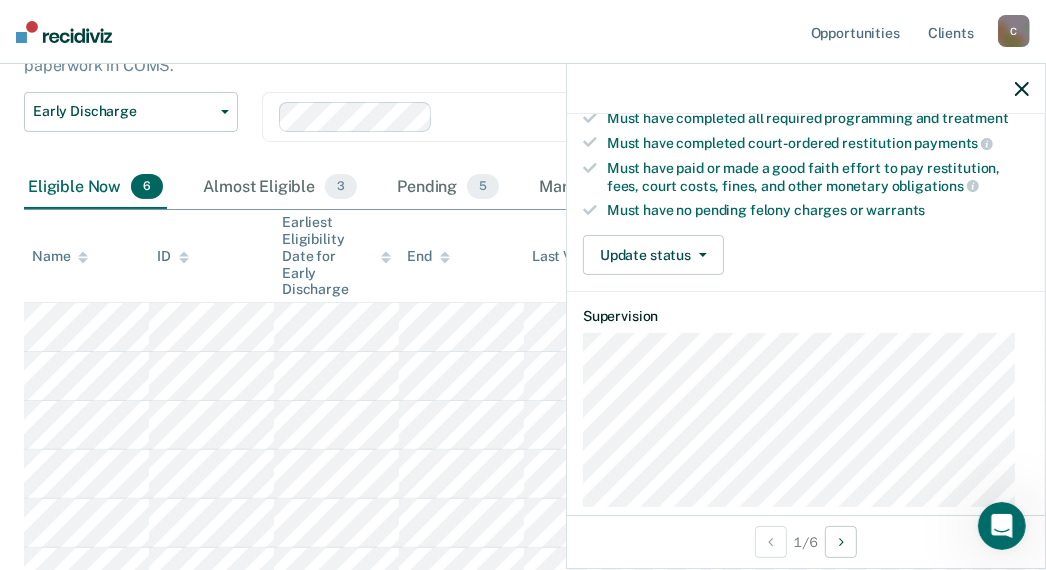 scroll, scrollTop: 400, scrollLeft: 0, axis: vertical 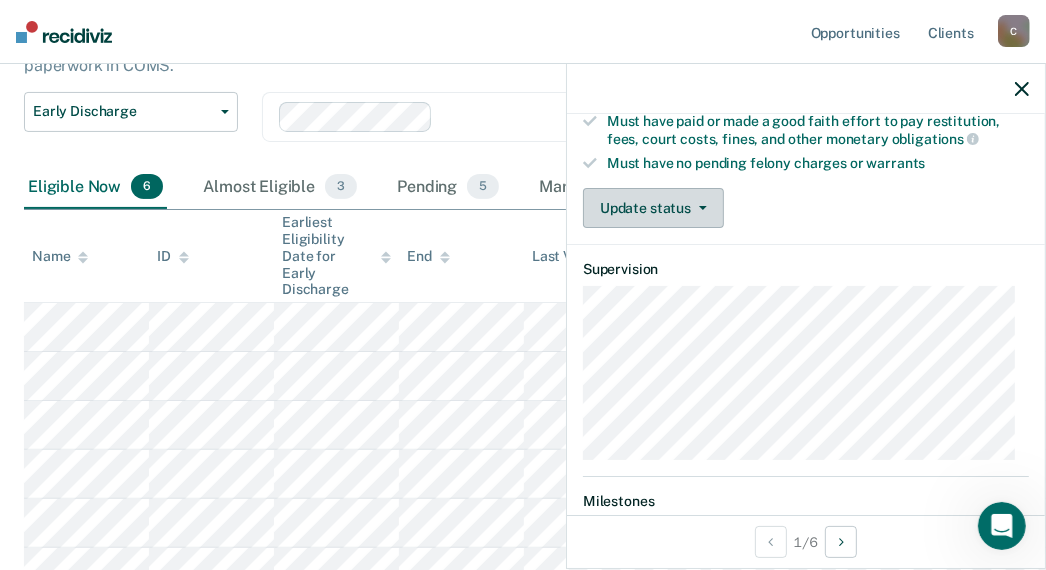 click on "Update status" at bounding box center [653, 208] 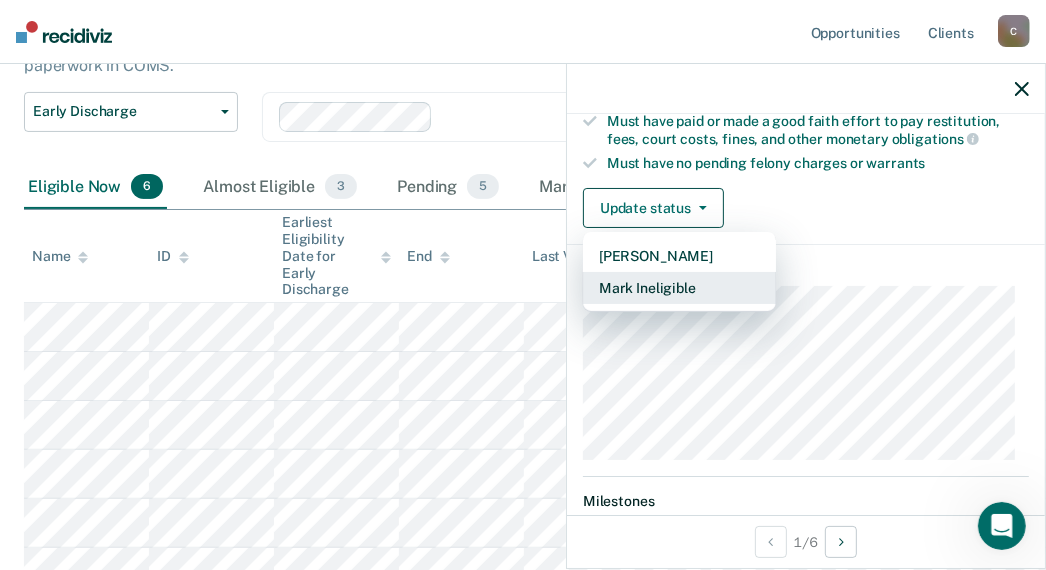 click on "Mark Ineligible" at bounding box center [679, 288] 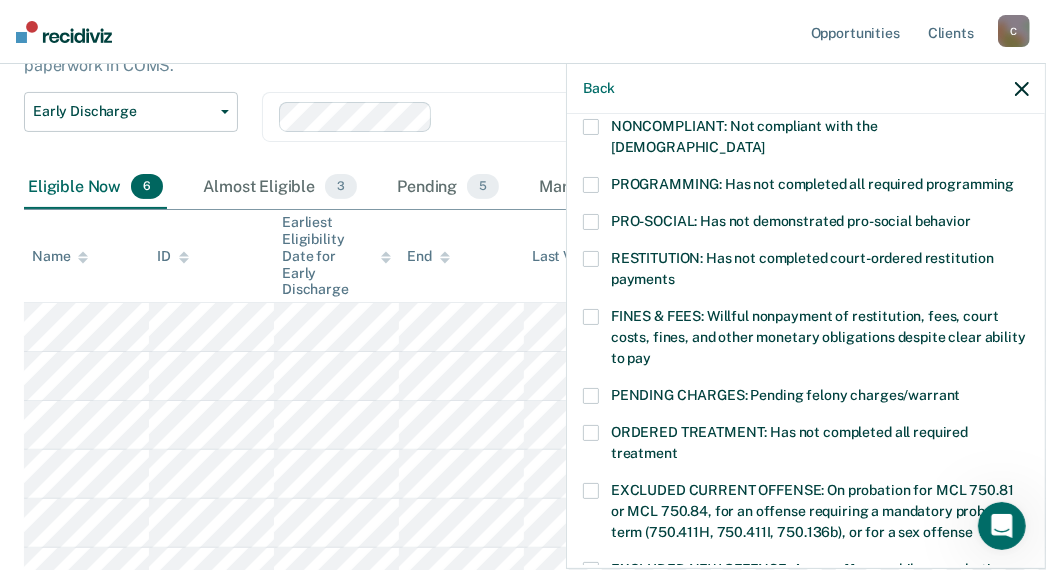 click at bounding box center [591, 317] 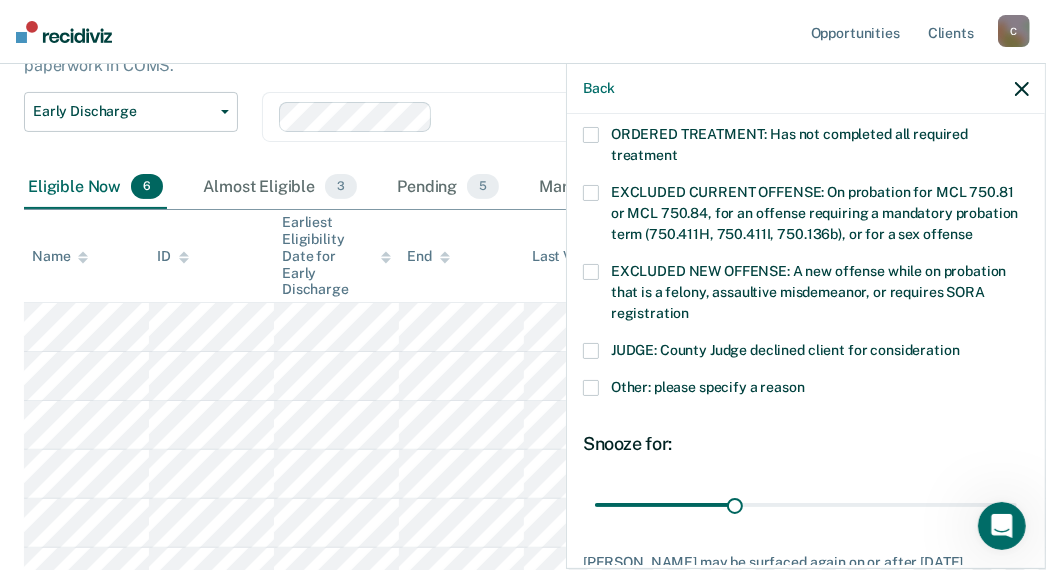 scroll, scrollTop: 805, scrollLeft: 0, axis: vertical 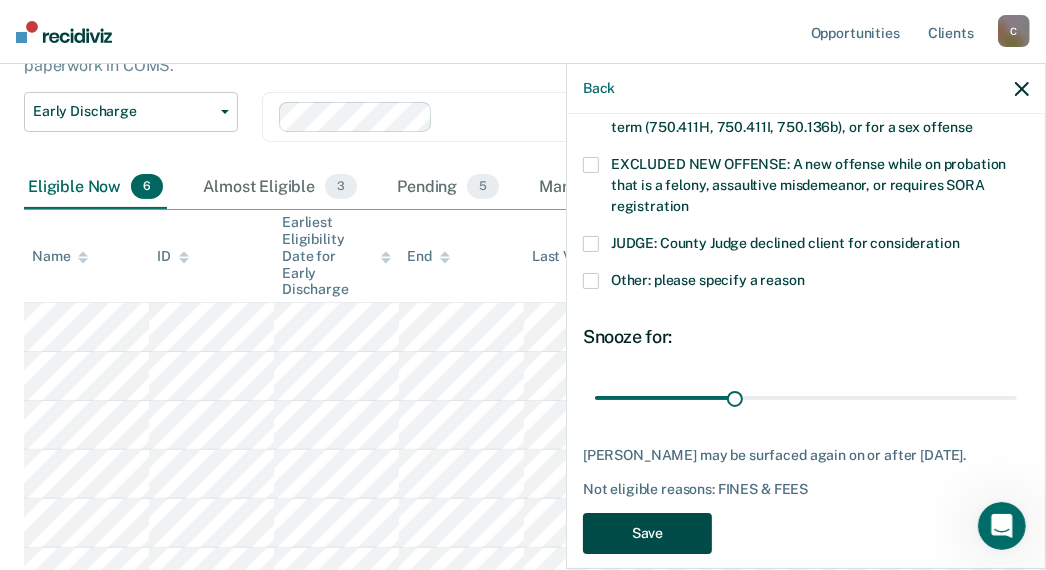 click on "Save" at bounding box center (647, 533) 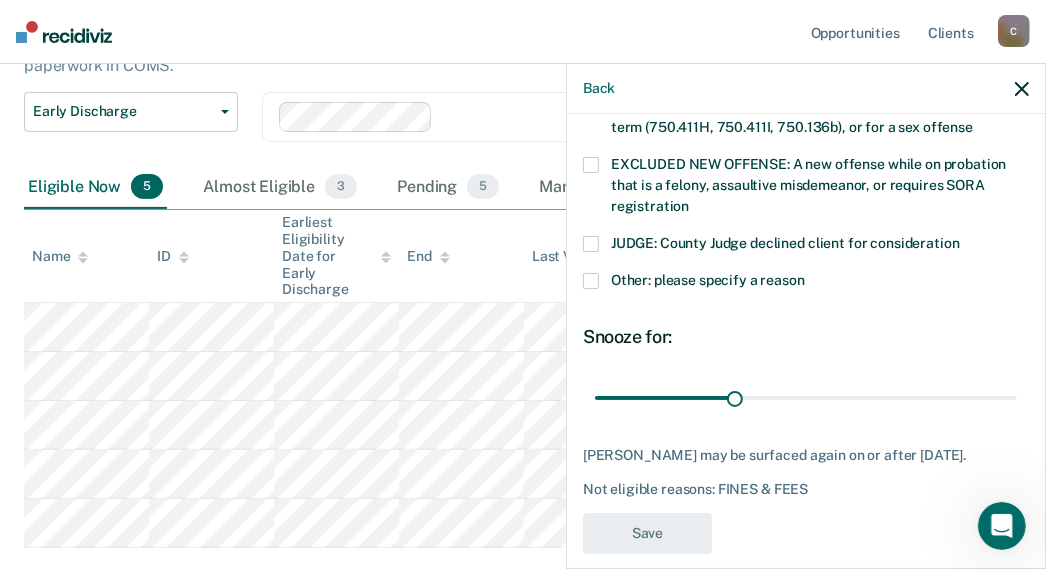 scroll, scrollTop: 695, scrollLeft: 0, axis: vertical 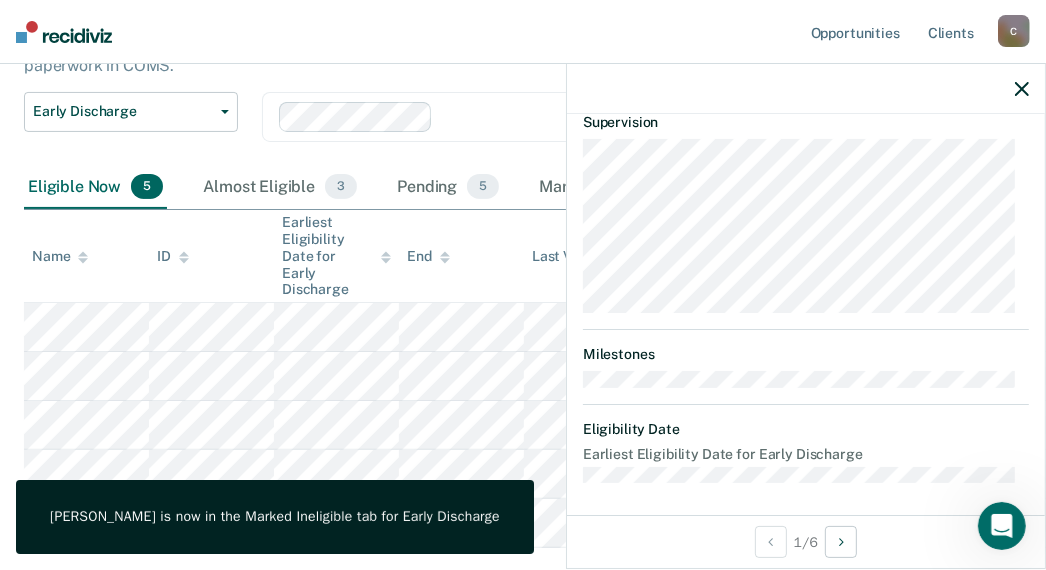 click 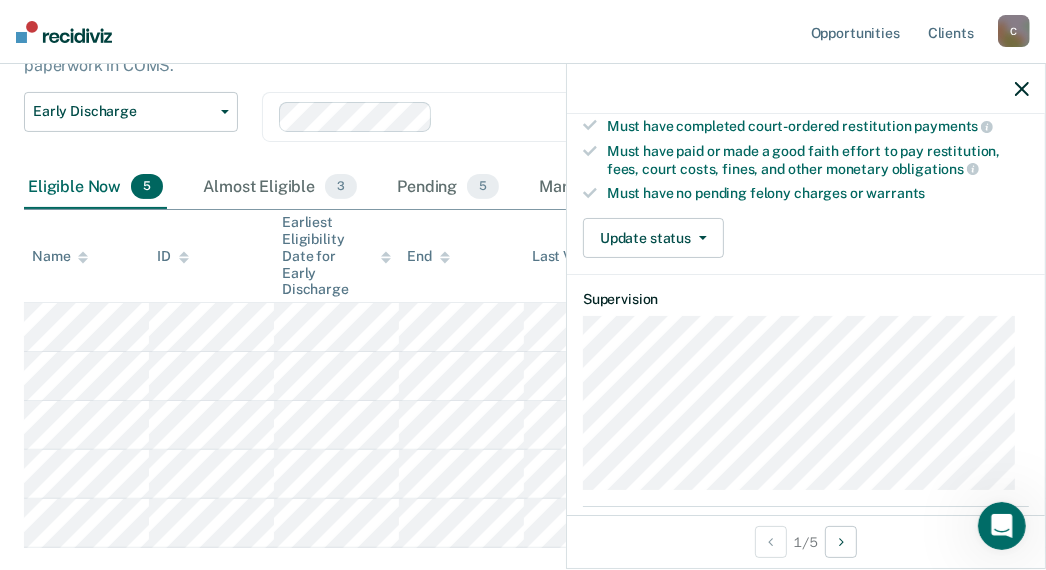 scroll, scrollTop: 400, scrollLeft: 0, axis: vertical 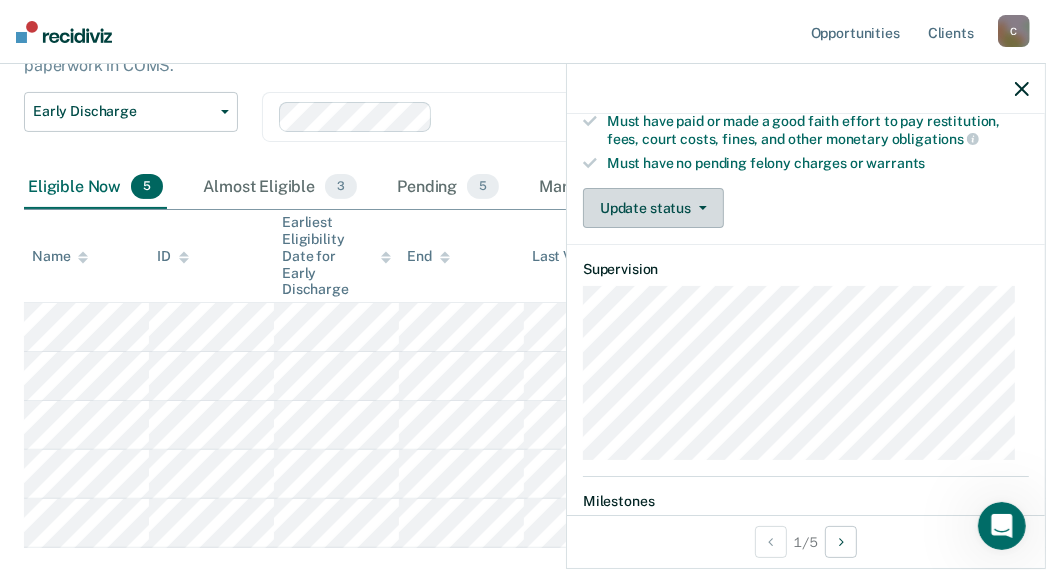 click on "Update status" at bounding box center (653, 208) 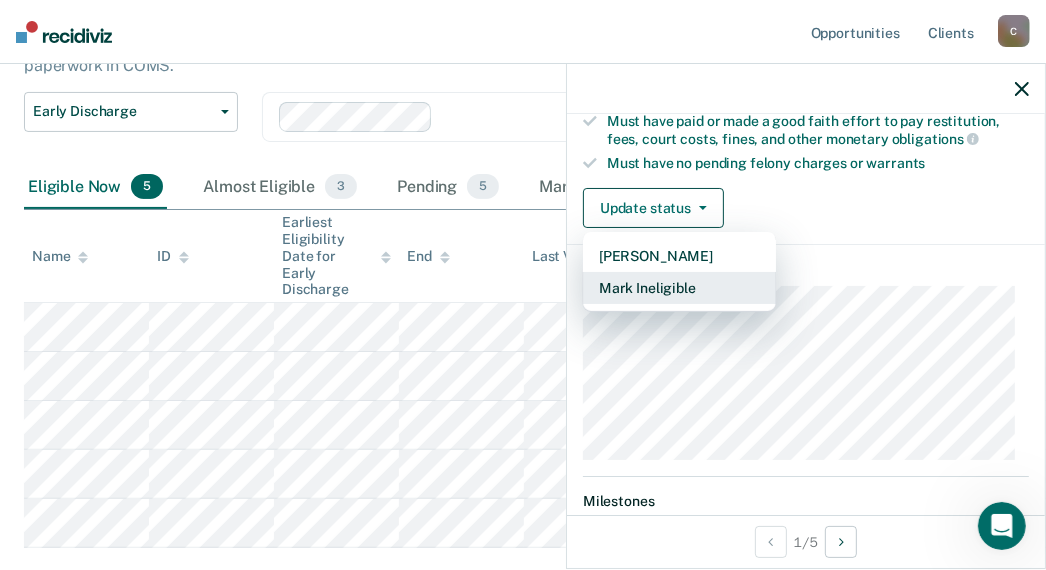 click on "Mark Ineligible" at bounding box center [679, 288] 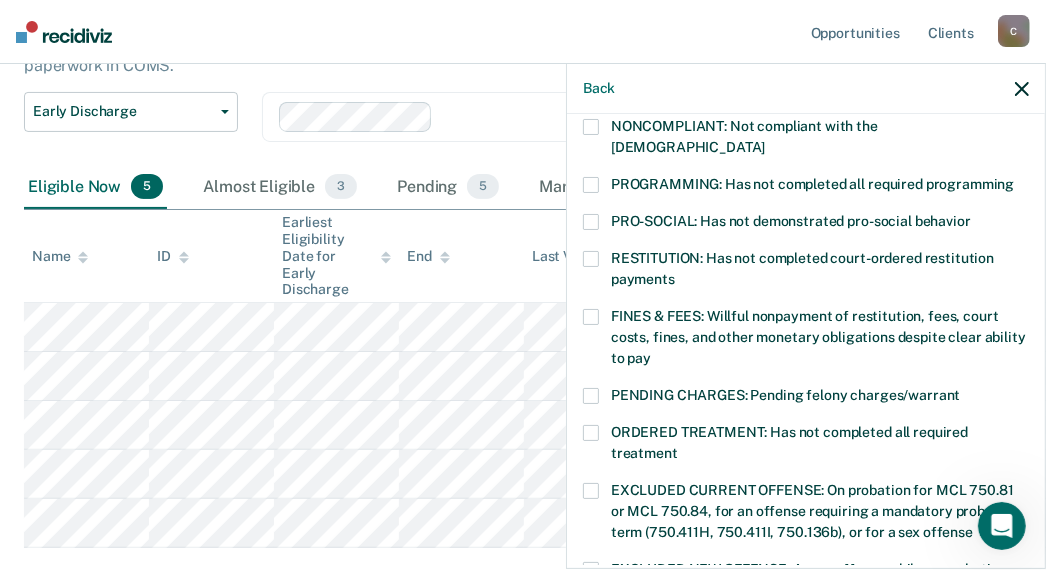 click on "FINES & FEES: Willful nonpayment of restitution, fees, court costs, fines, and other monetary obligations despite clear ability to pay" at bounding box center (806, 340) 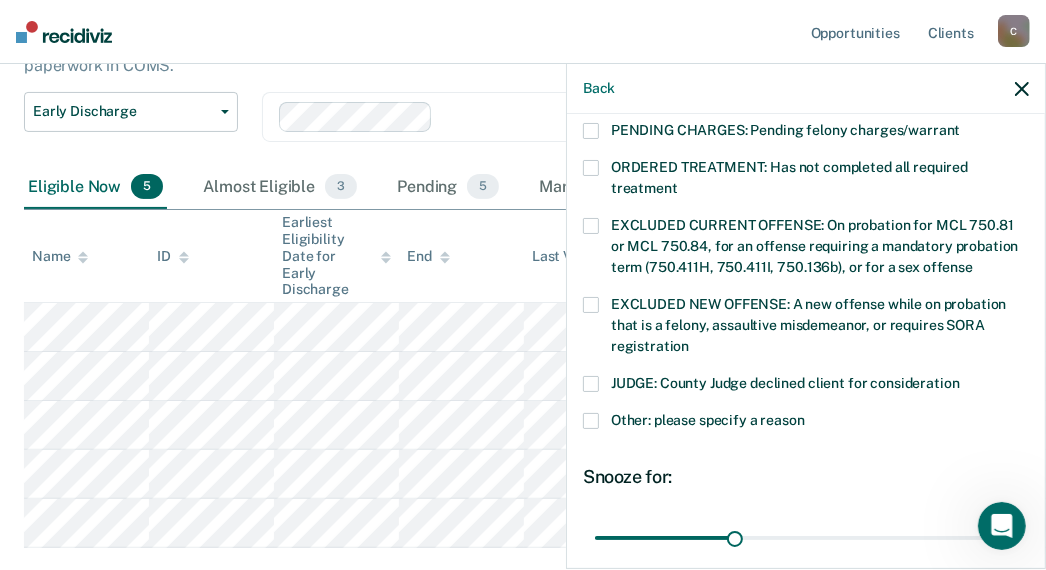 scroll, scrollTop: 805, scrollLeft: 0, axis: vertical 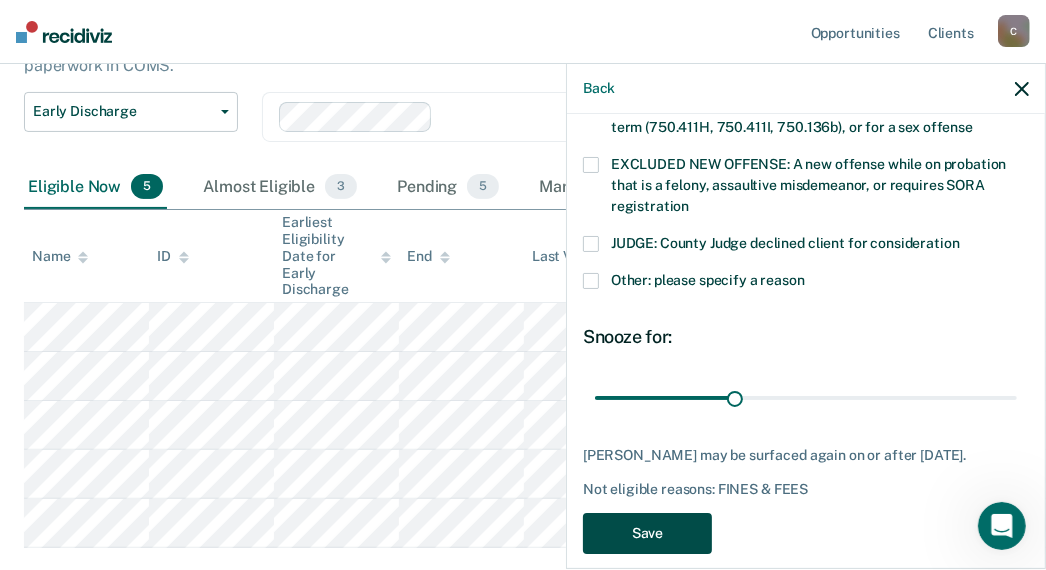 click on "Save" at bounding box center (647, 533) 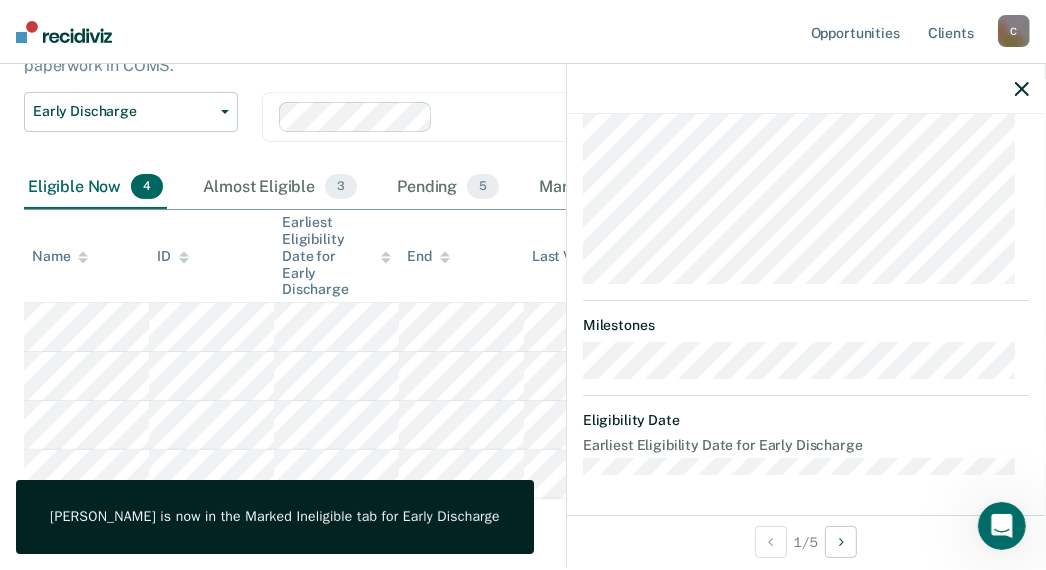 scroll, scrollTop: 716, scrollLeft: 0, axis: vertical 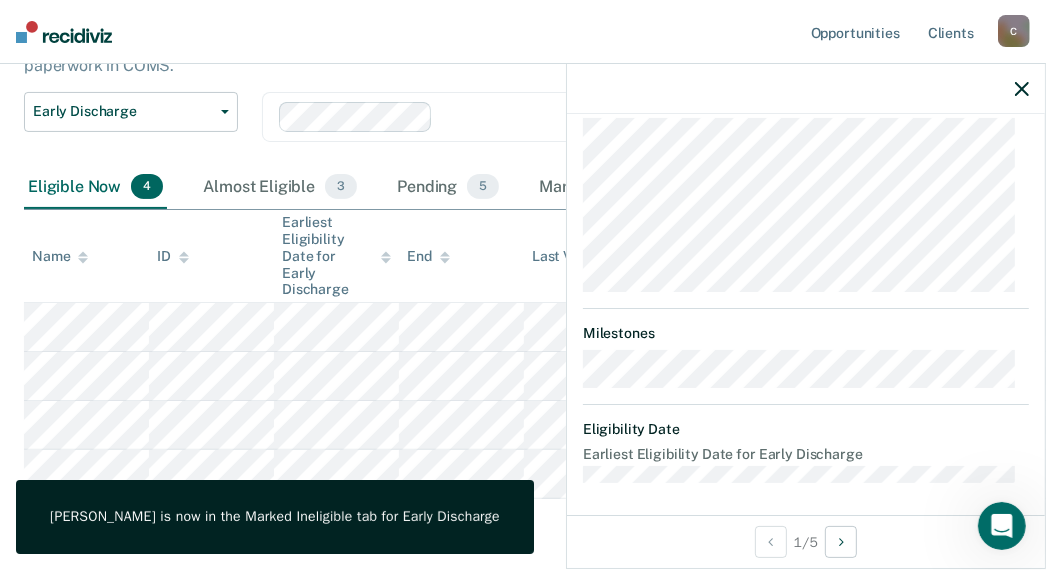 click at bounding box center [1022, 88] 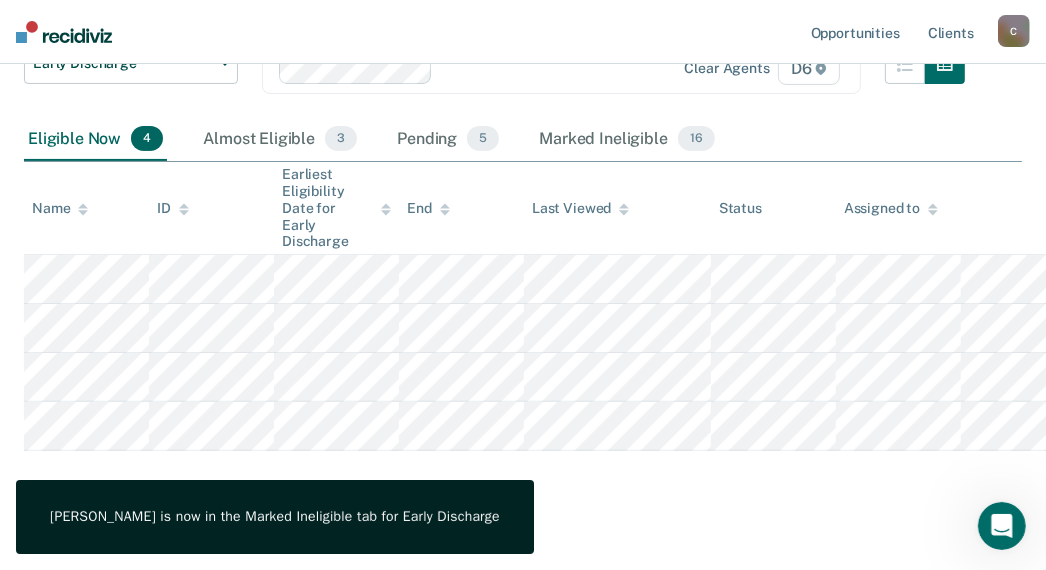 scroll, scrollTop: 268, scrollLeft: 0, axis: vertical 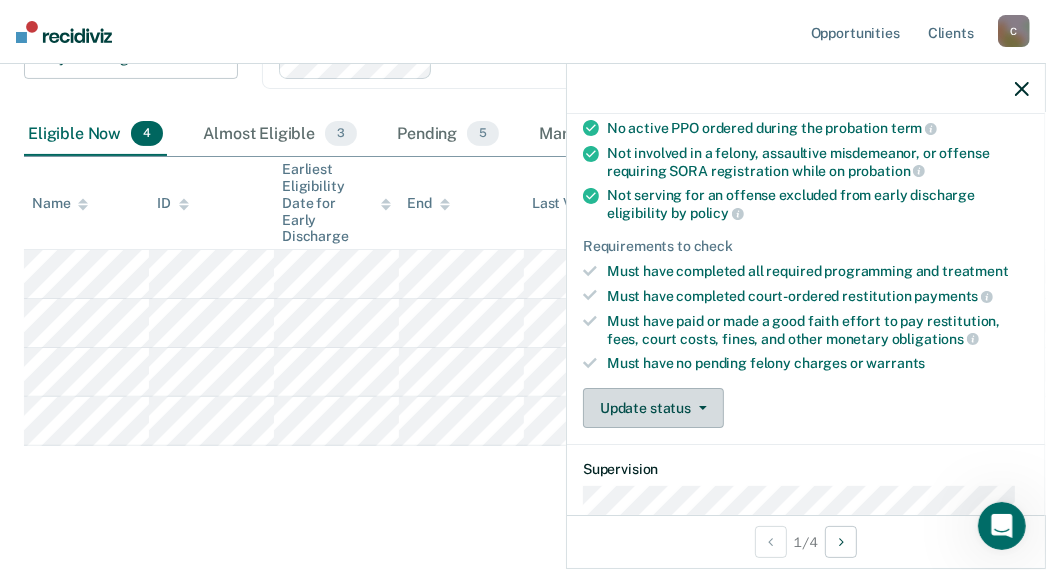 click on "Update status" at bounding box center (653, 408) 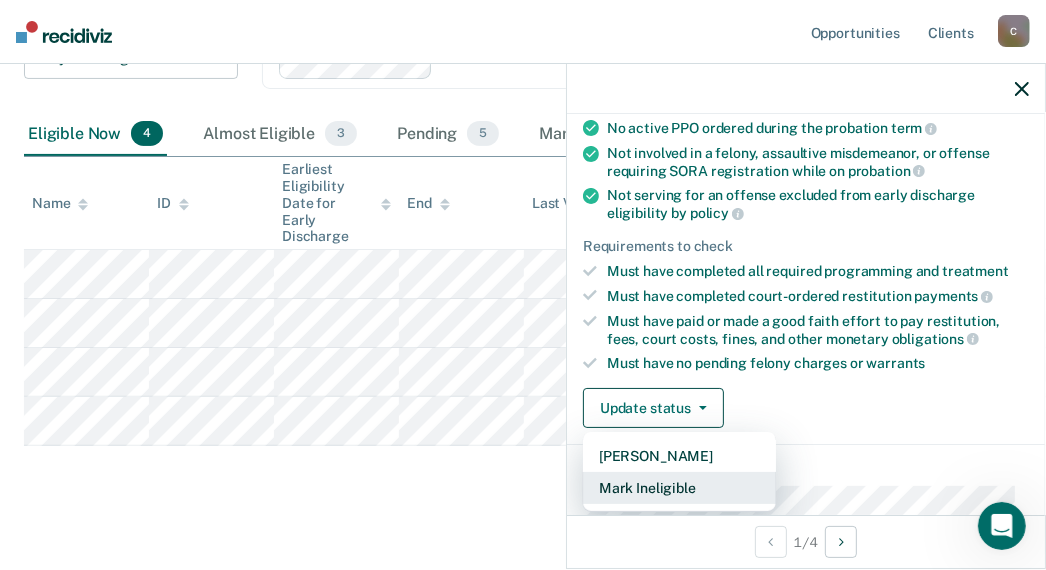 click on "Mark Ineligible" at bounding box center [679, 488] 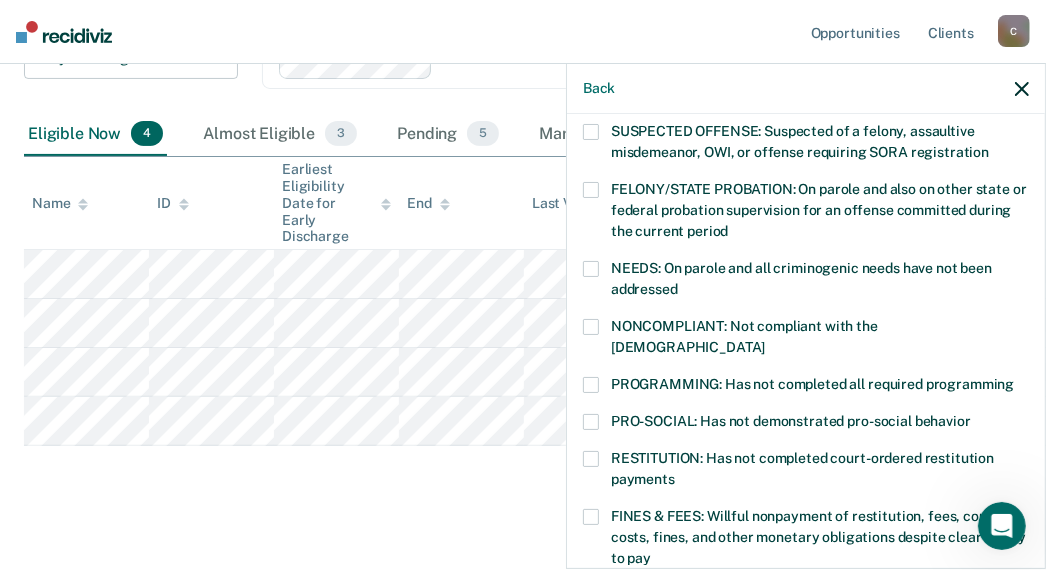 drag, startPoint x: 593, startPoint y: 487, endPoint x: 594, endPoint y: 477, distance: 10.049875 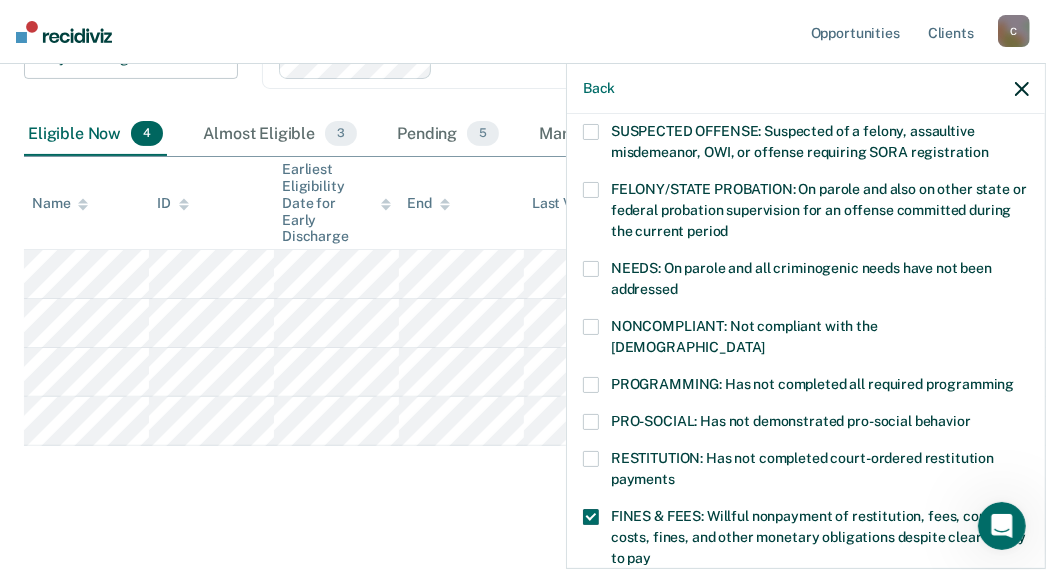 click on "DB   Which of the following requirements has [PERSON_NAME] not met? [MEDICAL_DATA] ORDER: [MEDICAL_DATA] prevention order filed during supervision period SUSPECTED OFFENSE: Suspected of a felony, assaultive misdemeanor, OWI, or offense requiring SORA registration FELONY/STATE PROBATION: On parole and also on other state or federal probation supervision for an offense committed during the current period NEEDS: On parole and all criminogenic needs have not been addressed NONCOMPLIANT: Not compliant with the [DEMOGRAPHIC_DATA] PROGRAMMING: Has not completed all required programming PRO-SOCIAL: Has not demonstrated pro-social behavior RESTITUTION: Has not completed court-ordered restitution payments FINES & FEES: Willful nonpayment of restitution, fees, court costs, fines, and other monetary obligations despite clear ability to pay PENDING CHARGES: Pending felony charges/warrant ORDERED TREATMENT: Has not completed all required treatment JUDGE: County Judge declined client for consideration Snooze for: 30 days" at bounding box center [806, 339] 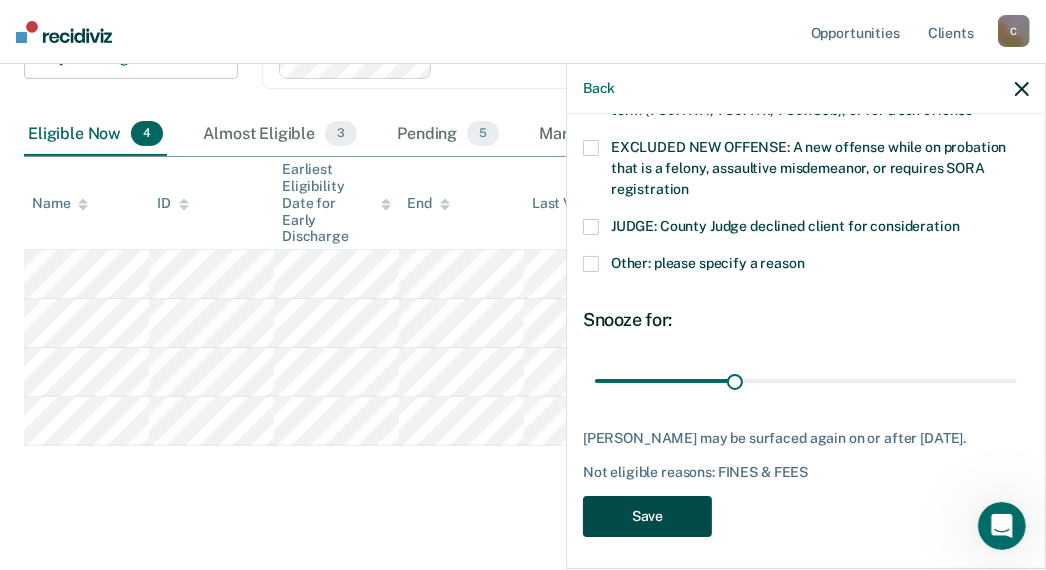 drag, startPoint x: 701, startPoint y: 514, endPoint x: 706, endPoint y: 476, distance: 38.327538 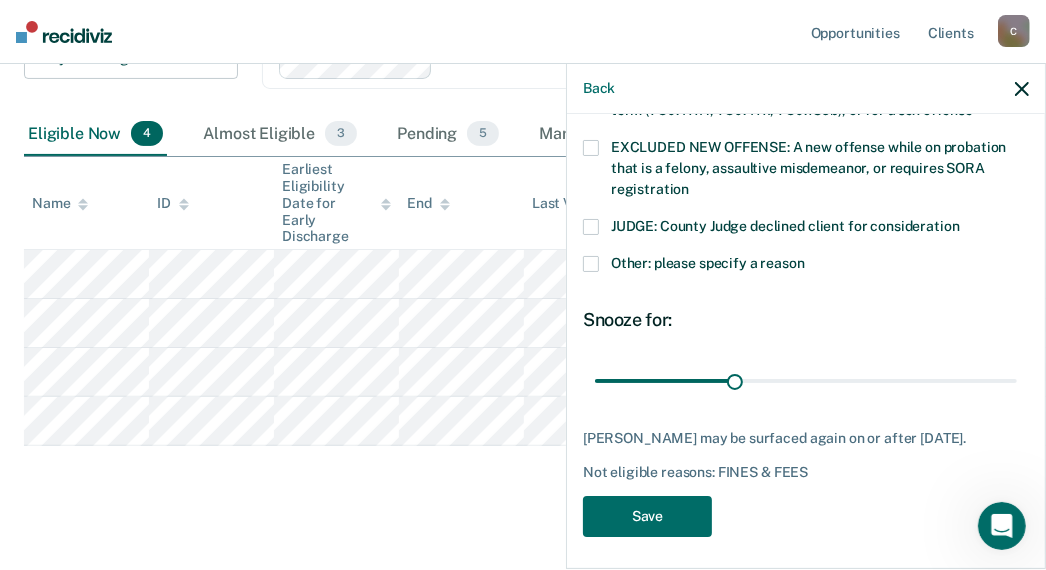 scroll, scrollTop: 219, scrollLeft: 0, axis: vertical 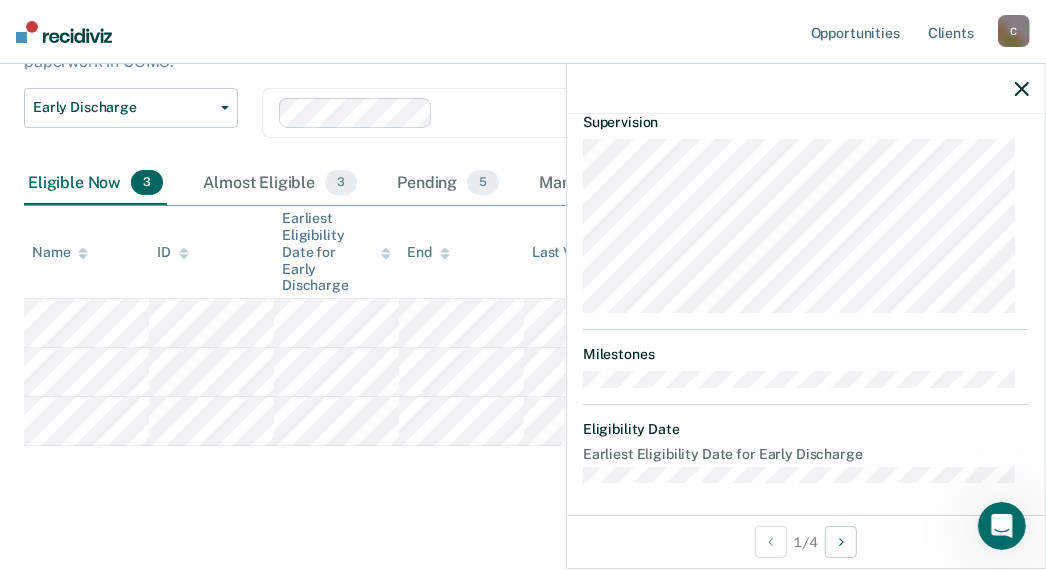 click 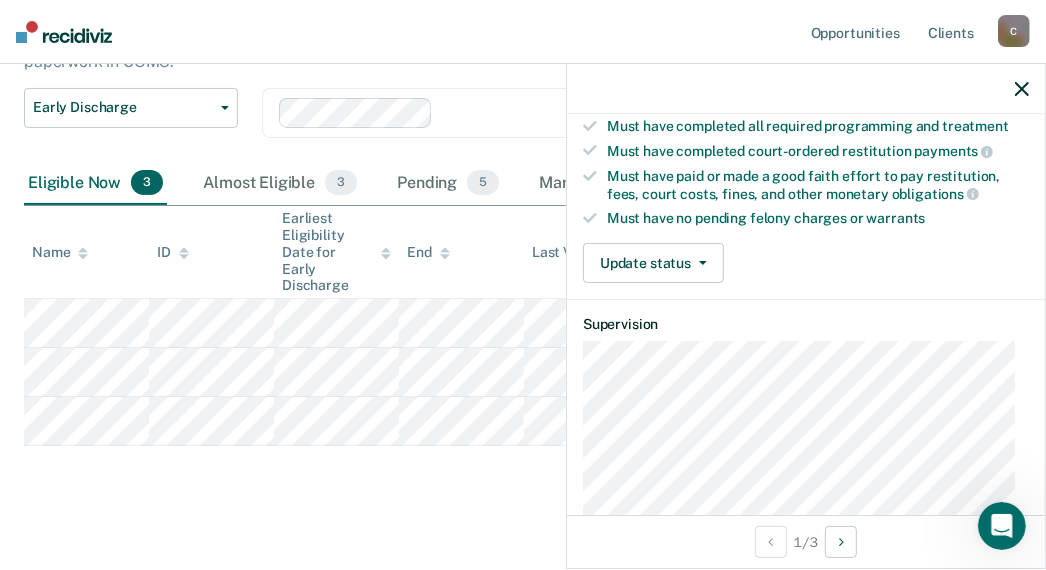 scroll, scrollTop: 347, scrollLeft: 0, axis: vertical 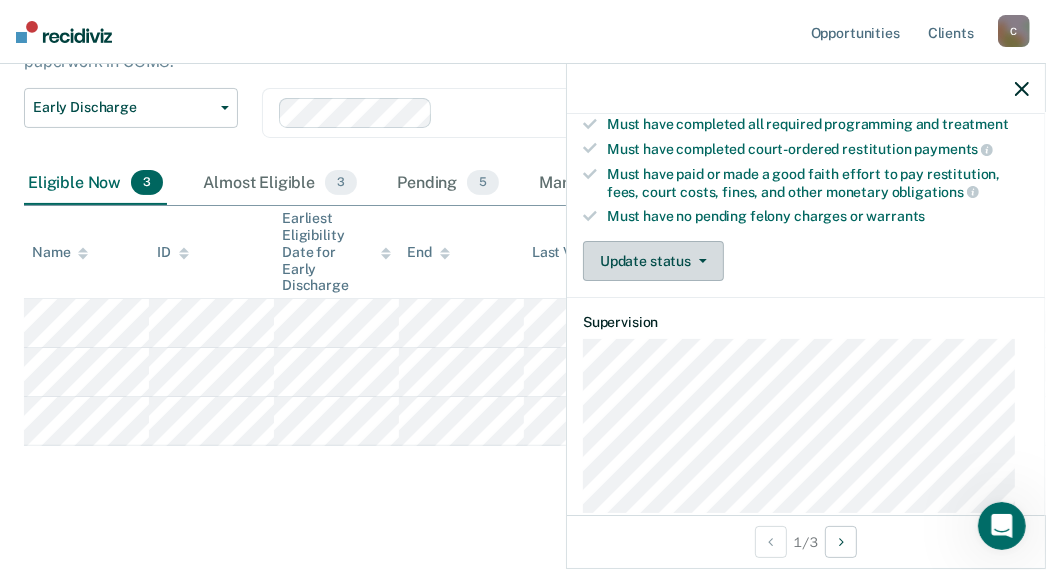 click on "Update status" at bounding box center (653, 261) 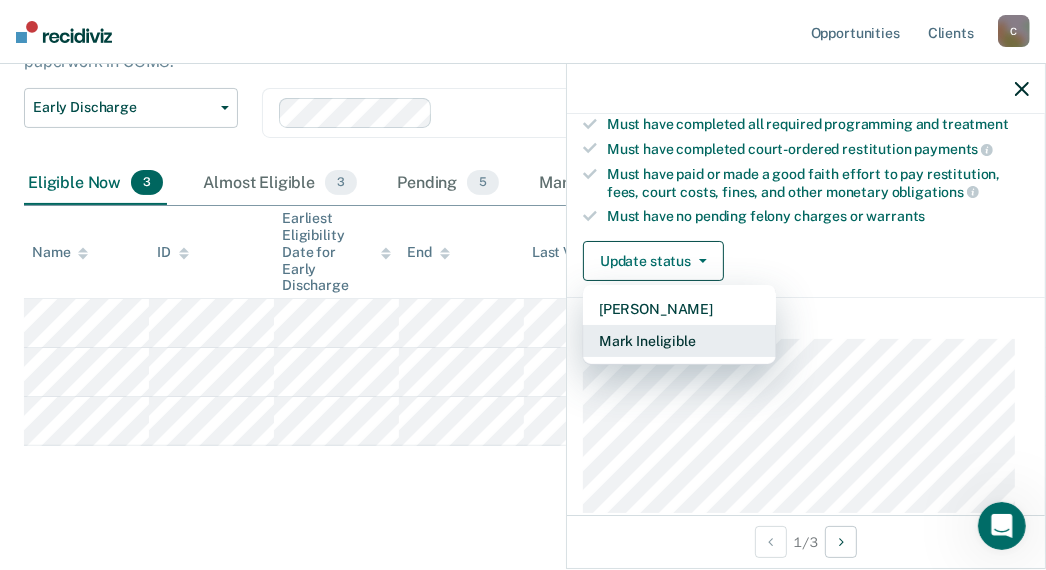 click on "Mark Ineligible" at bounding box center (679, 341) 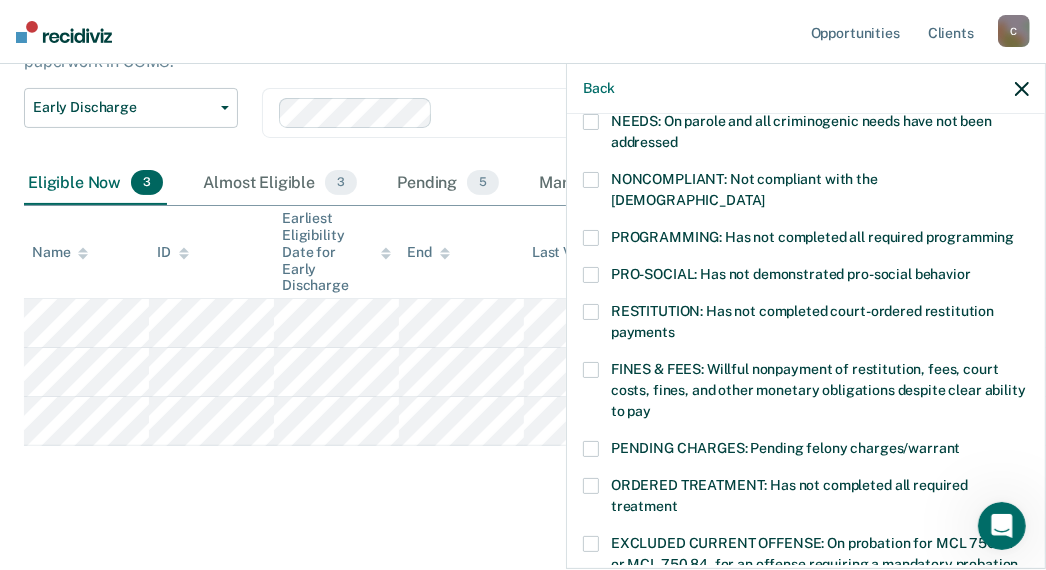 click at bounding box center [591, 370] 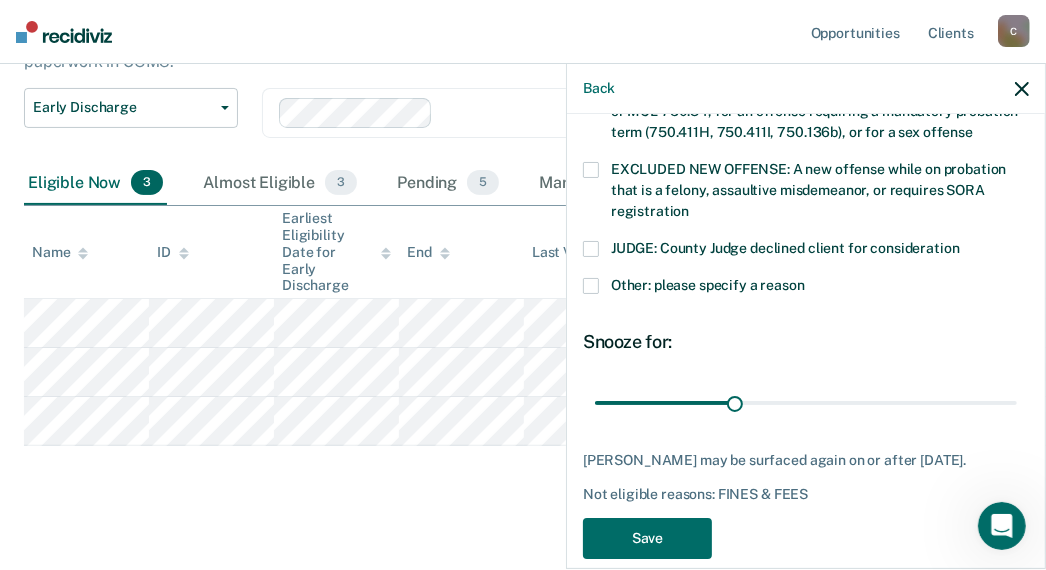 scroll, scrollTop: 805, scrollLeft: 0, axis: vertical 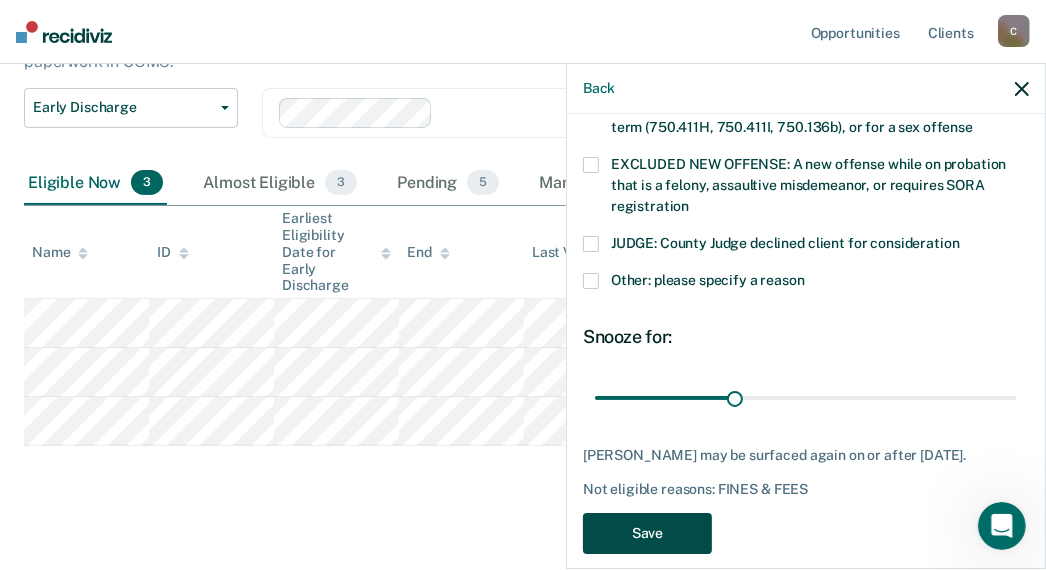 click on "Save" at bounding box center [647, 533] 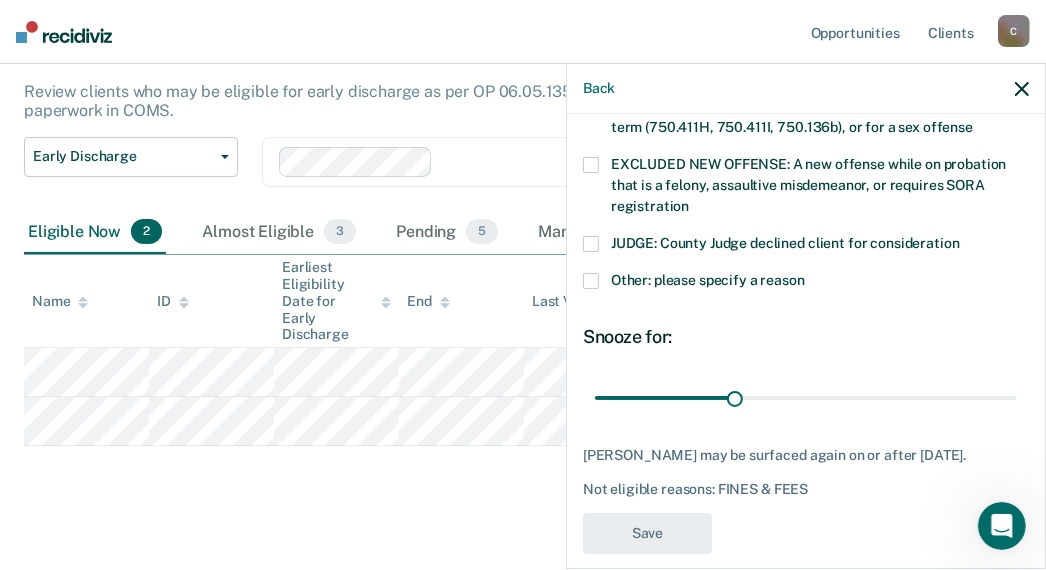 scroll, scrollTop: 695, scrollLeft: 0, axis: vertical 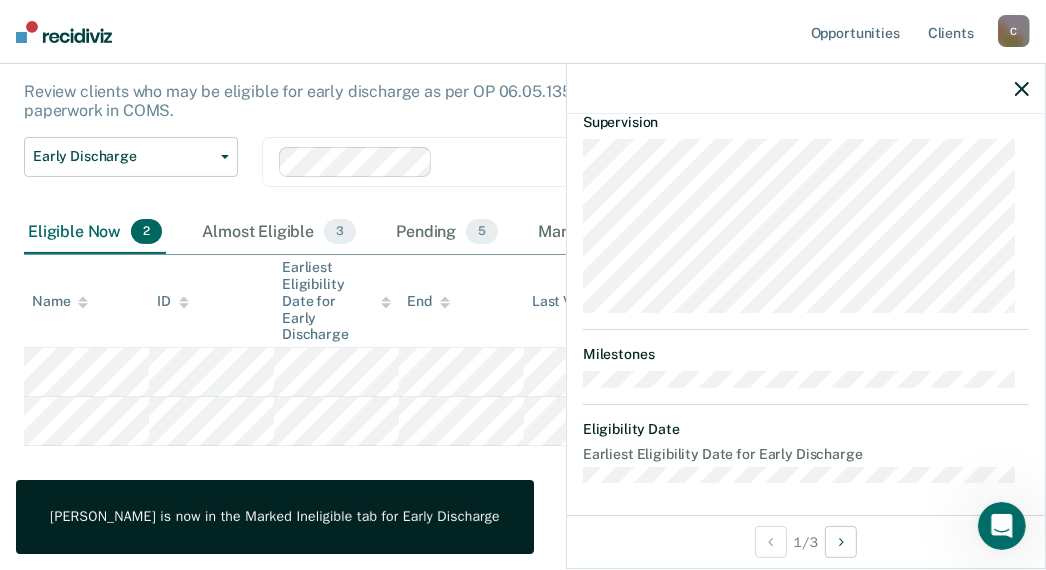 click on "Early Discharge   Early Discharge is the termination of the period of probation or parole before the full-term discharge date. Early discharge reviews are mandated, at minimum, once clients have served half of their original term of supervision. Review clients who may be eligible for early discharge as per OP 06.05.135 and OP 06.04.130H and complete the discharge paperwork in COMS. Early Discharge Classification Review Early Discharge Minimum Telephone Reporting Overdue for Discharge Supervision Level Mismatch Clear   agents D6   Eligible Now 2 Almost Eligible 3 Pending 5 Marked Ineligible 18
To pick up a draggable item, press the space bar.
While dragging, use the arrow keys to move the item.
Press space again to drop the item in its new position, or press escape to cancel.
Name ID Earliest Eligibility Date for Early Discharge End Last Viewed Status Assigned to" at bounding box center (523, 236) 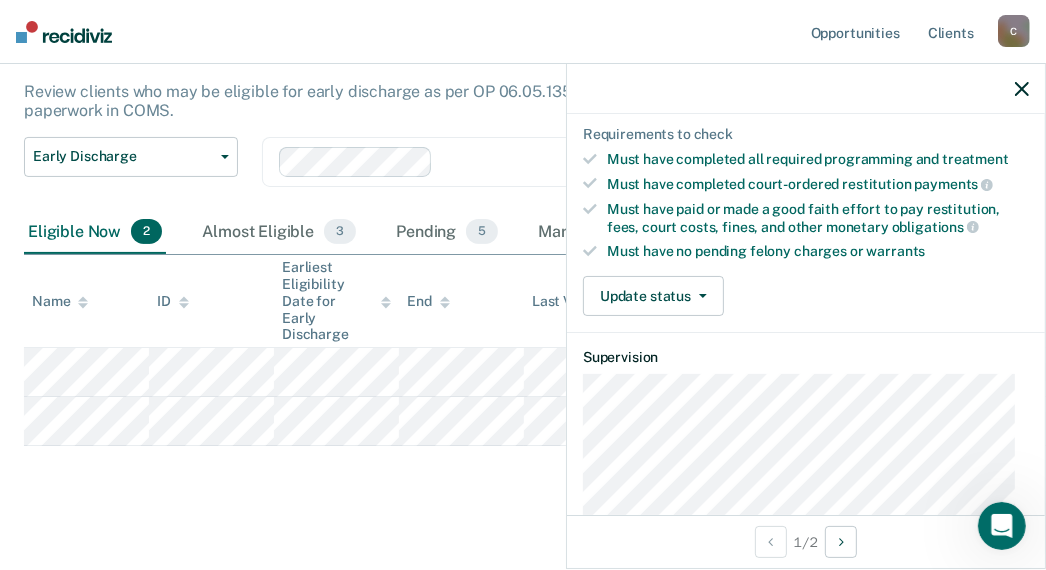 scroll, scrollTop: 318, scrollLeft: 0, axis: vertical 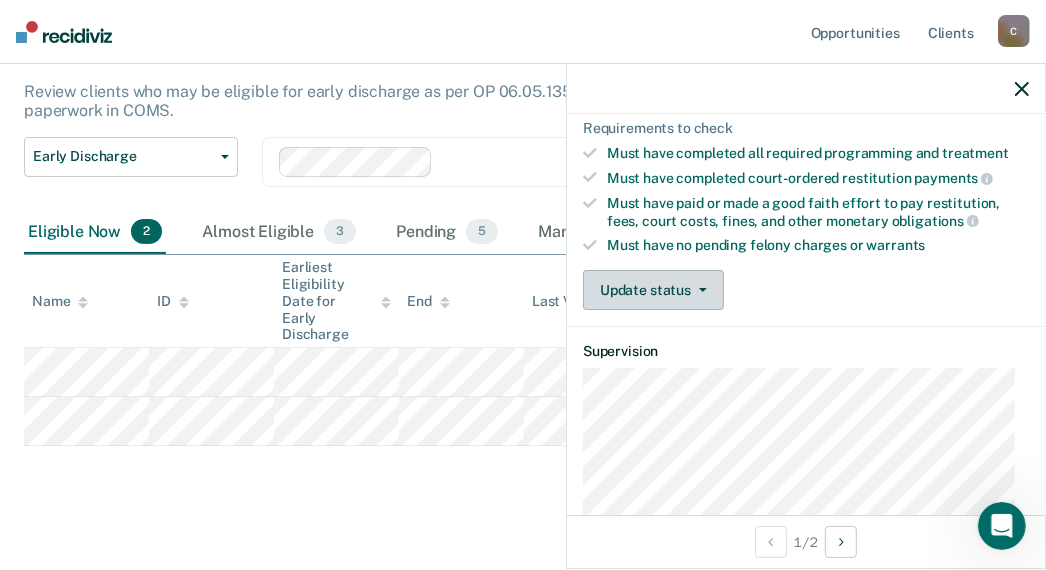 click on "Update status" at bounding box center (653, 290) 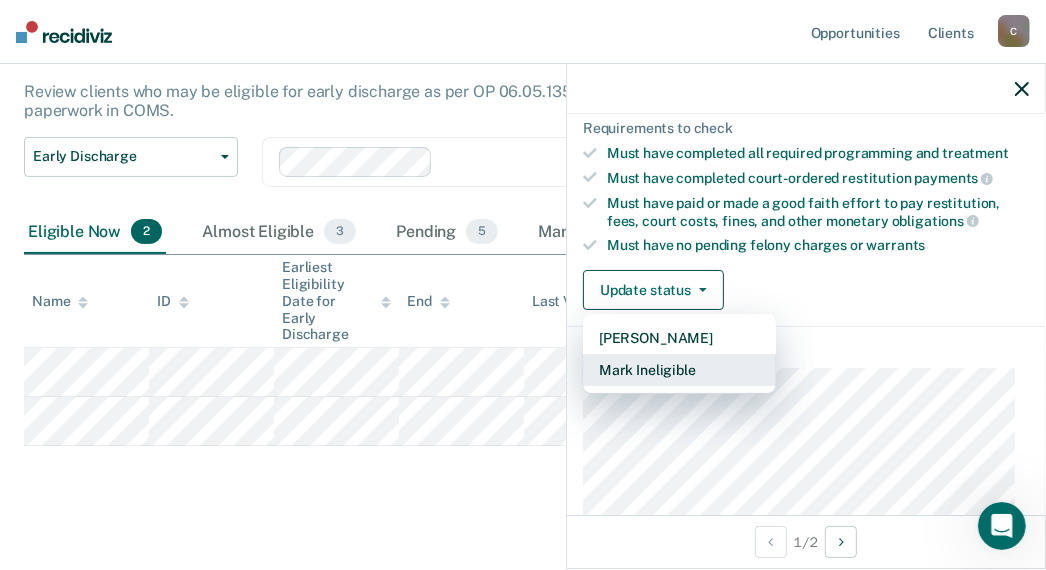 click on "Mark Ineligible" at bounding box center [679, 370] 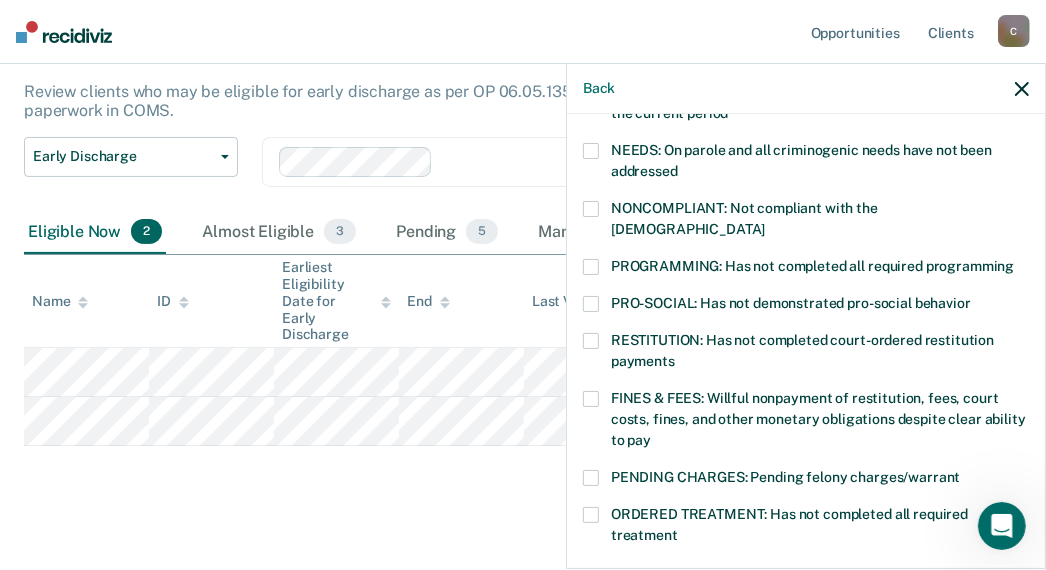 click on "RESTITUTION: Has not completed court-ordered restitution payments" at bounding box center (806, 362) 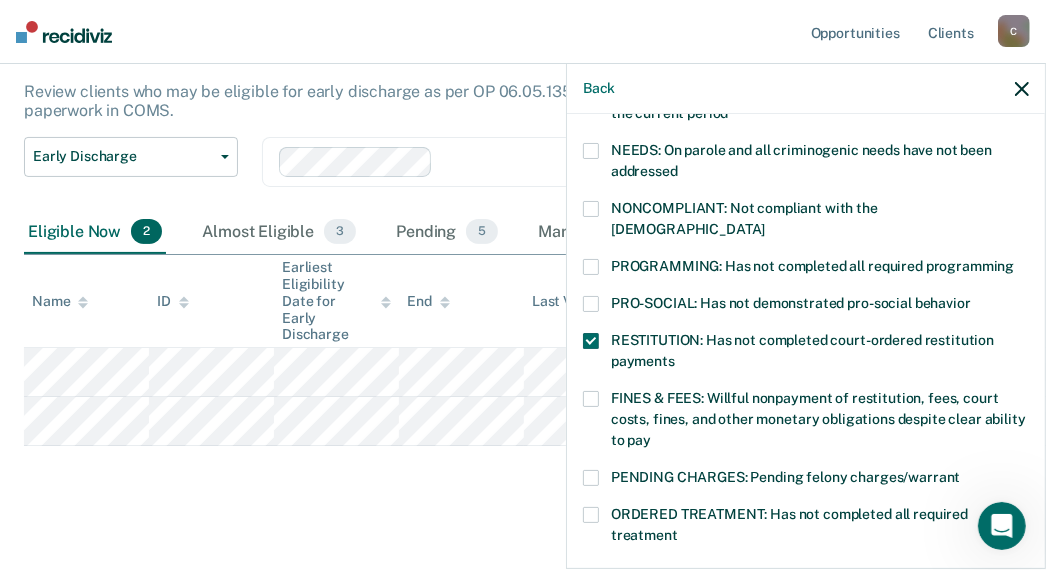 click at bounding box center (591, 399) 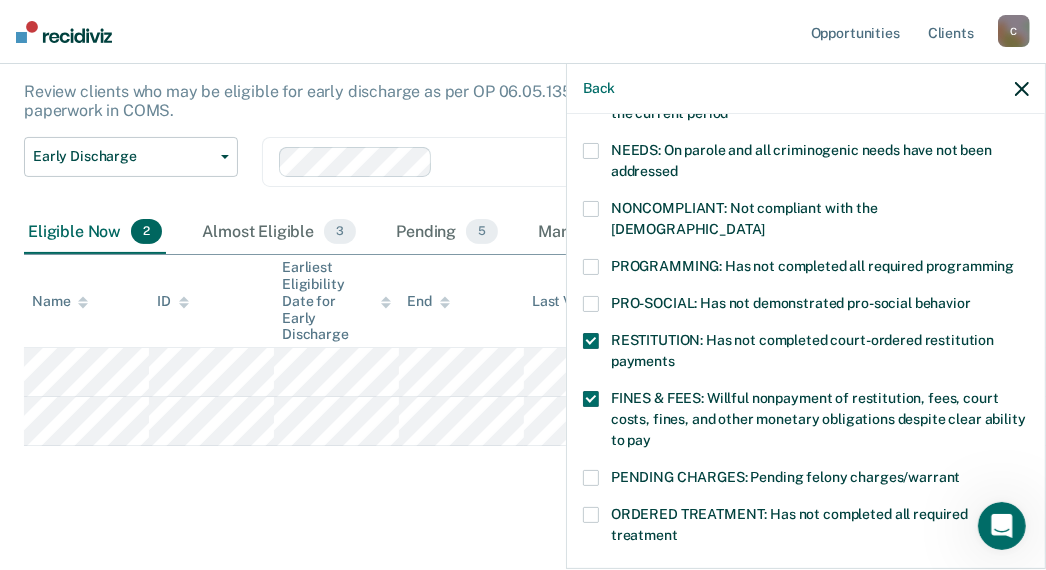 click at bounding box center [591, 341] 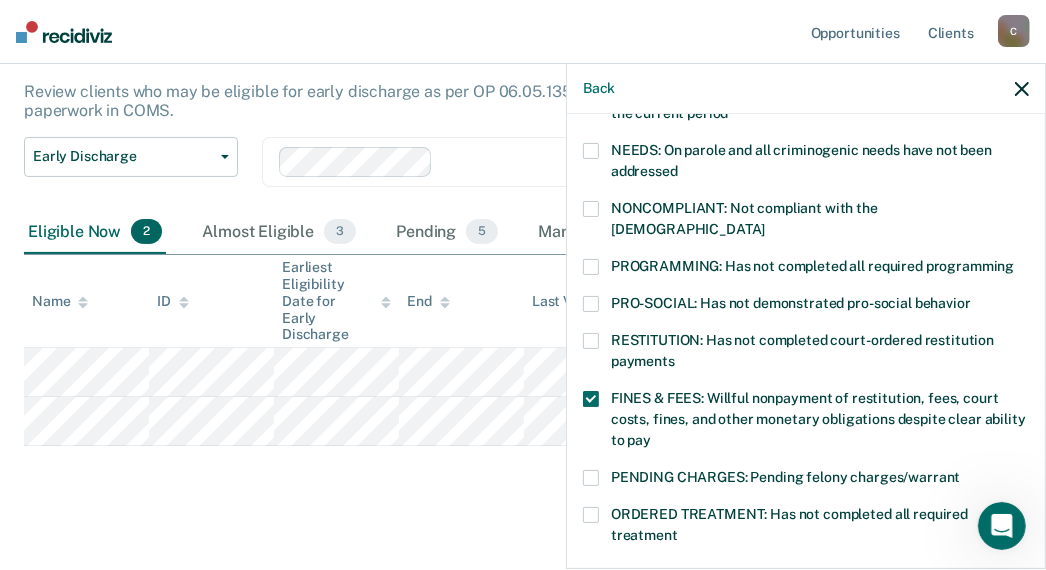 drag, startPoint x: 1030, startPoint y: 92, endPoint x: 1008, endPoint y: 106, distance: 26.076809 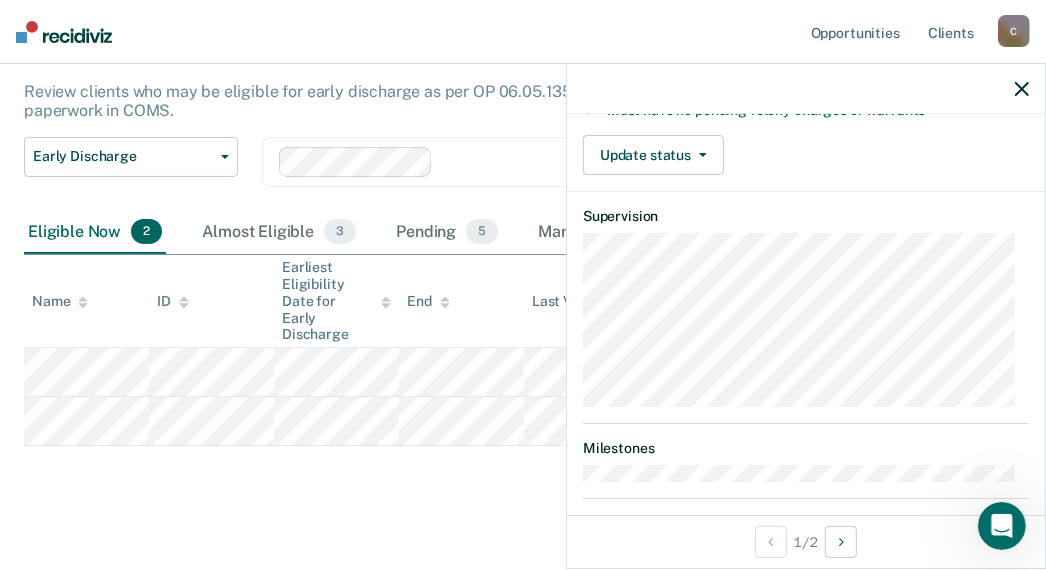 scroll, scrollTop: 246, scrollLeft: 0, axis: vertical 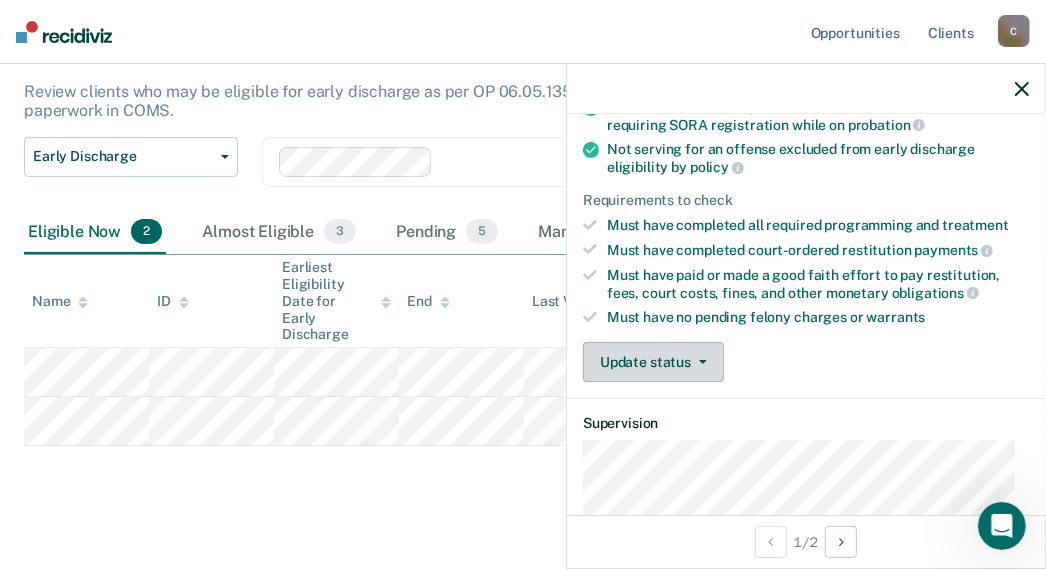 click on "Update status" at bounding box center [653, 362] 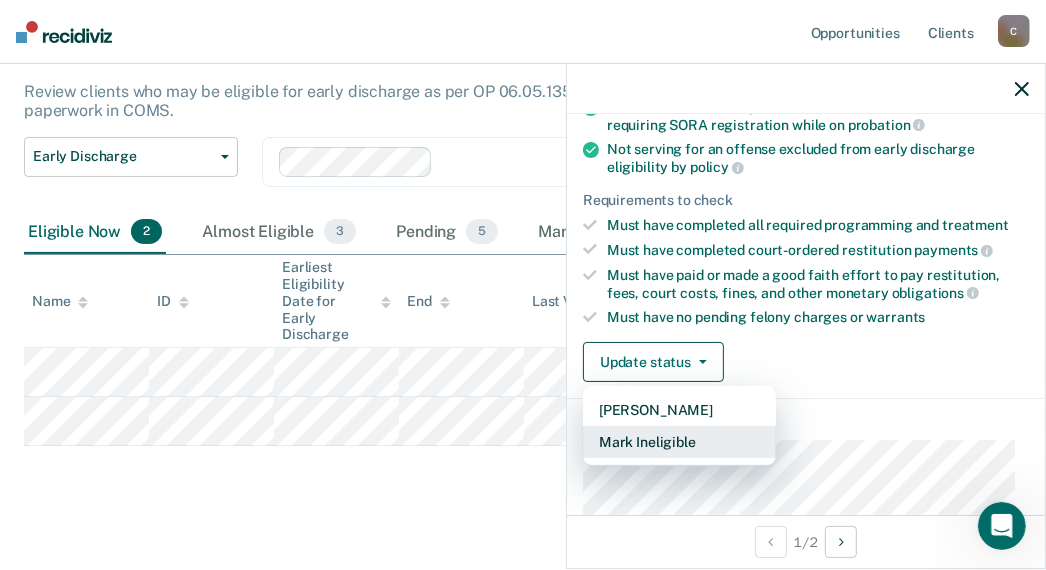 click on "Mark Ineligible" at bounding box center [679, 442] 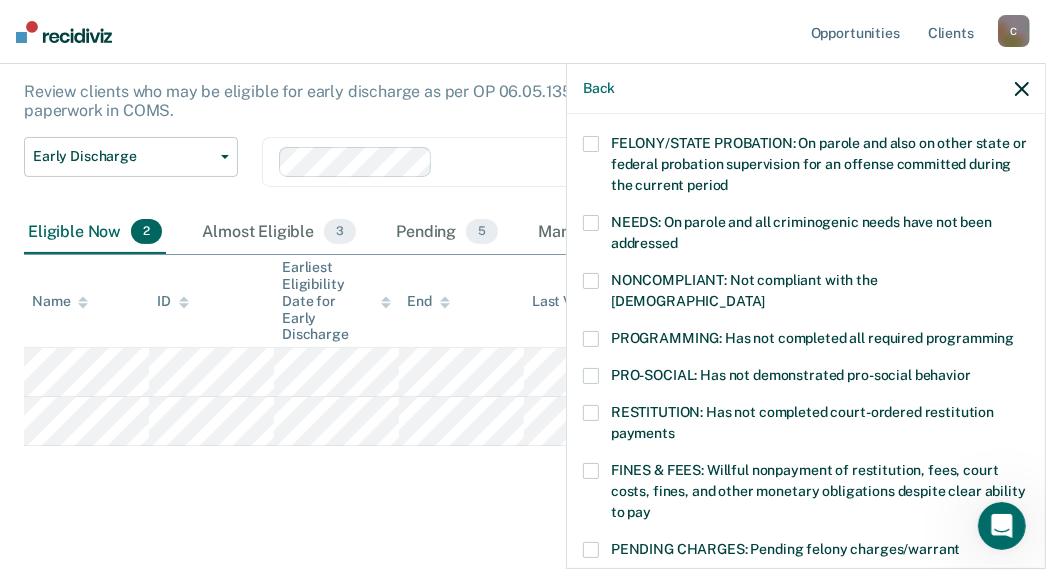 drag, startPoint x: 594, startPoint y: 449, endPoint x: 608, endPoint y: 440, distance: 16.643316 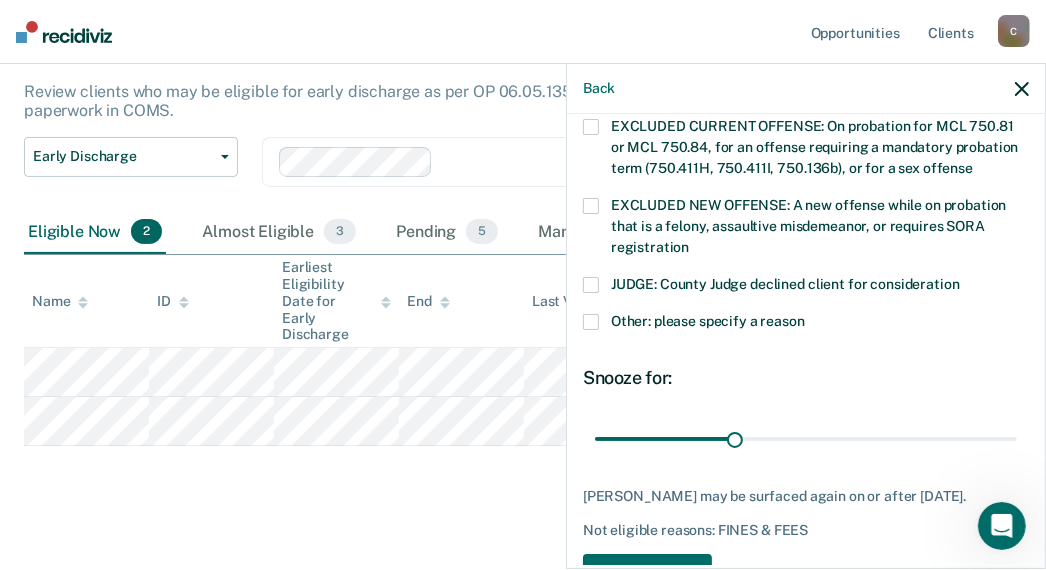 scroll, scrollTop: 805, scrollLeft: 0, axis: vertical 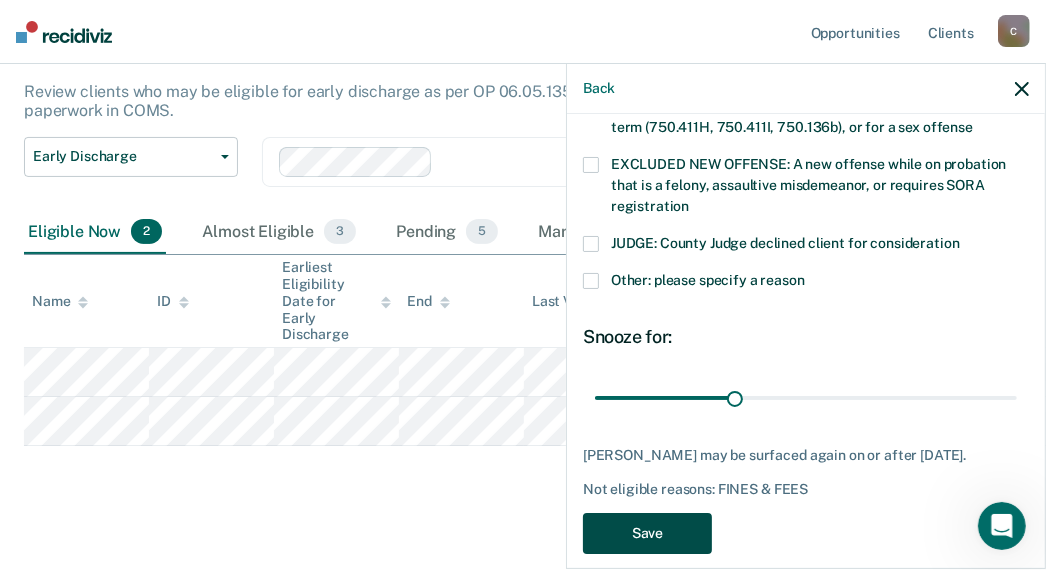 click on "Save" at bounding box center (647, 533) 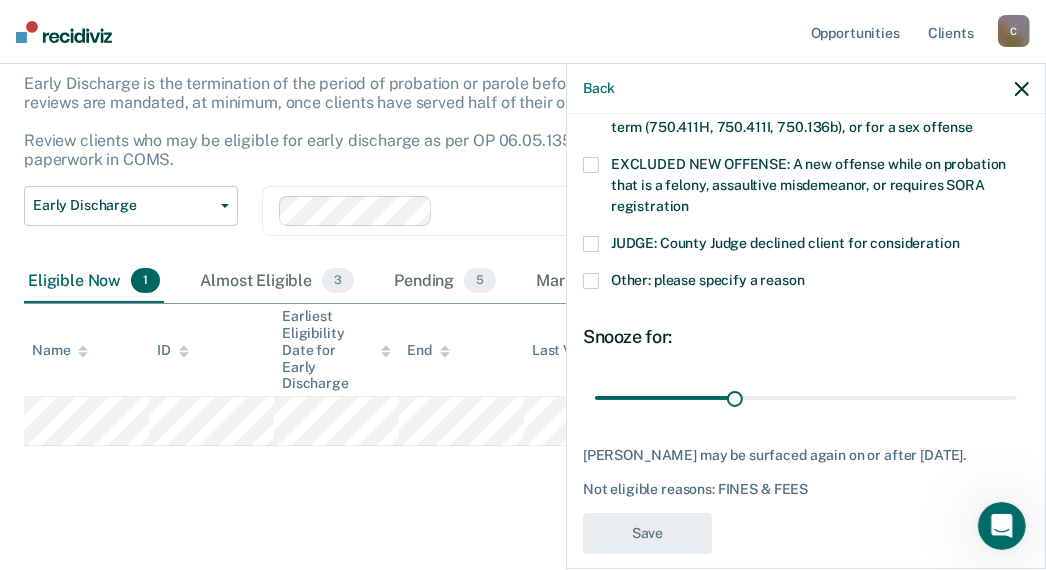 scroll, scrollTop: 695, scrollLeft: 0, axis: vertical 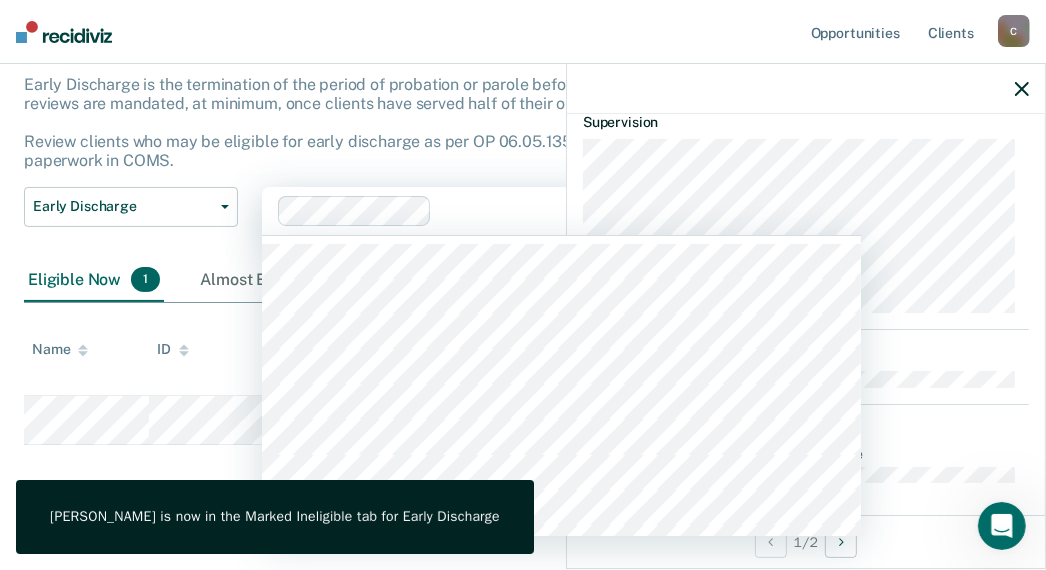 click at bounding box center (476, 211) 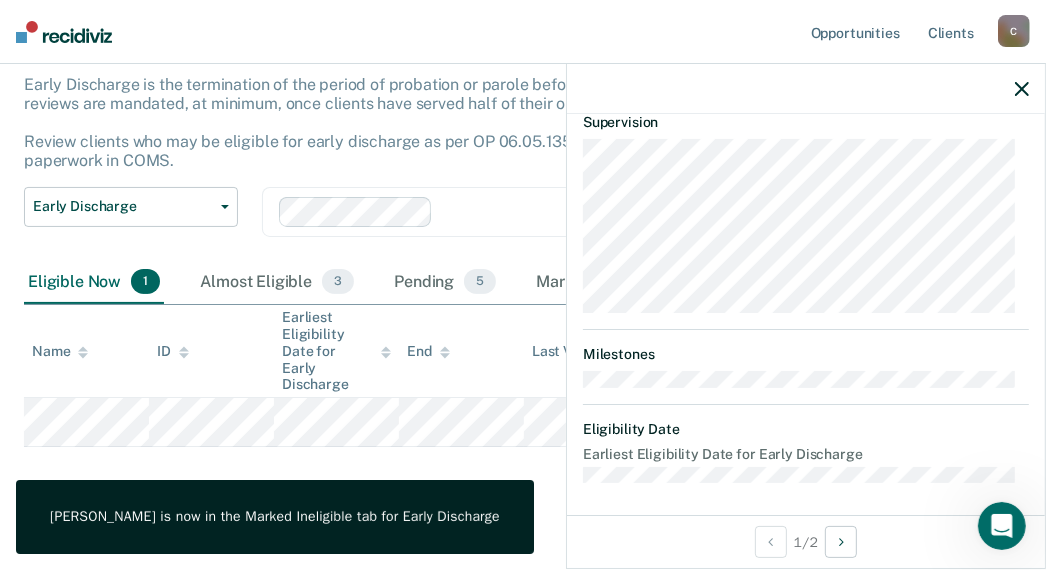 scroll, scrollTop: 121, scrollLeft: 0, axis: vertical 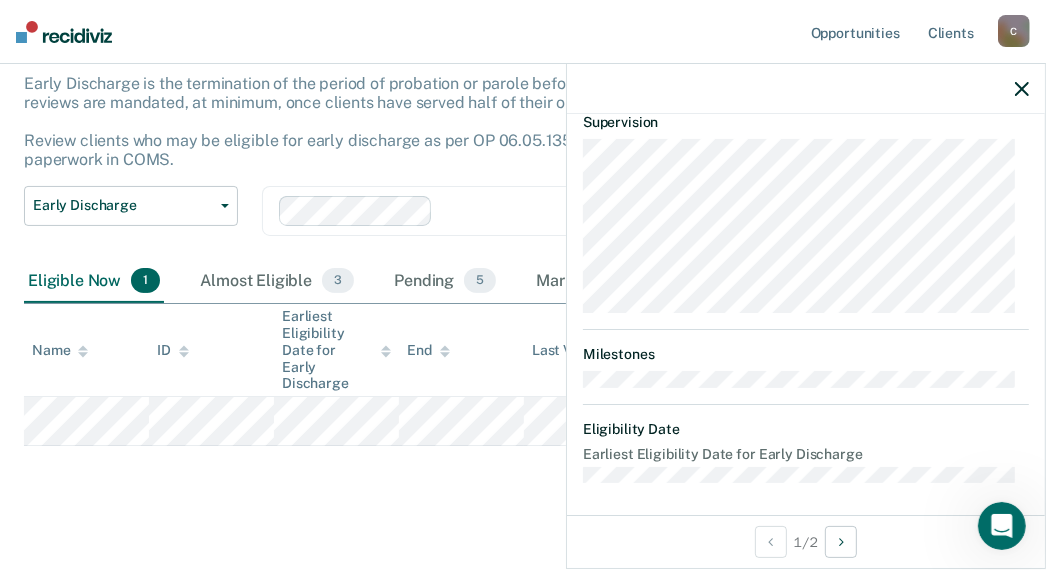 click 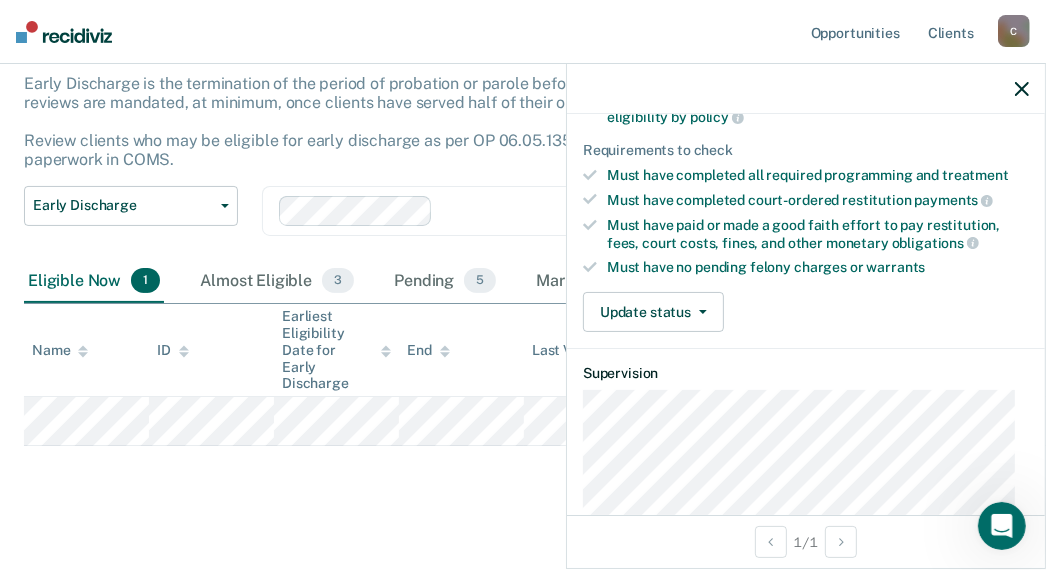 scroll, scrollTop: 300, scrollLeft: 0, axis: vertical 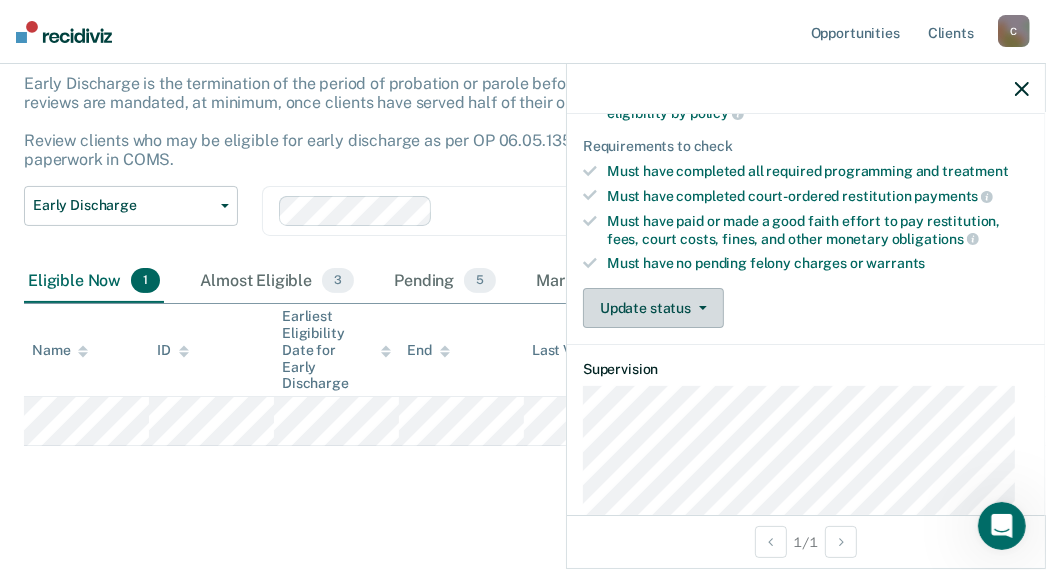 click on "Update status" at bounding box center [653, 308] 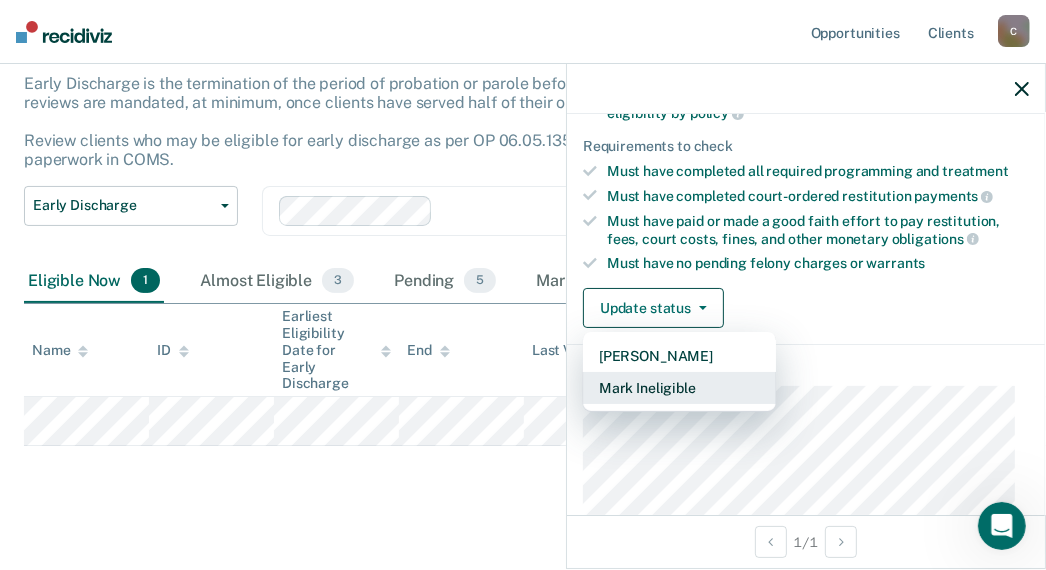 click on "Mark Ineligible" at bounding box center [679, 388] 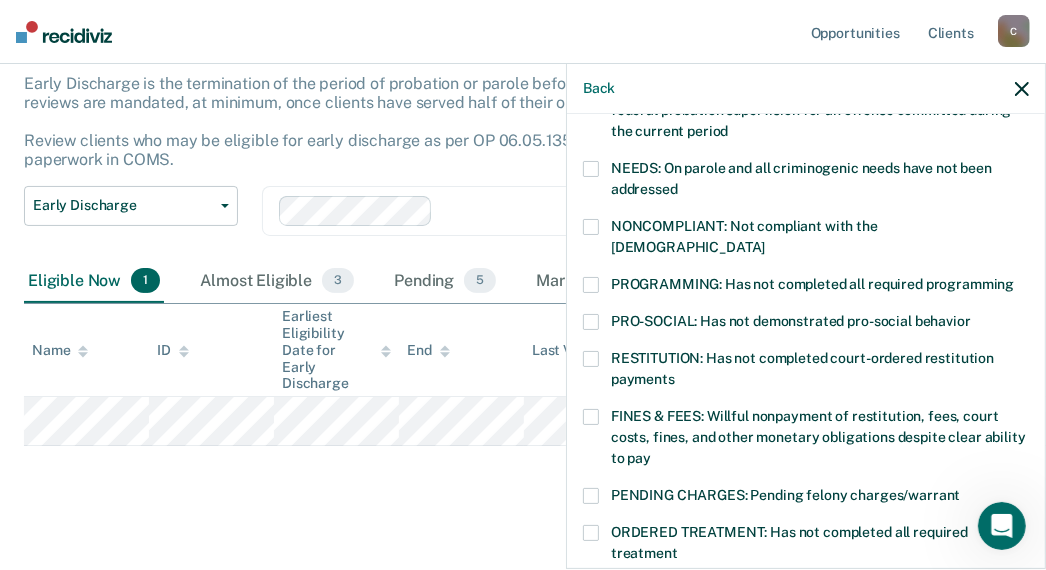 drag, startPoint x: 603, startPoint y: 394, endPoint x: 629, endPoint y: 378, distance: 30.528675 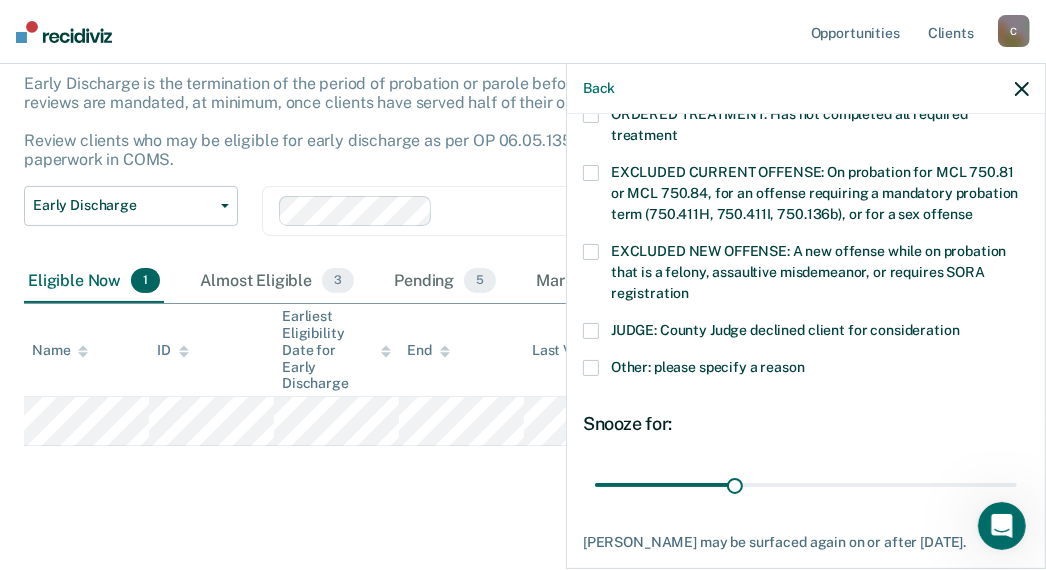 scroll, scrollTop: 805, scrollLeft: 0, axis: vertical 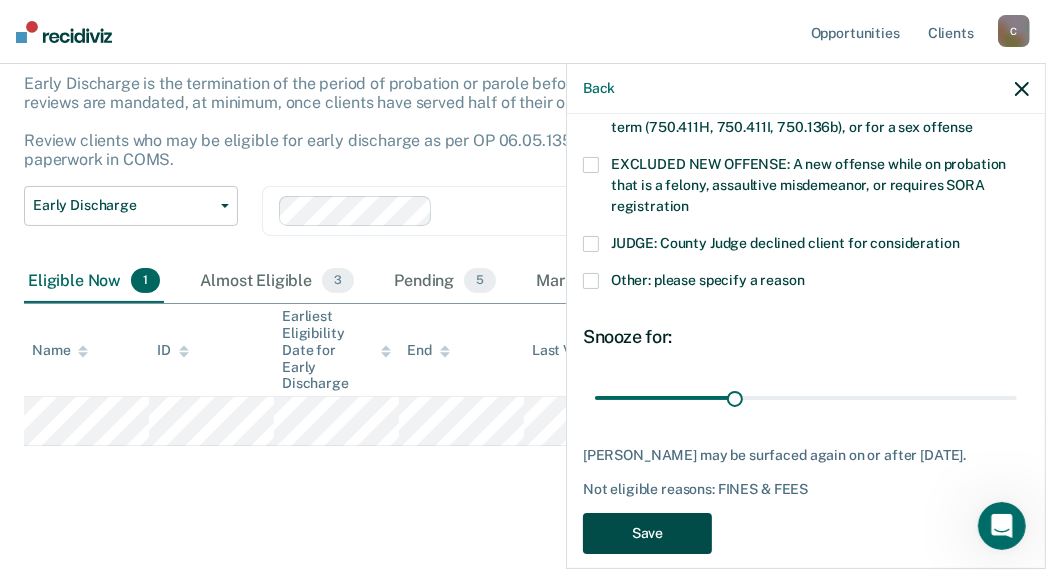 drag, startPoint x: 662, startPoint y: 503, endPoint x: 671, endPoint y: 495, distance: 12.0415945 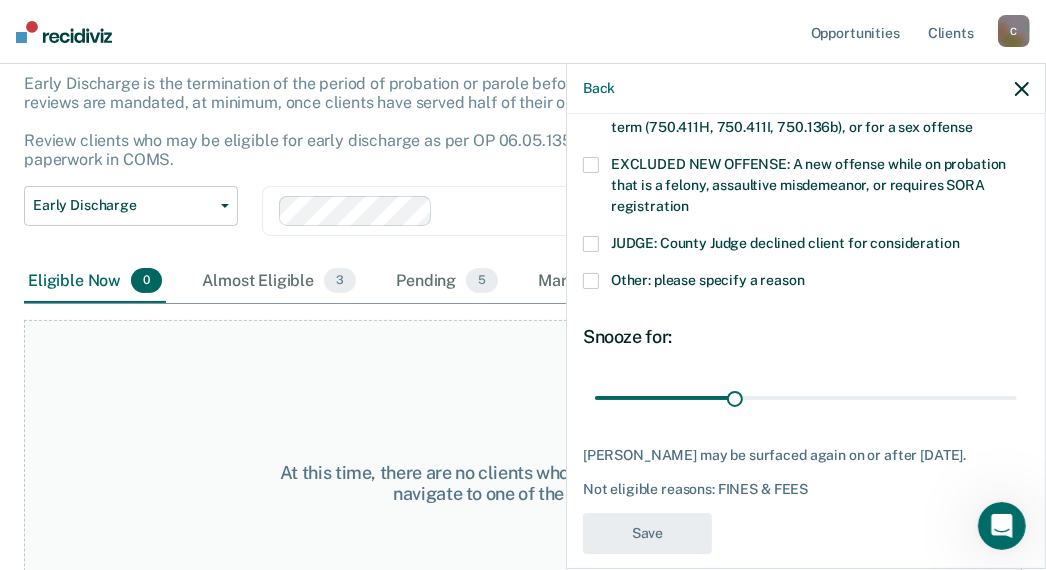scroll, scrollTop: 716, scrollLeft: 0, axis: vertical 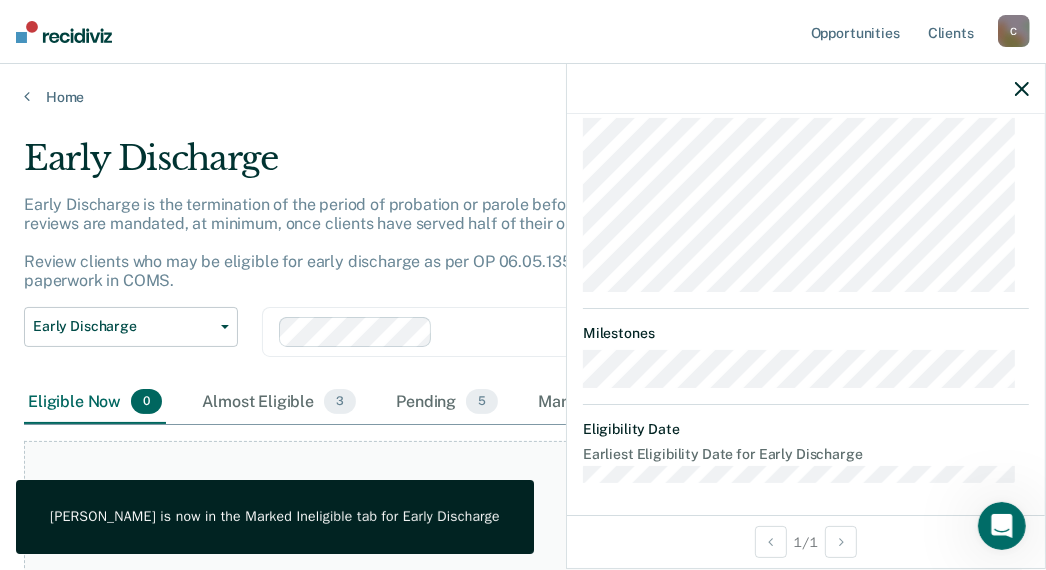 click 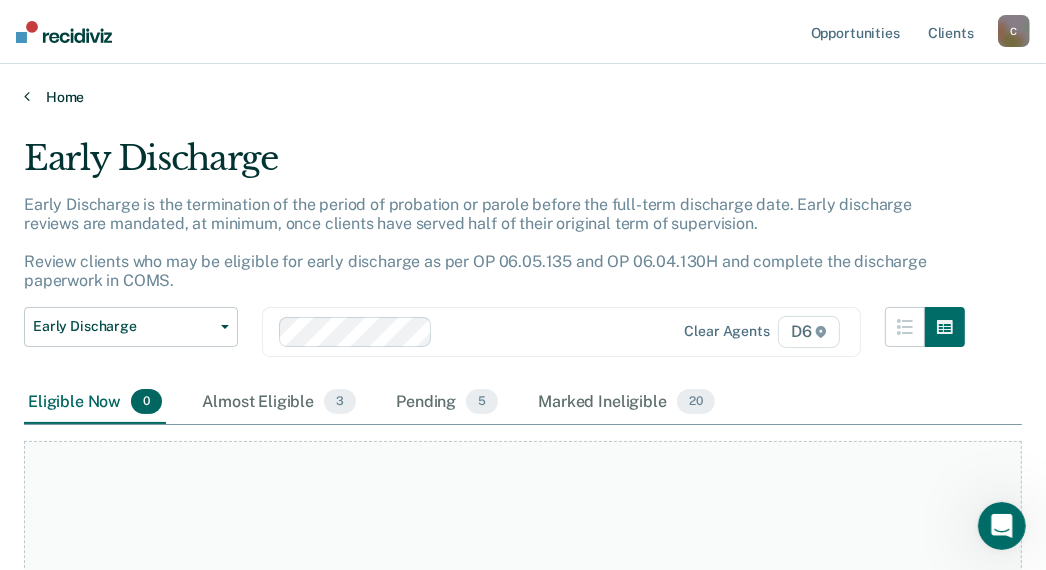 click on "Home" at bounding box center [523, 97] 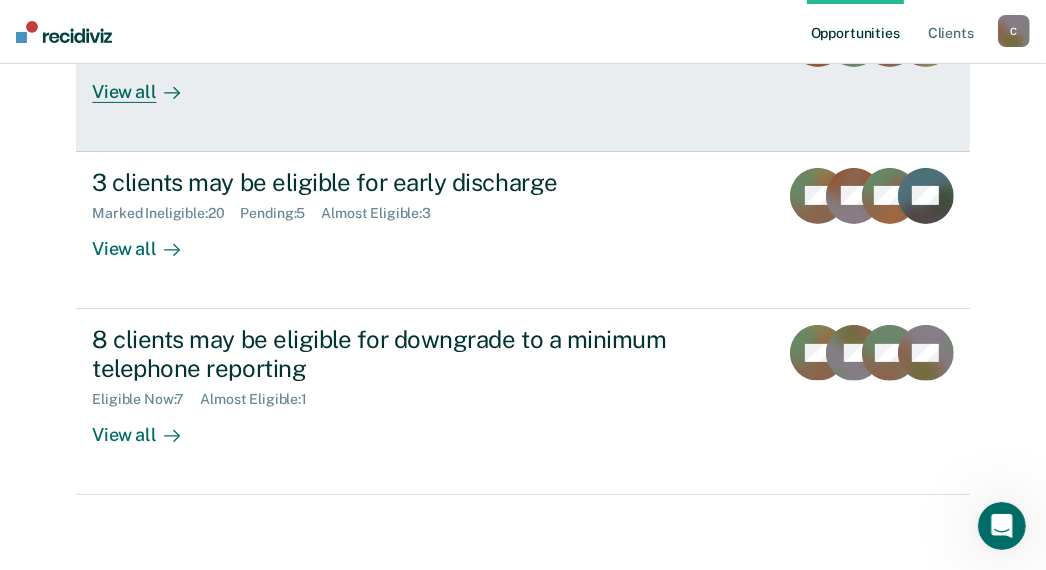 scroll, scrollTop: 308, scrollLeft: 0, axis: vertical 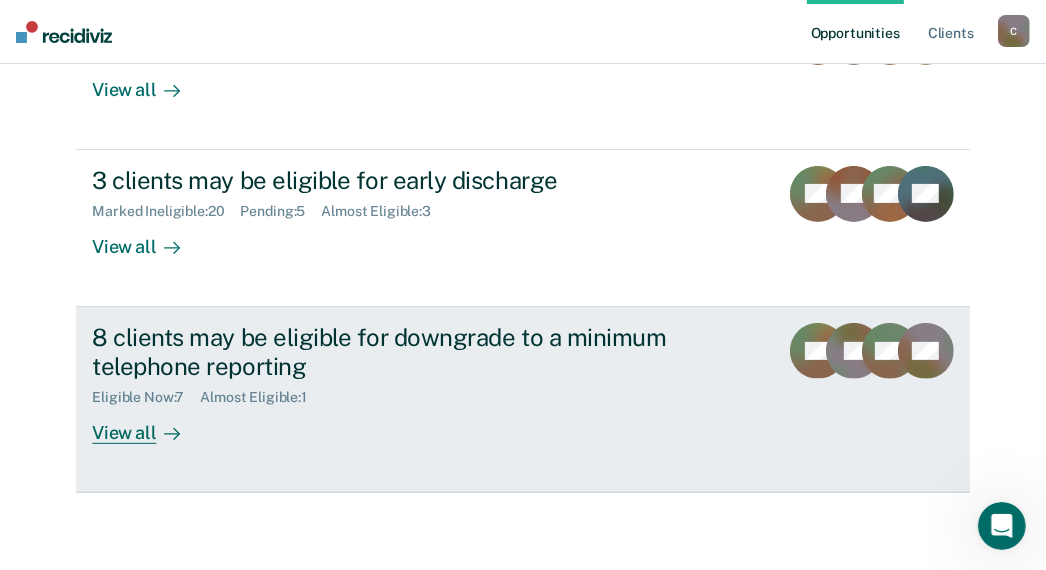 click on "View all" at bounding box center (148, 424) 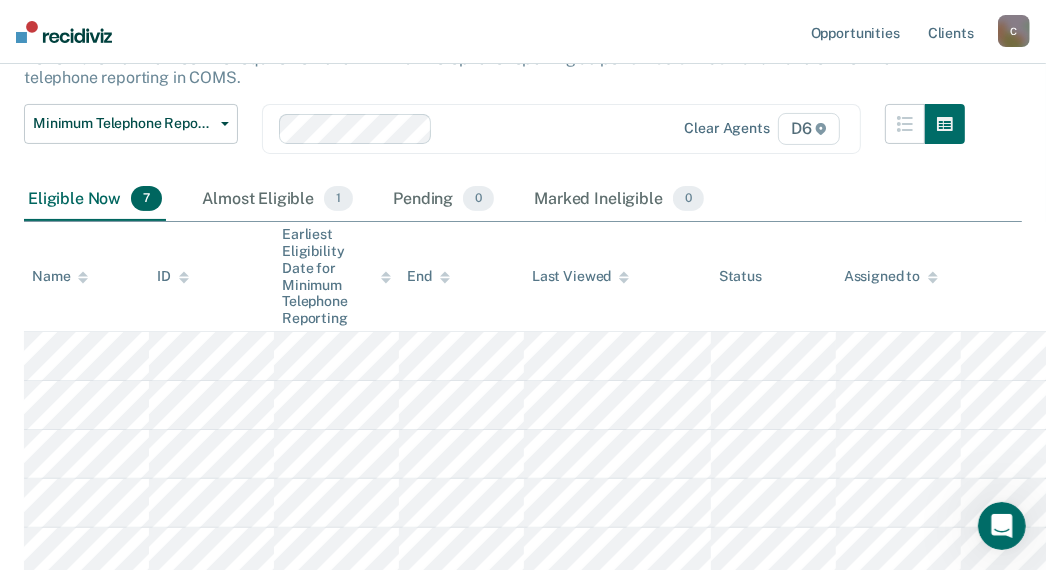 scroll, scrollTop: 200, scrollLeft: 0, axis: vertical 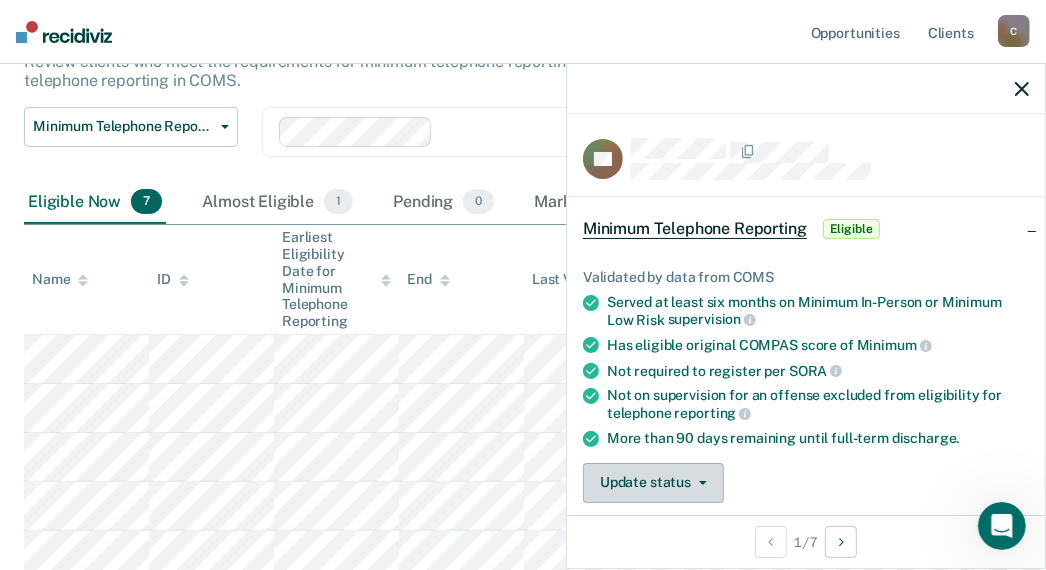 drag, startPoint x: 777, startPoint y: 330, endPoint x: 635, endPoint y: 479, distance: 205.82759 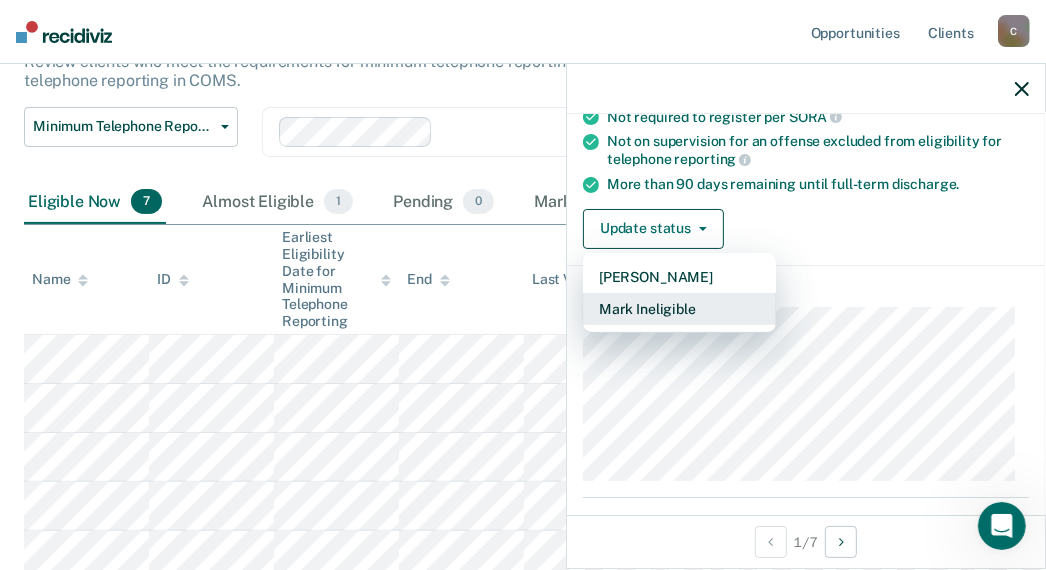 scroll, scrollTop: 157, scrollLeft: 0, axis: vertical 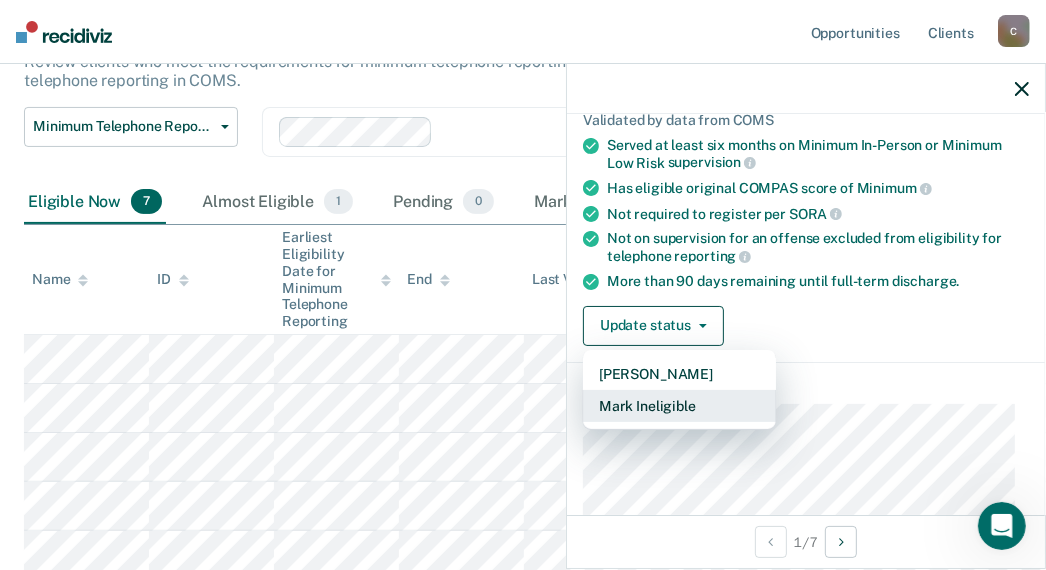 click on "Mark Ineligible" at bounding box center [679, 406] 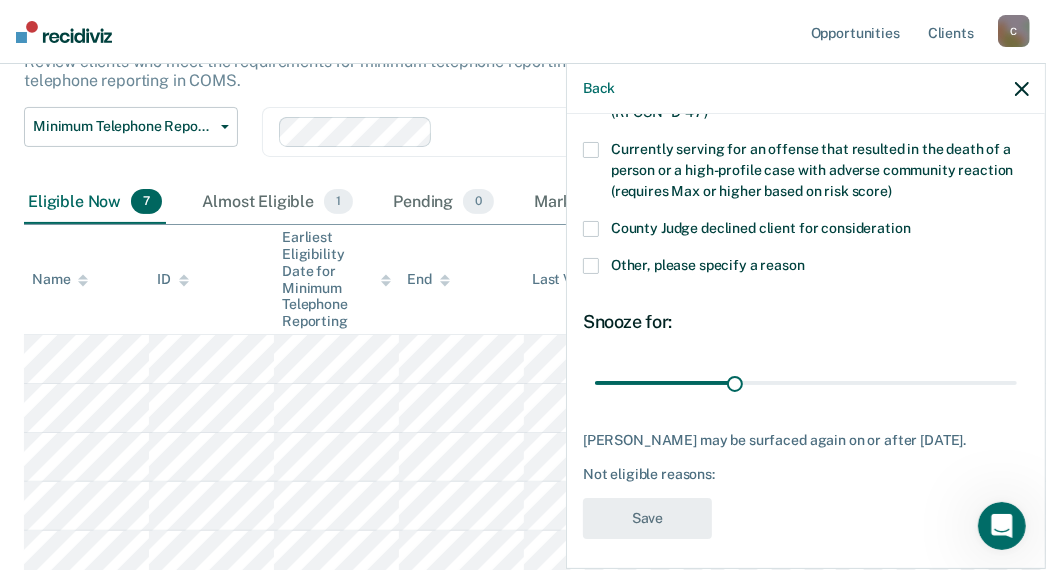 scroll, scrollTop: 300, scrollLeft: 0, axis: vertical 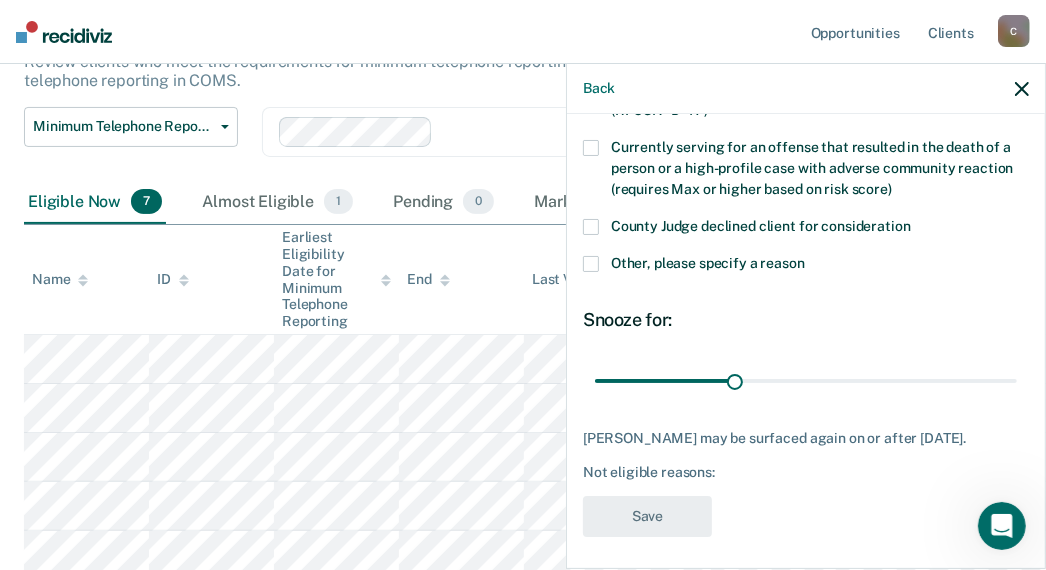 click on "Other, please specify a reason" at bounding box center (806, 266) 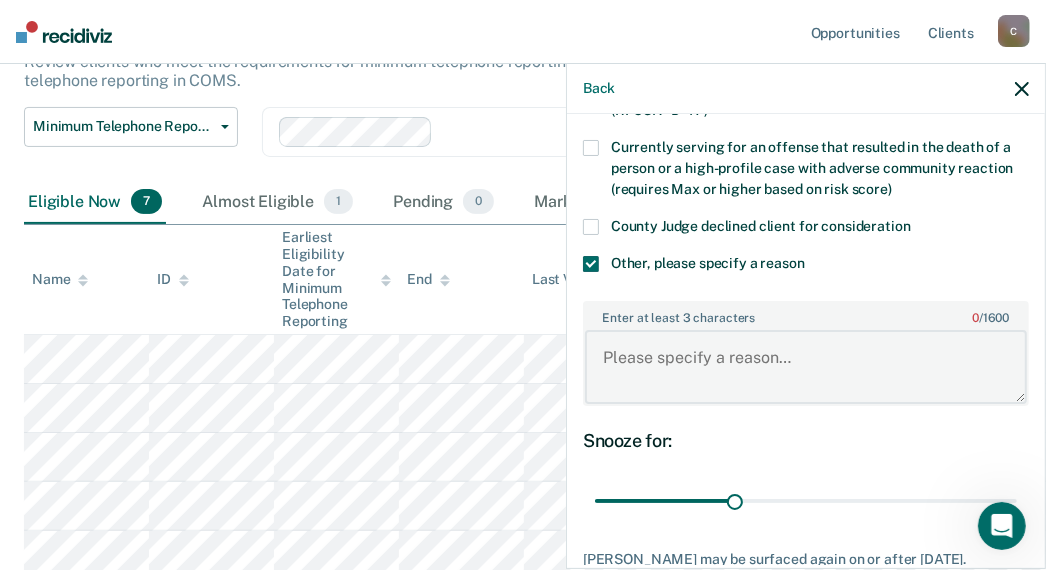 click on "Enter at least 3 characters 0  /  1600" at bounding box center (806, 367) 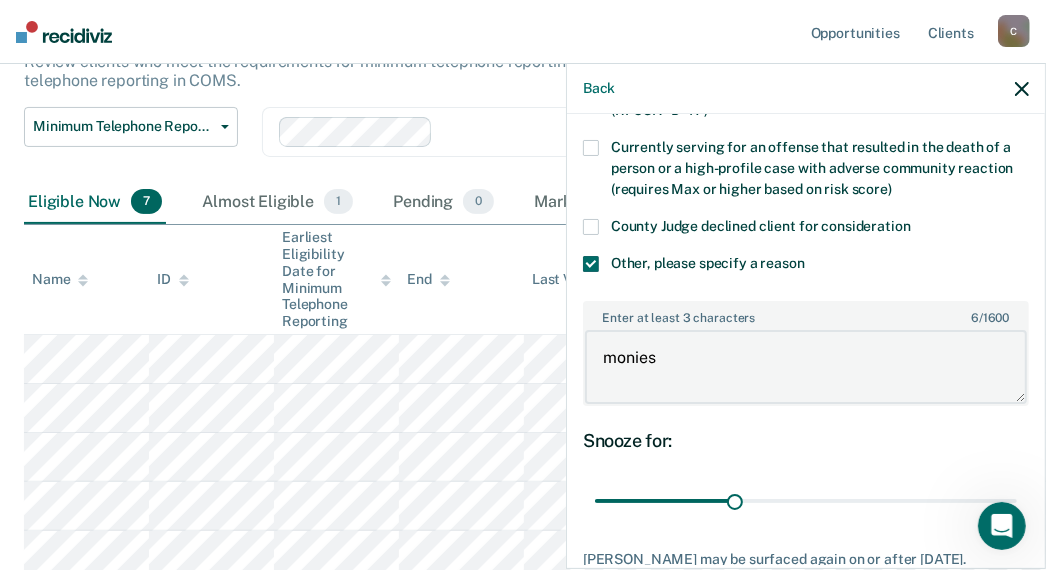 type on "monies" 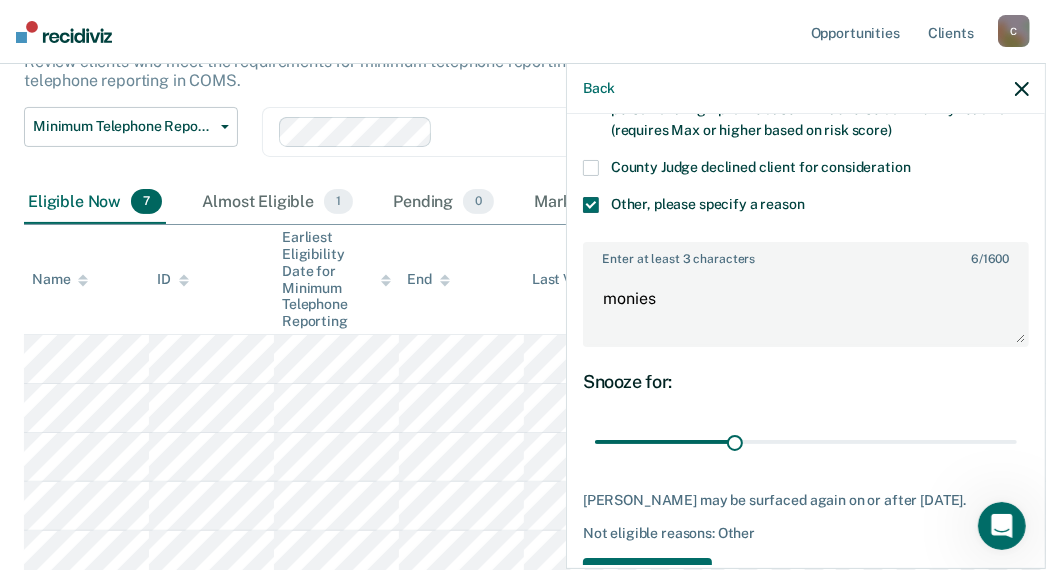 scroll, scrollTop: 425, scrollLeft: 0, axis: vertical 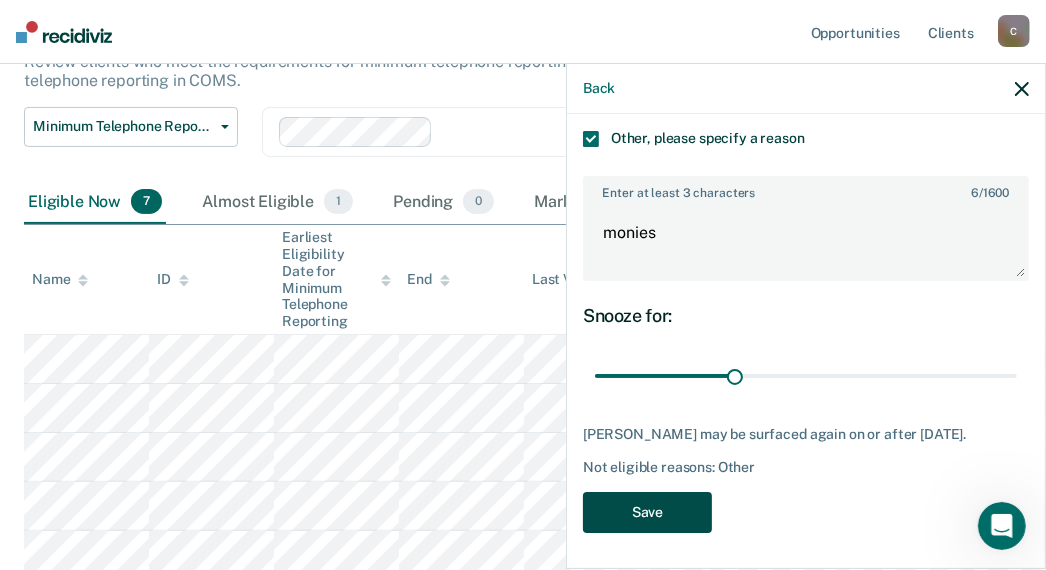 click on "Save" at bounding box center (647, 512) 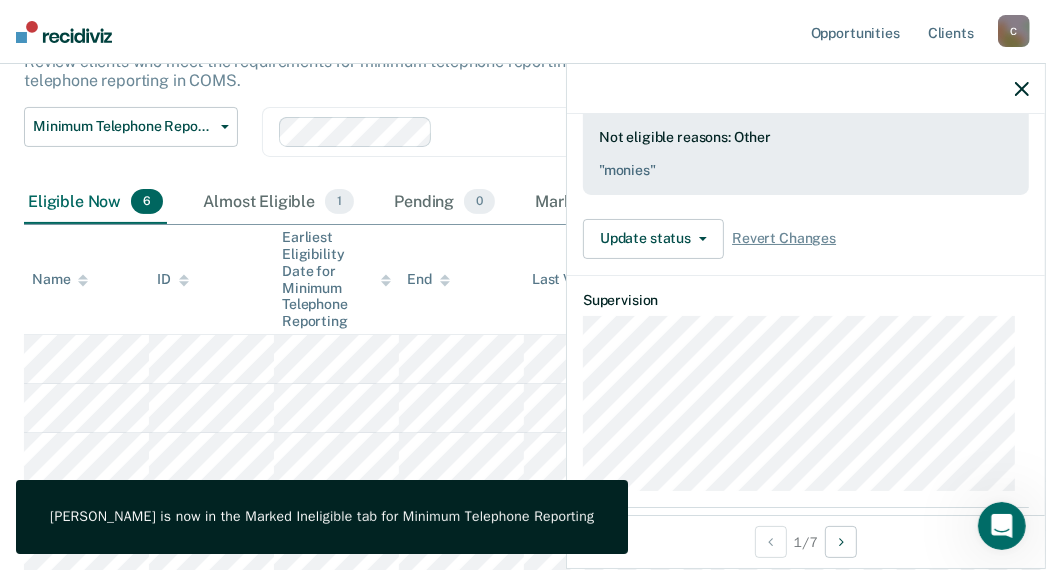 drag, startPoint x: 1026, startPoint y: 82, endPoint x: 982, endPoint y: 110, distance: 52.153618 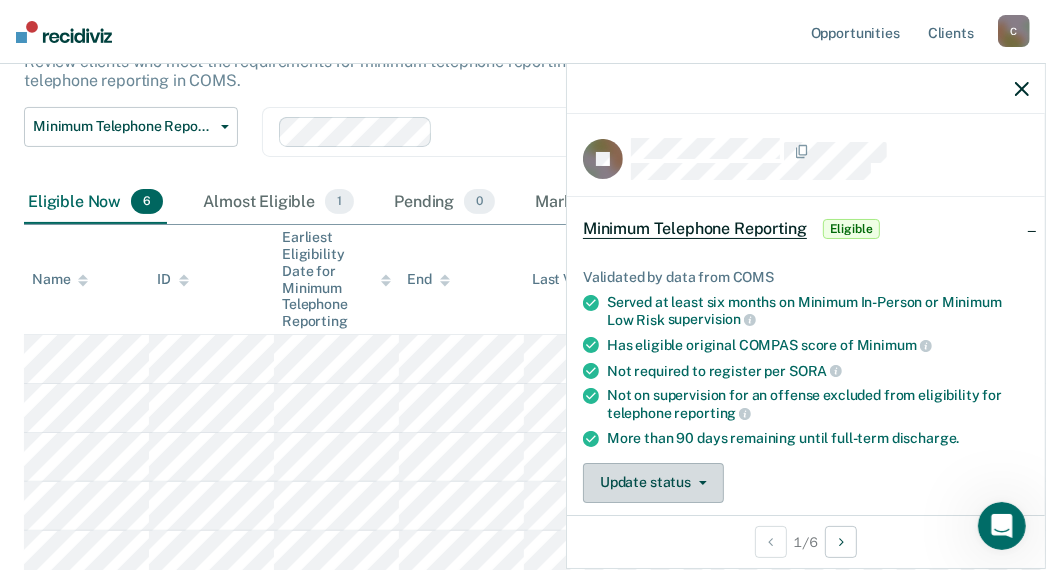 click on "Update status" at bounding box center [653, 483] 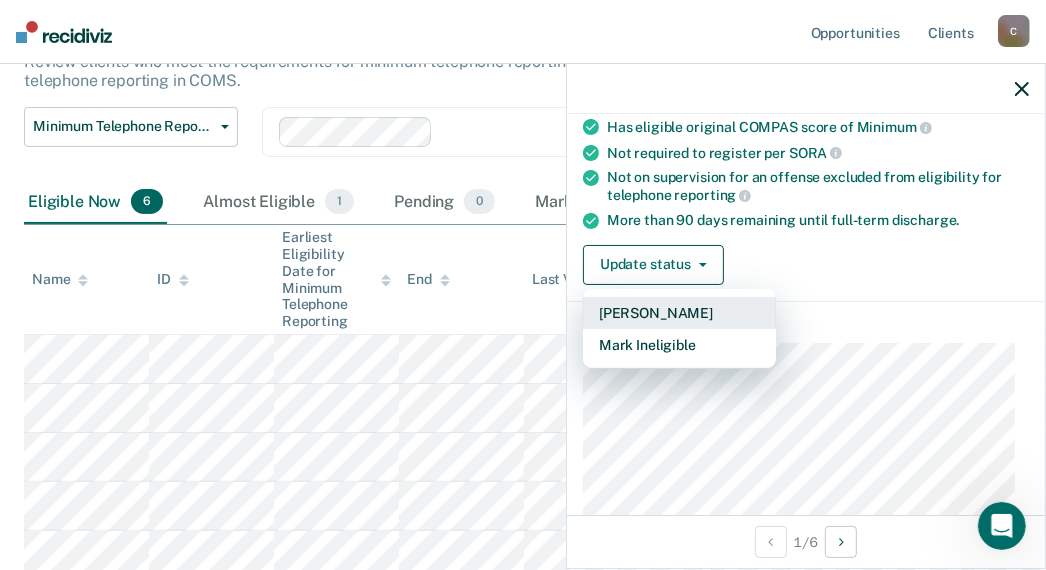 scroll, scrollTop: 225, scrollLeft: 0, axis: vertical 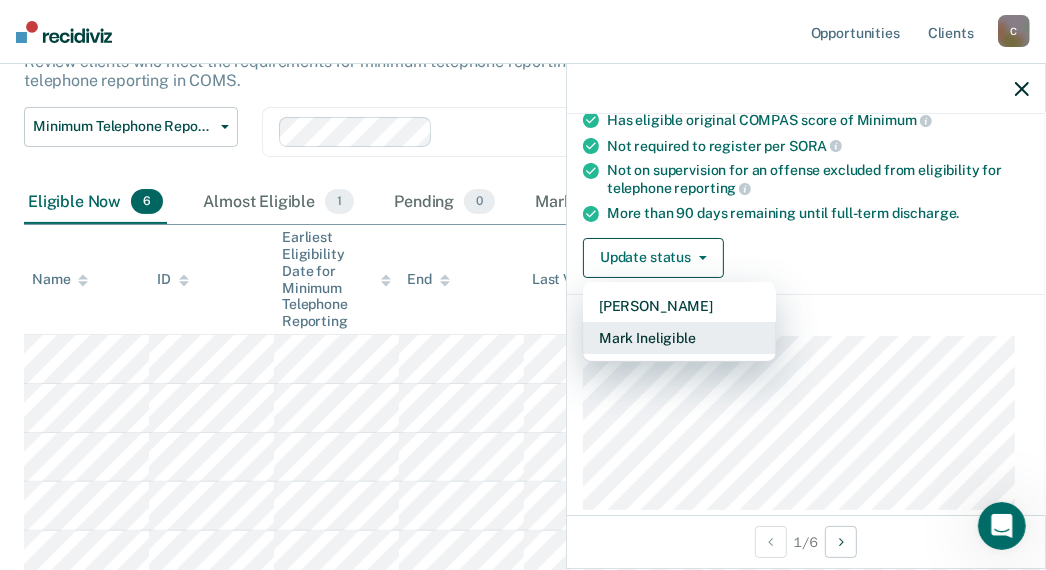 click on "Mark Ineligible" at bounding box center [679, 338] 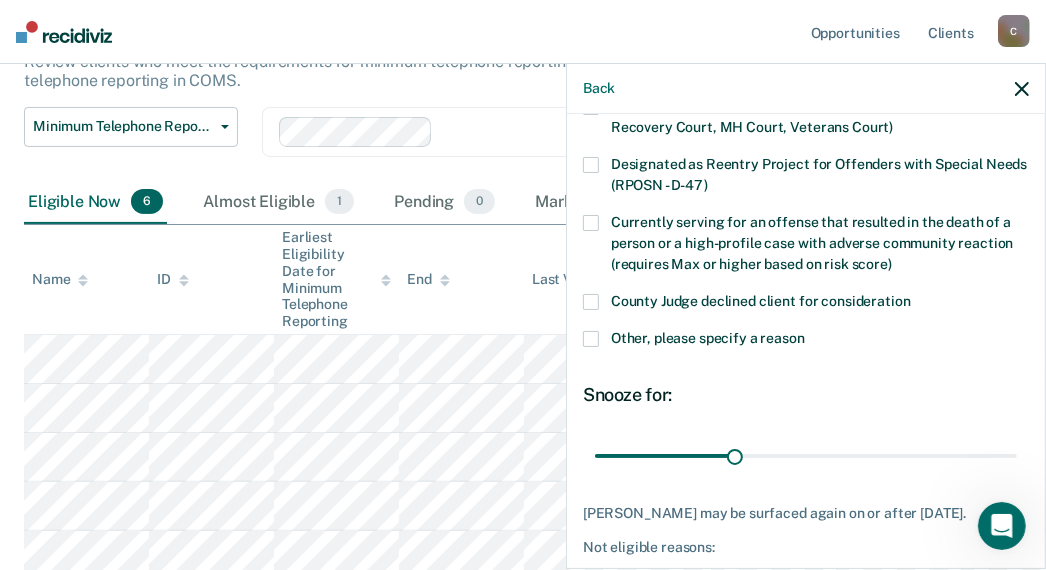 click on "Other, please specify a reason" at bounding box center (806, 341) 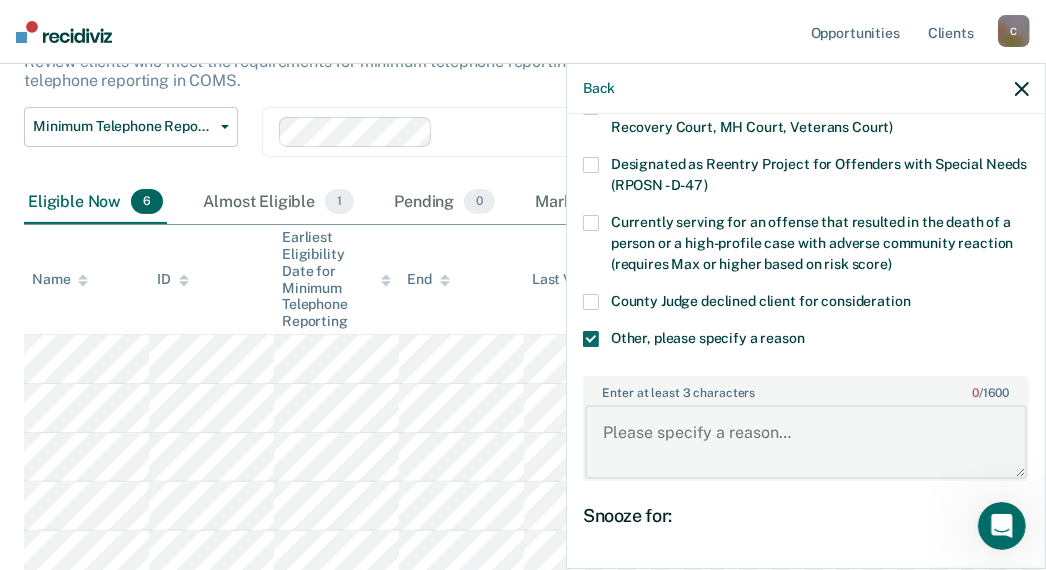 click on "Enter at least 3 characters 0  /  1600" at bounding box center (806, 442) 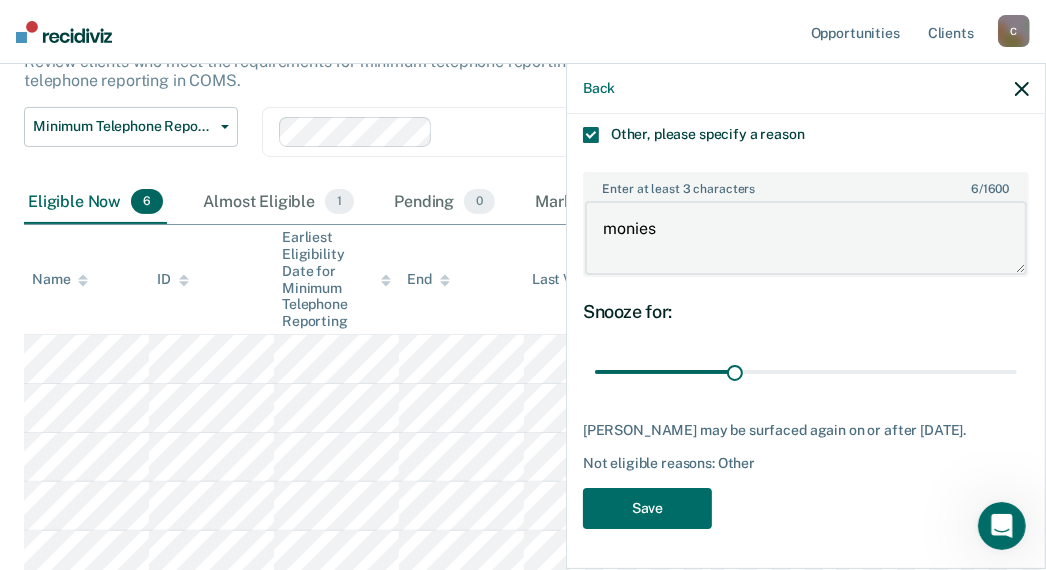 scroll, scrollTop: 441, scrollLeft: 0, axis: vertical 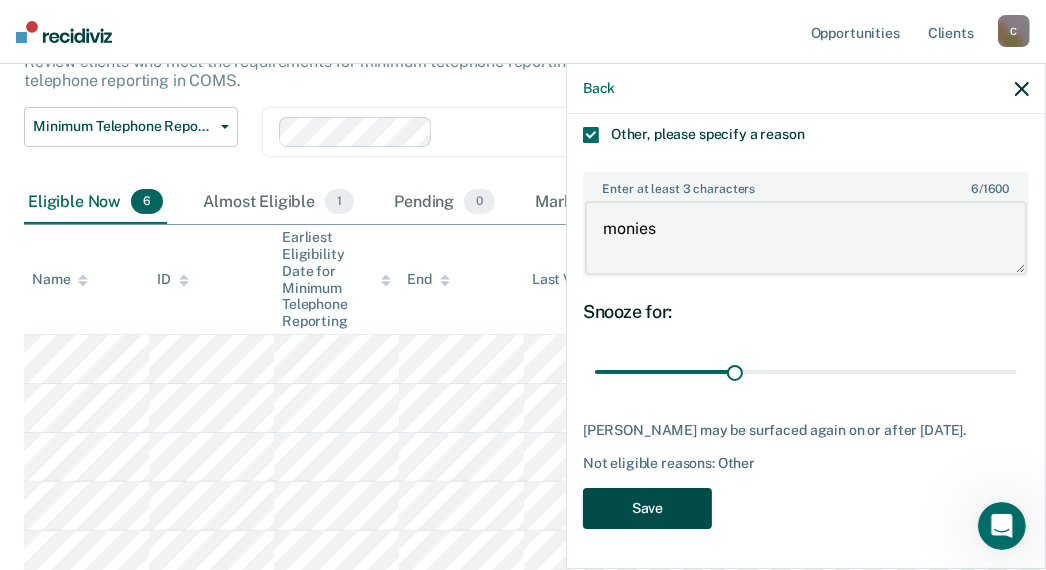 type on "monies" 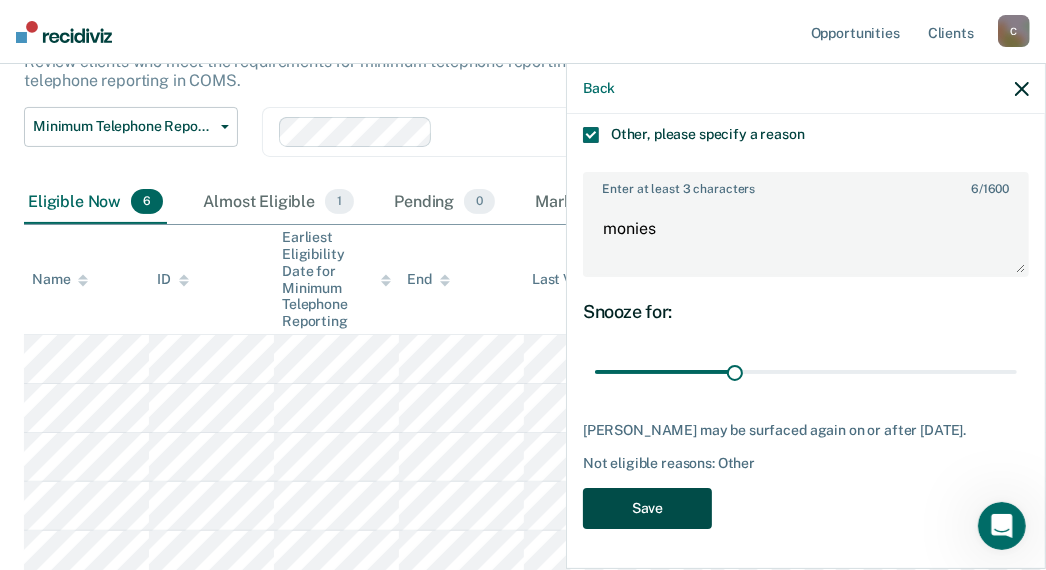 click on "Save" at bounding box center [647, 508] 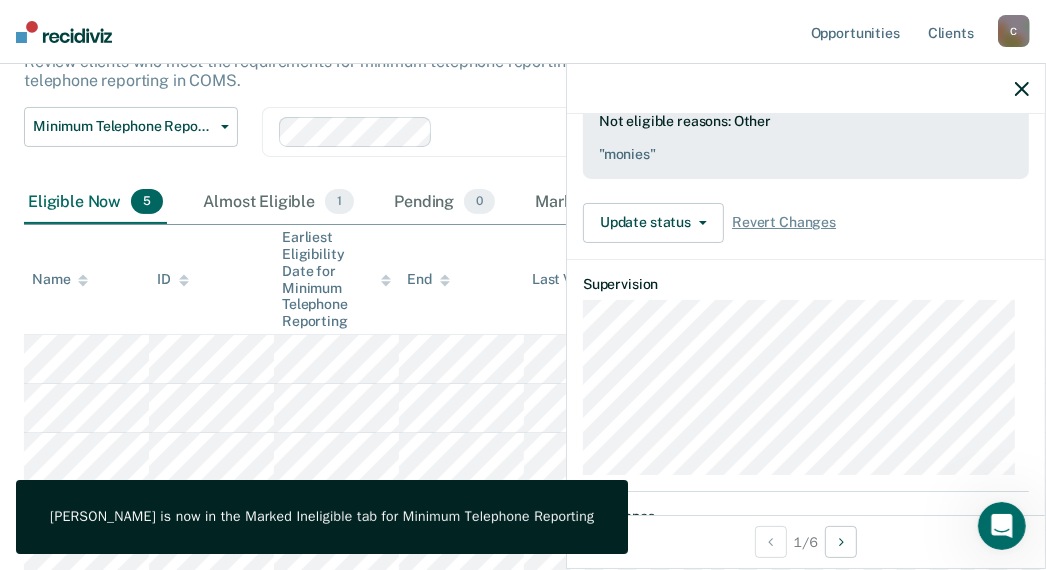 click 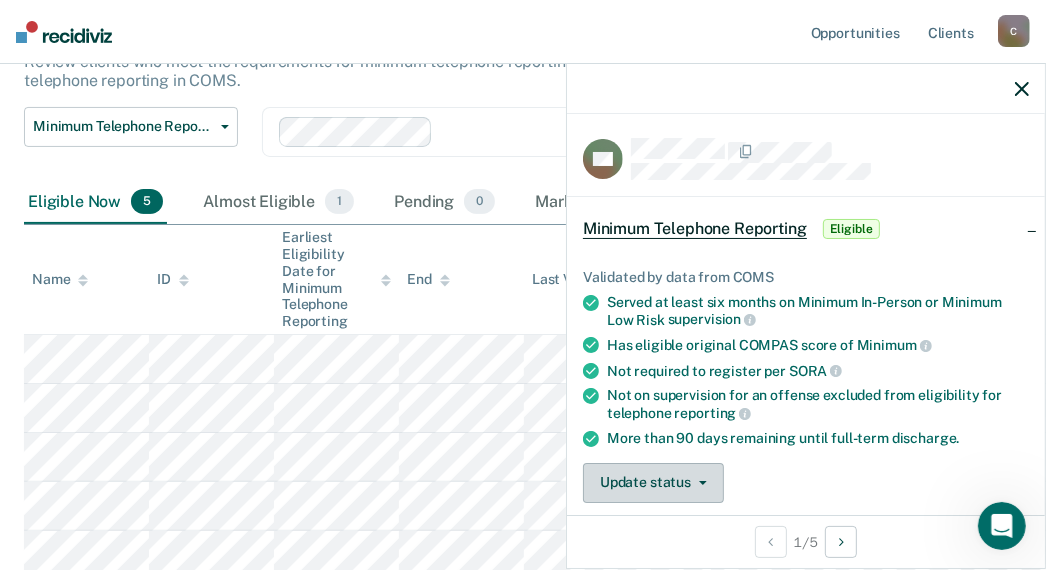 click on "Update status" at bounding box center [653, 483] 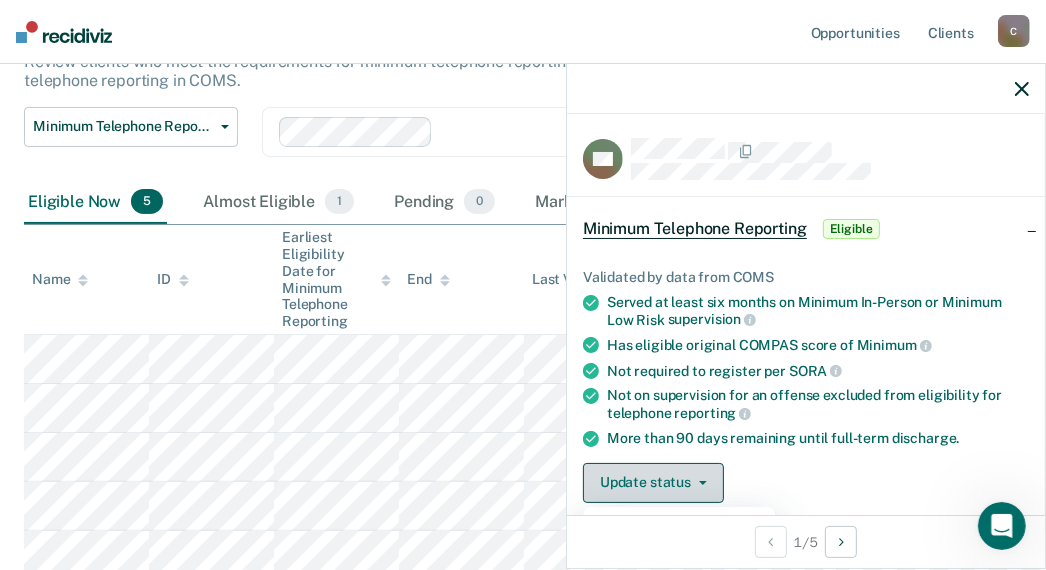 scroll, scrollTop: 25, scrollLeft: 0, axis: vertical 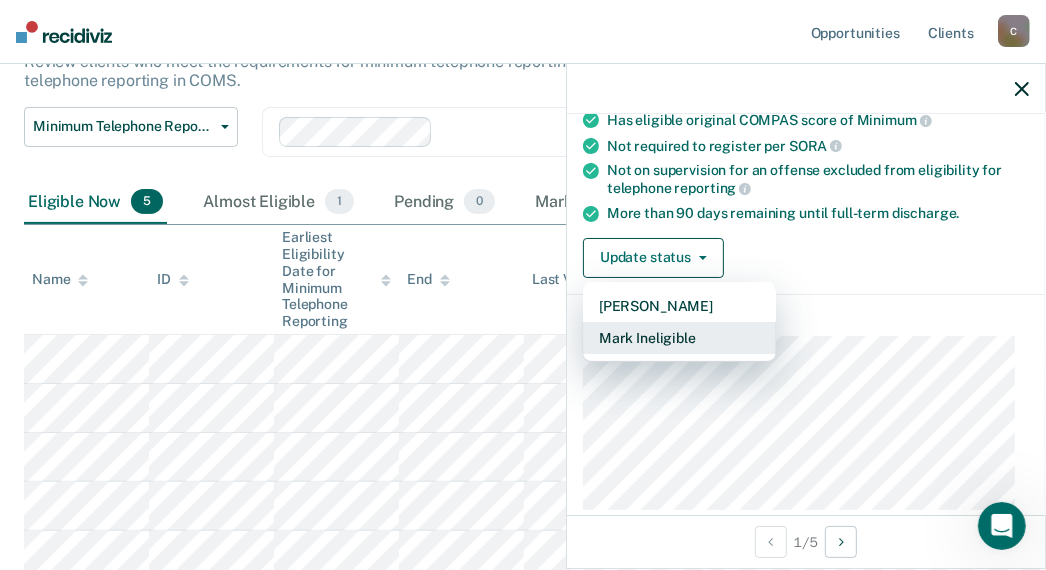 click on "Mark Ineligible" at bounding box center (679, 338) 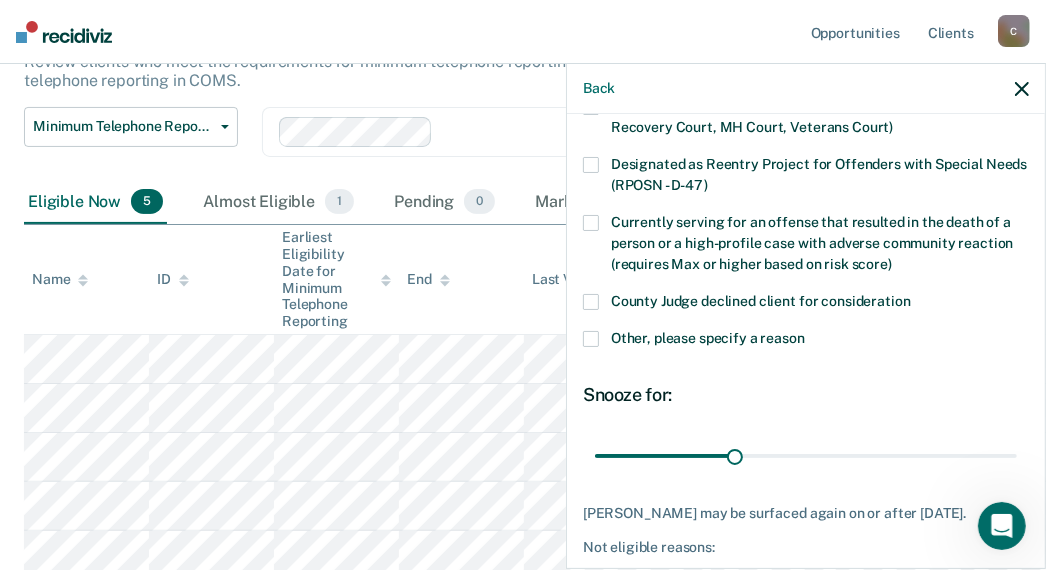 drag, startPoint x: 593, startPoint y: 333, endPoint x: 625, endPoint y: 323, distance: 33.526108 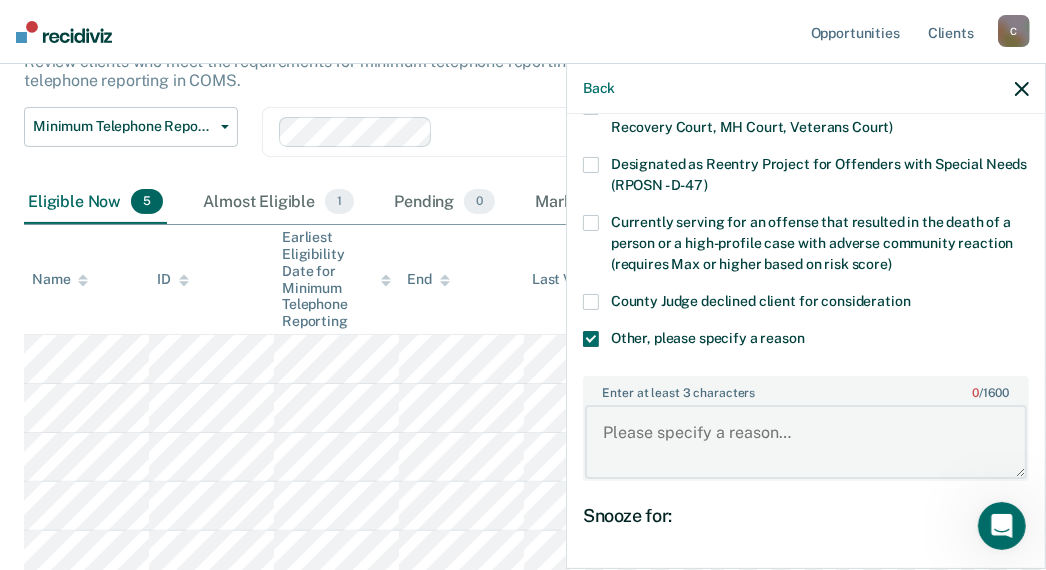click on "Enter at least 3 characters 0  /  1600" at bounding box center [806, 442] 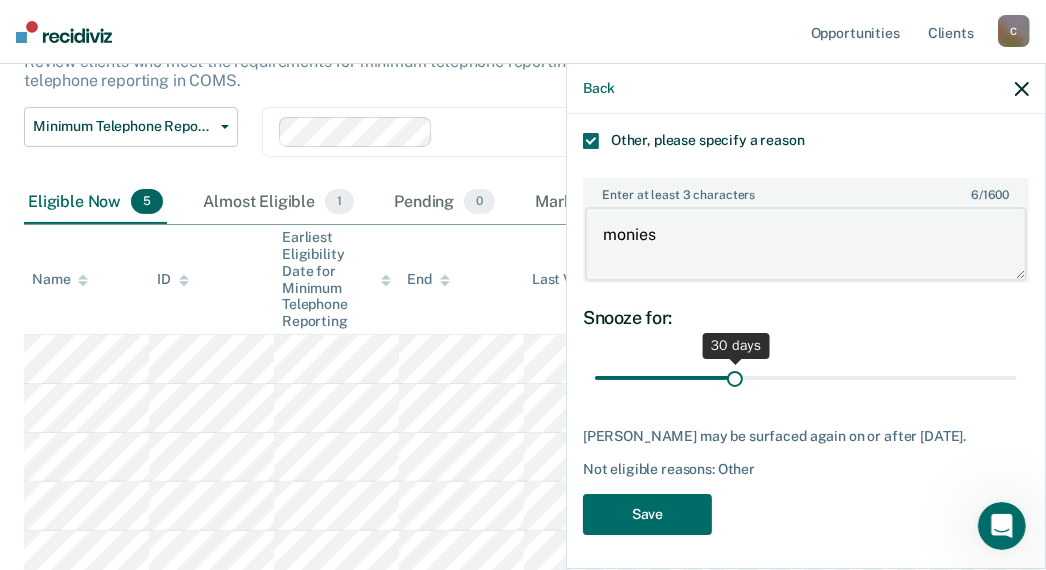 scroll, scrollTop: 425, scrollLeft: 0, axis: vertical 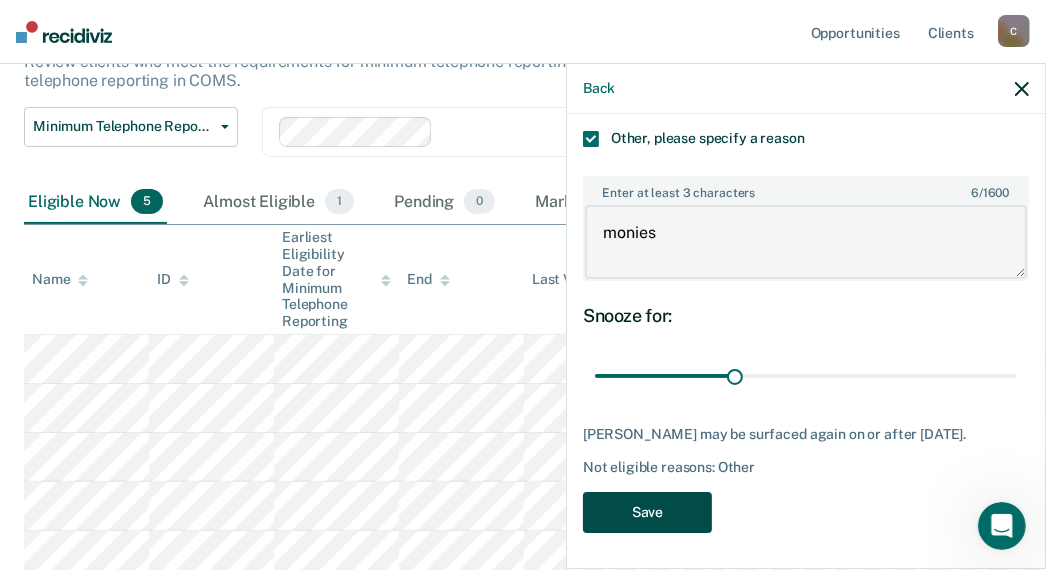 type on "monies" 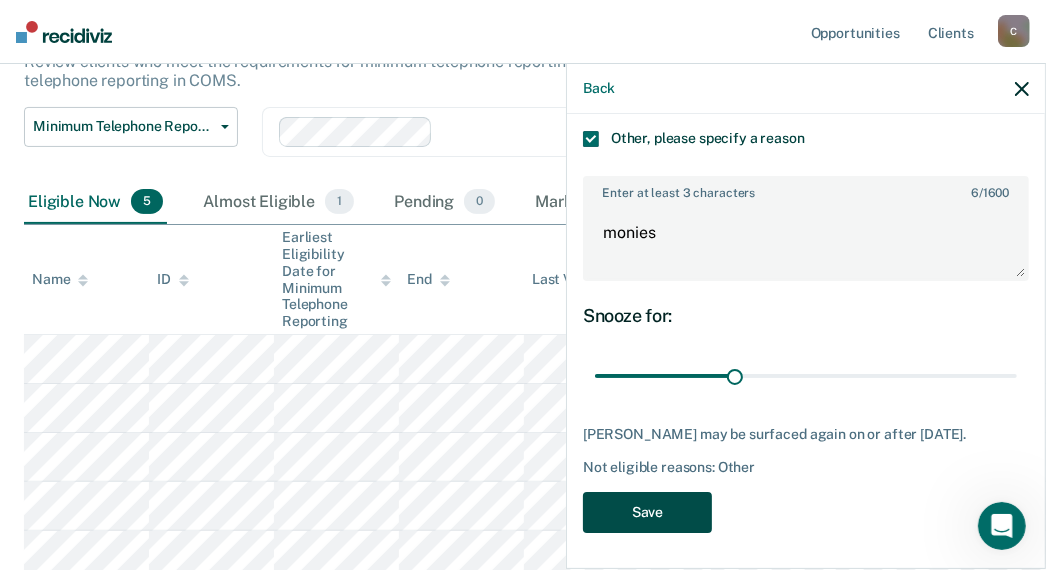 click on "Save" at bounding box center [647, 512] 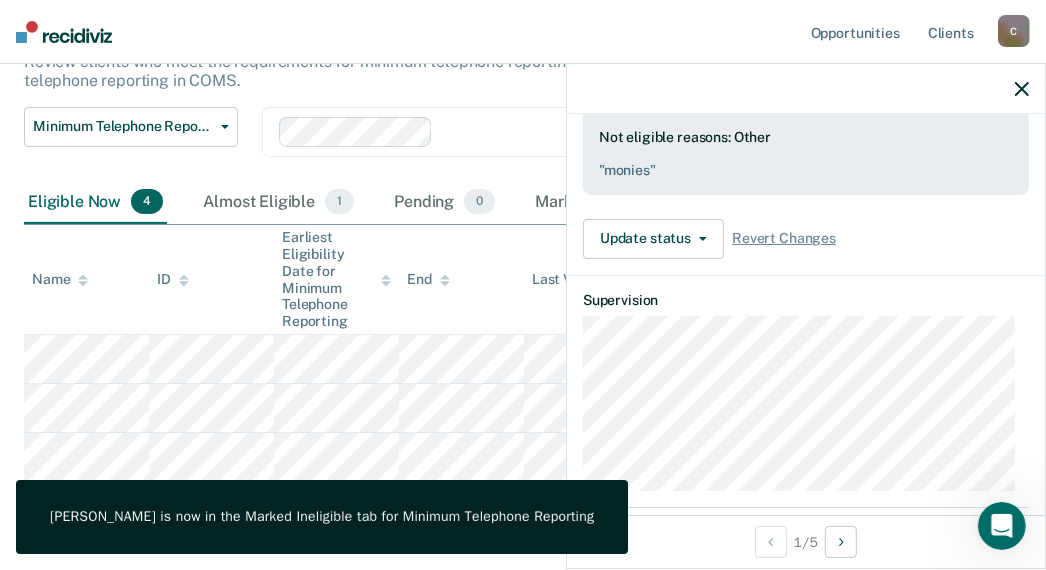 click at bounding box center [806, 89] 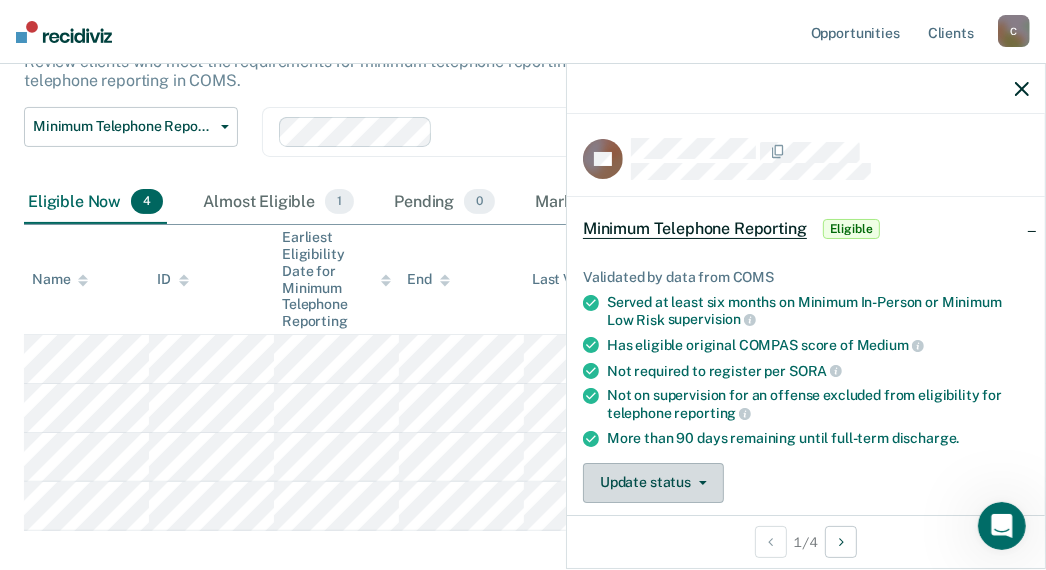 click on "Update status" at bounding box center [653, 483] 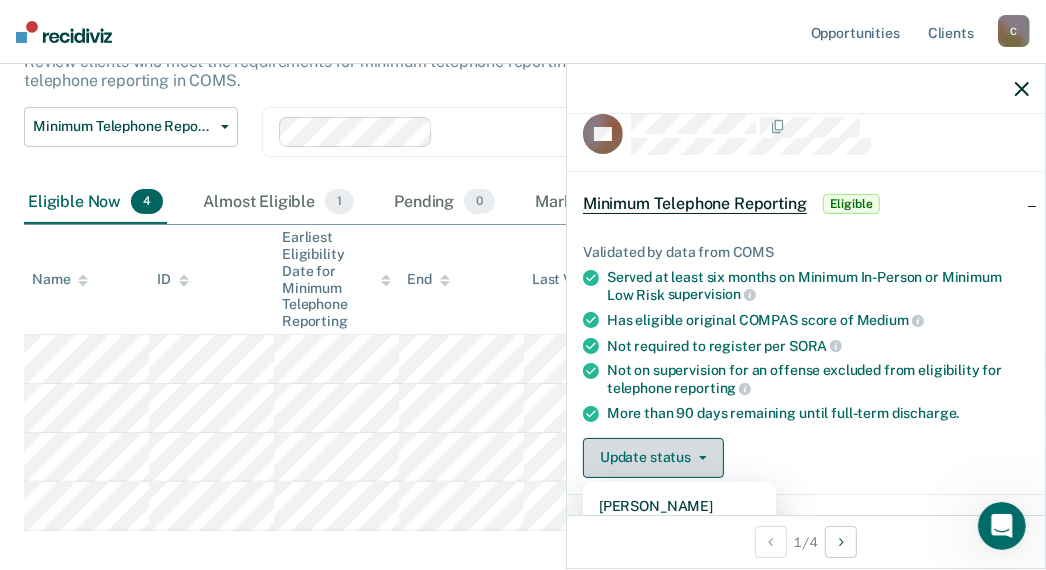 click on "Update status" at bounding box center (653, 458) 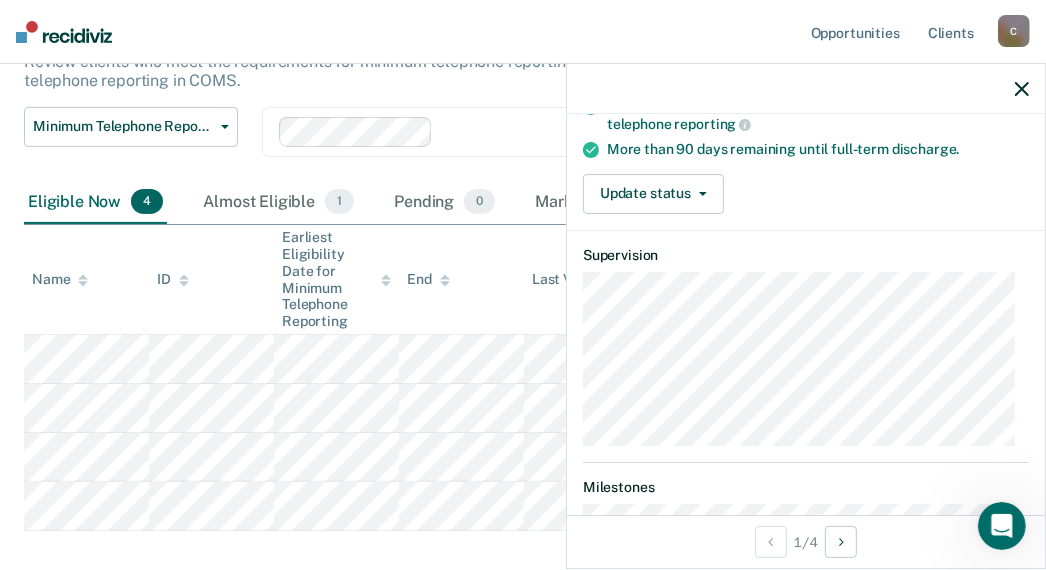 scroll, scrollTop: 286, scrollLeft: 0, axis: vertical 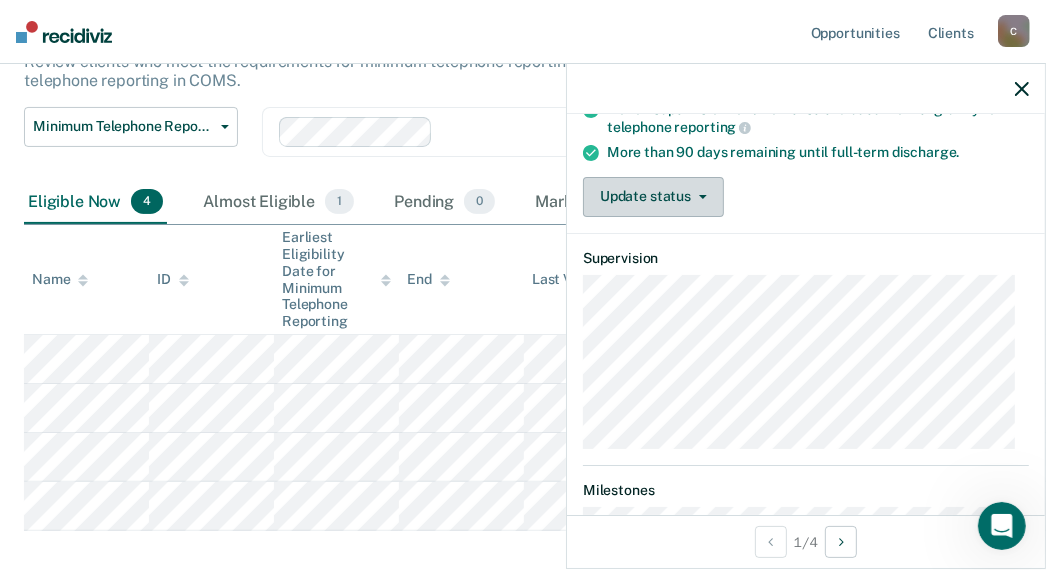 click at bounding box center (699, 197) 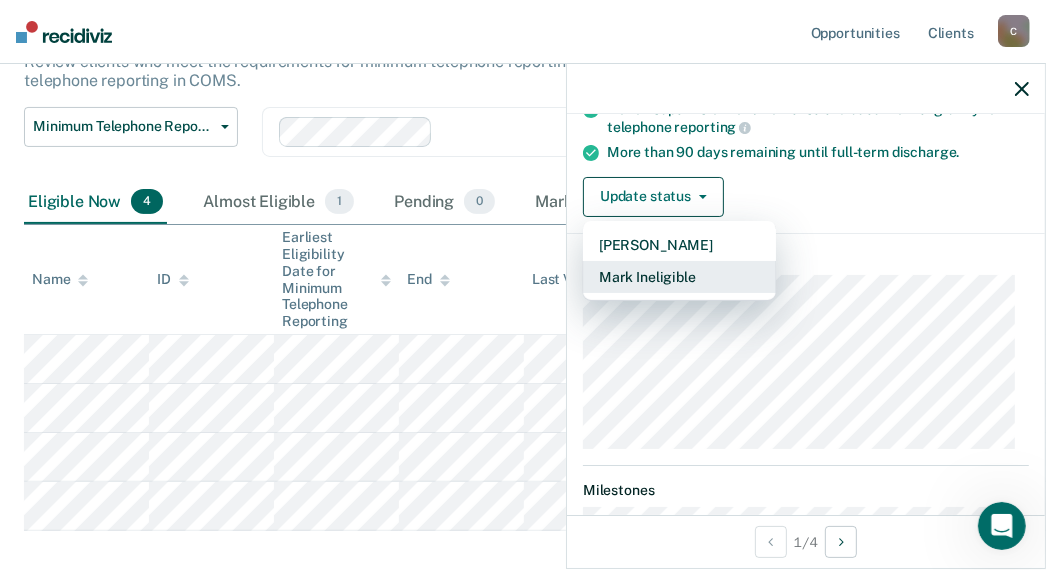 click on "Mark Ineligible" at bounding box center (679, 277) 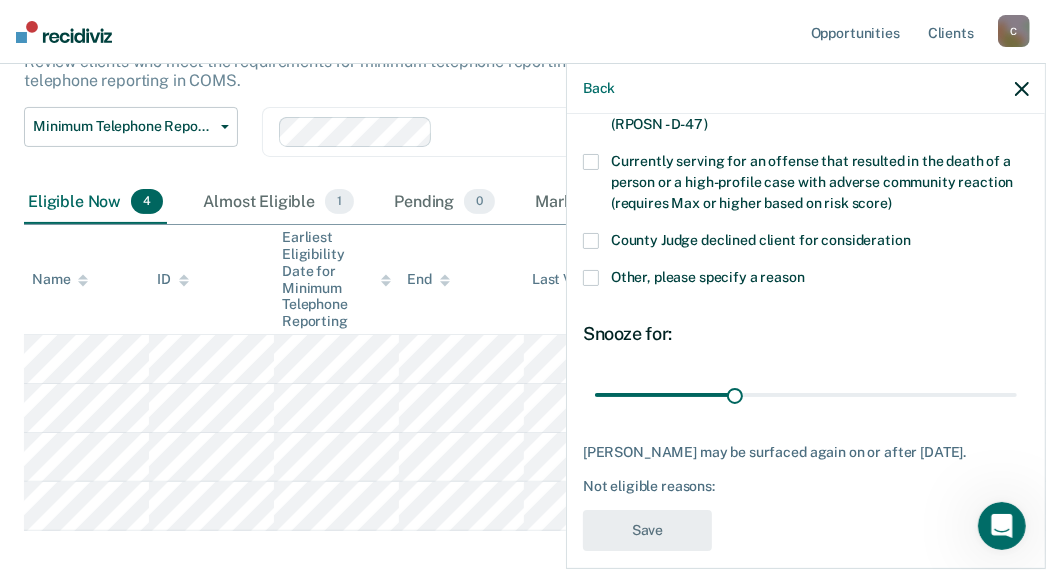 click on "Other, please specify a reason" at bounding box center [806, 280] 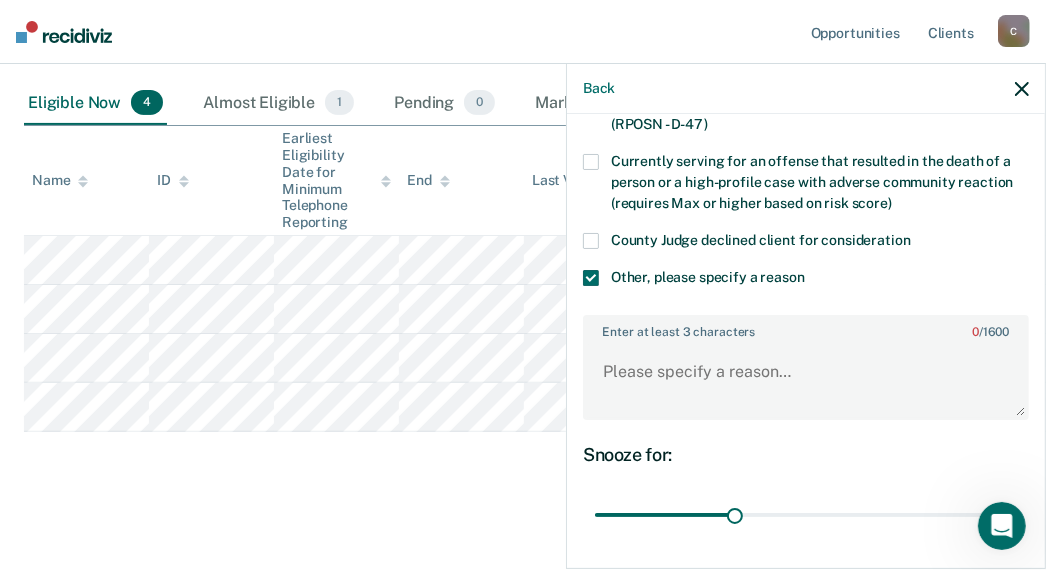 scroll, scrollTop: 301, scrollLeft: 0, axis: vertical 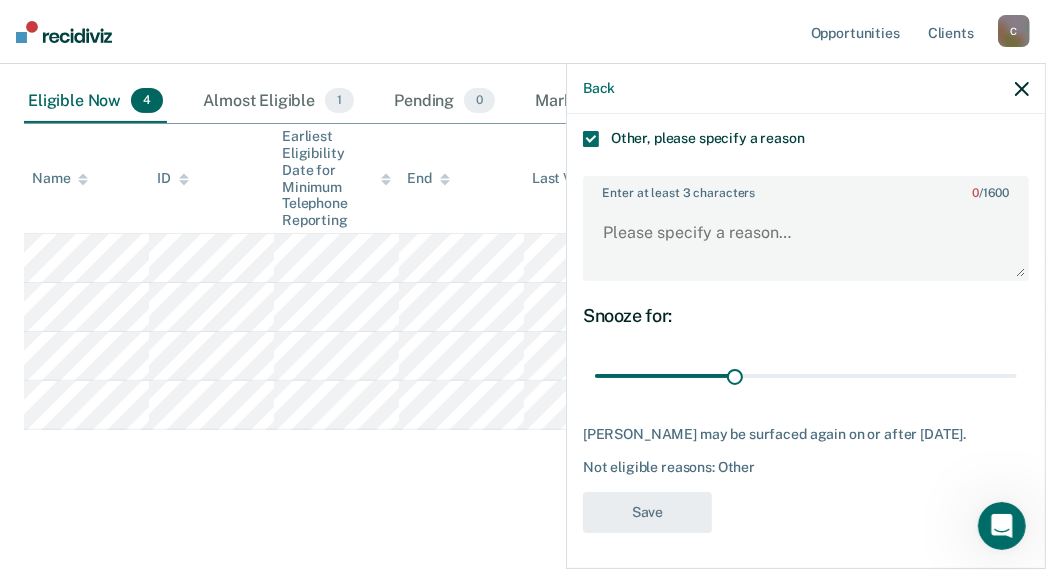 click 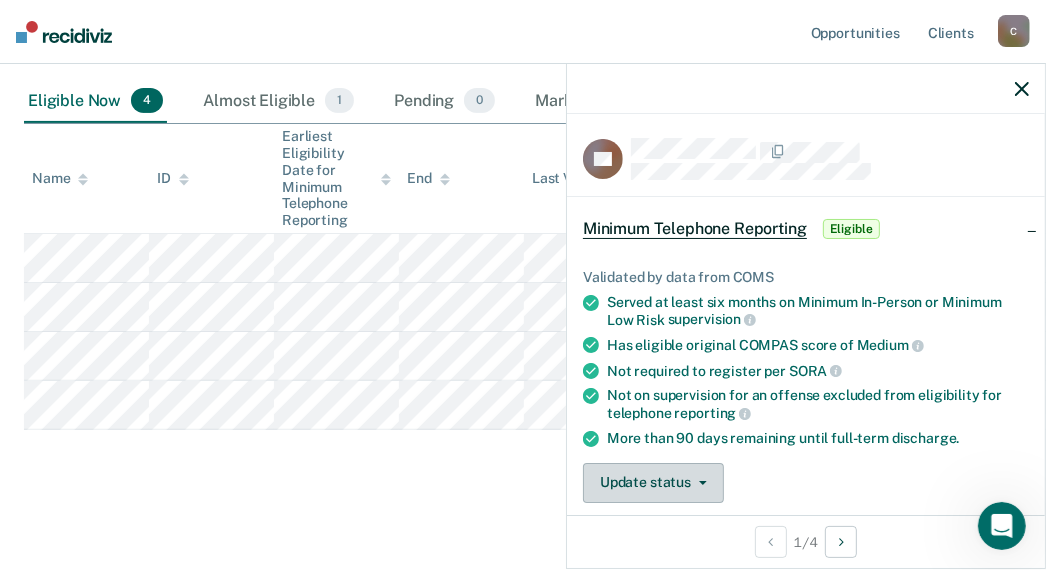 click on "Update status" at bounding box center (653, 483) 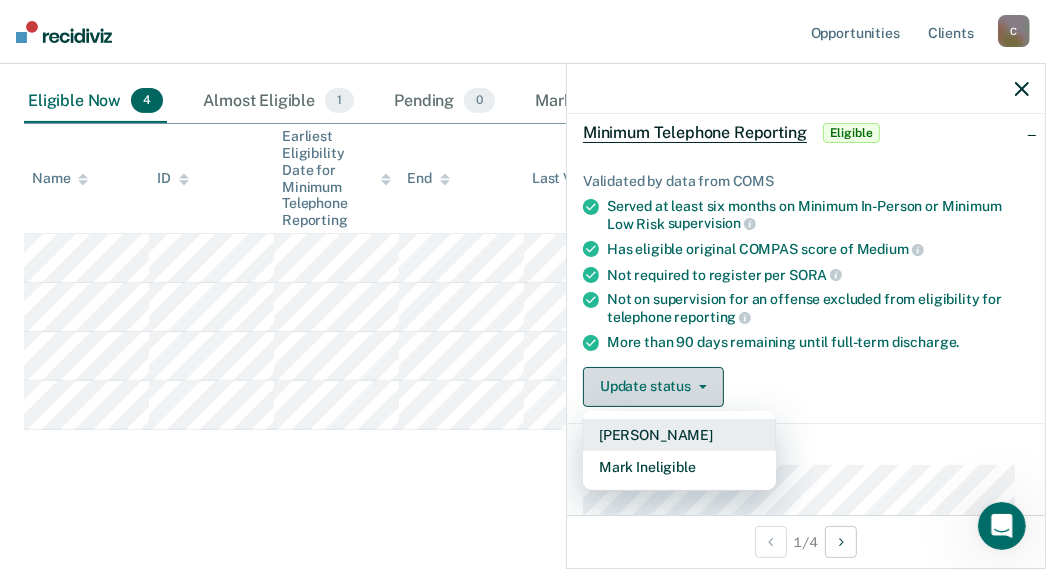 scroll, scrollTop: 125, scrollLeft: 0, axis: vertical 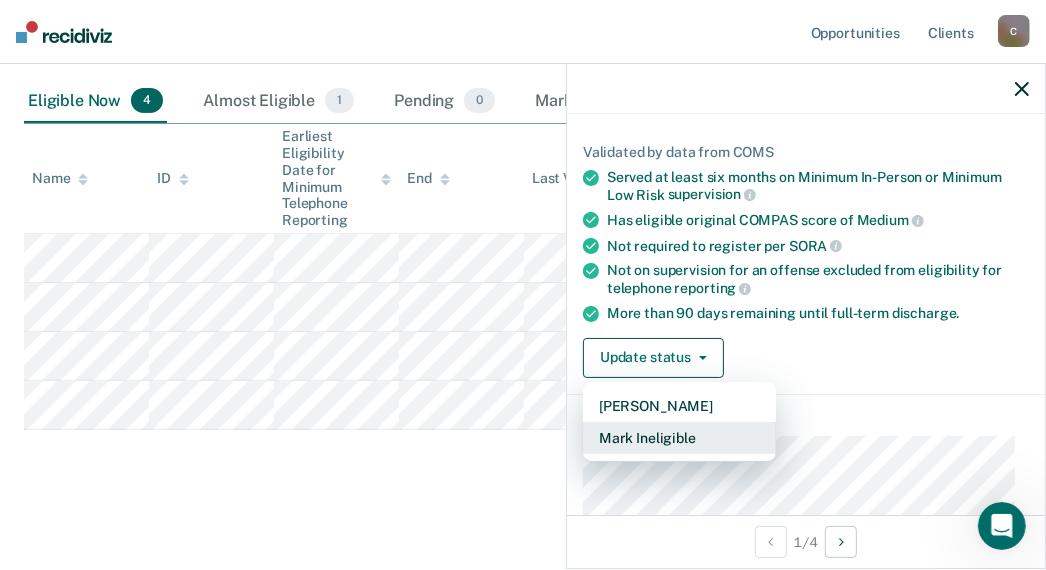 click on "Mark Ineligible" at bounding box center [679, 438] 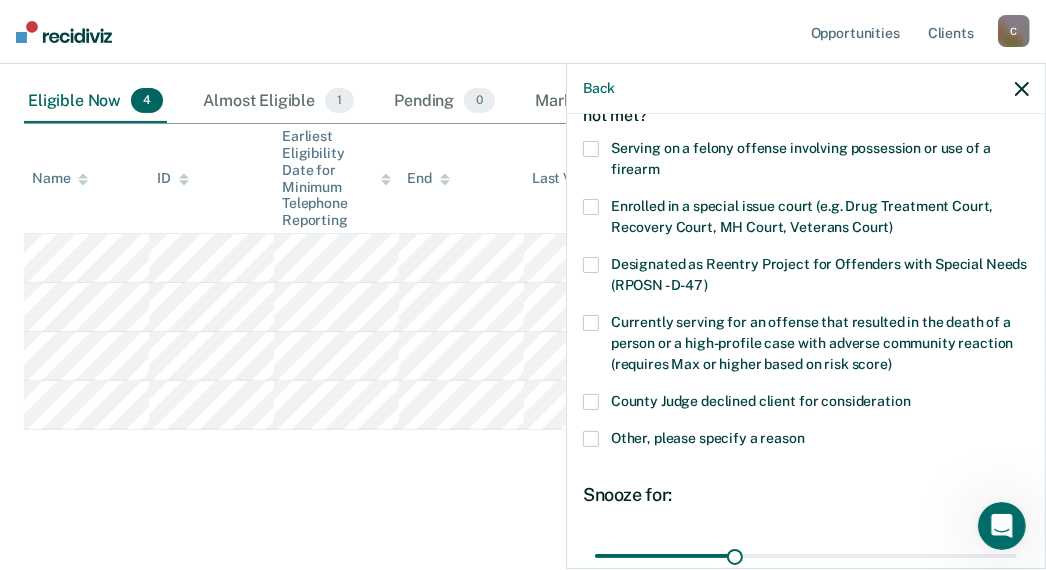click on "AP   Which of the following requirements has [PERSON_NAME] not met? Serving on a felony offense involving possession or use of a firearm Enrolled in a special issue court (e.g. Drug Treatment Court, Recovery Court, MH Court, Veterans Court) Designated as Reentry Project for Offenders with Special Needs (RPOSN - D-47) Currently serving for an offense that resulted in the death of a person or a high-profile case with adverse community reaction (requires Max or higher based on risk score) County Judge declined client for consideration Other, please specify a reason Snooze for: 30 days [PERSON_NAME] may be surfaced again on or after [DATE]. Not eligible reasons:  Save" at bounding box center [806, 368] 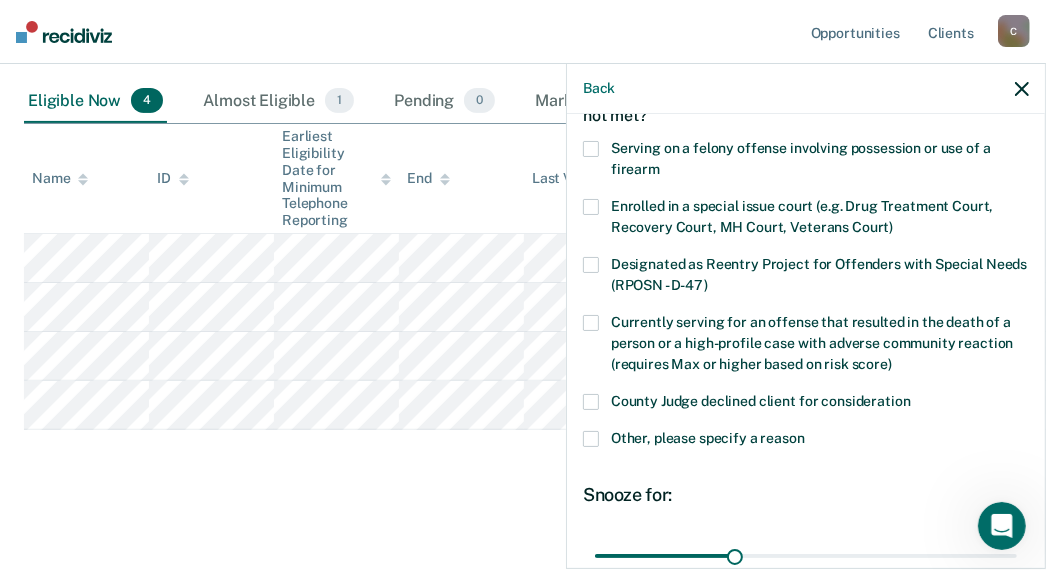 click at bounding box center (591, 439) 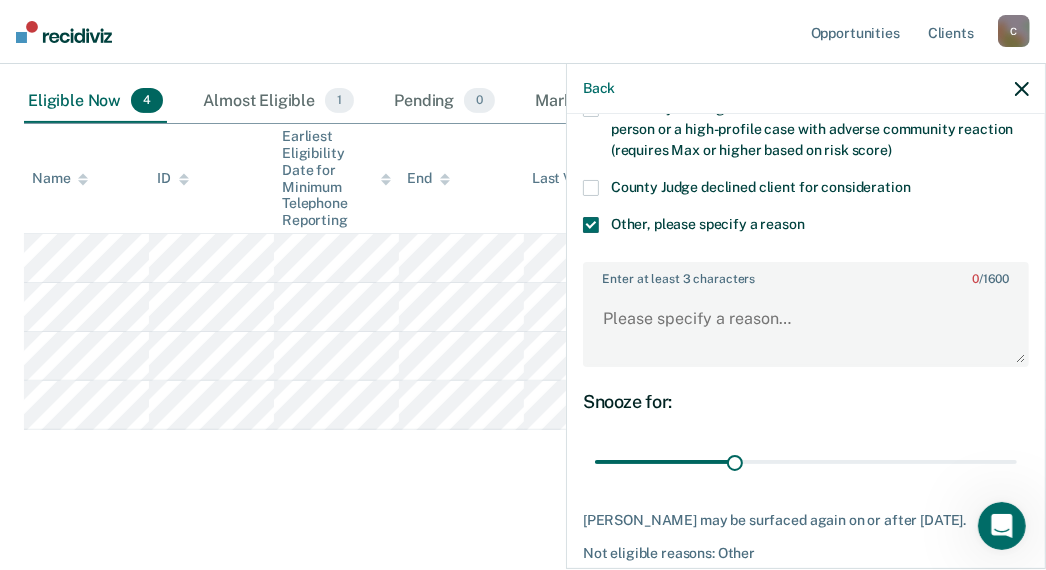 scroll, scrollTop: 425, scrollLeft: 0, axis: vertical 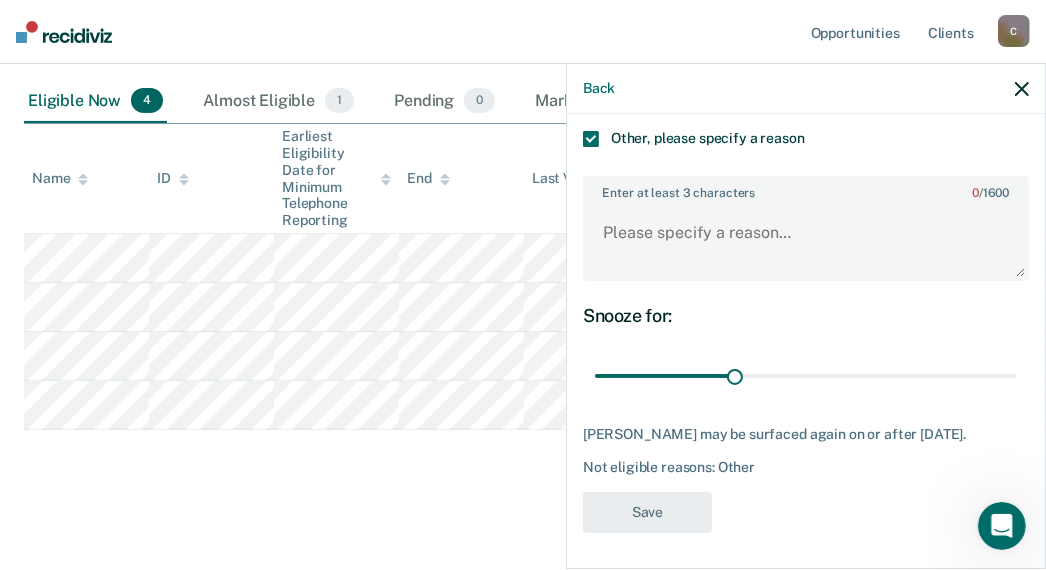 click 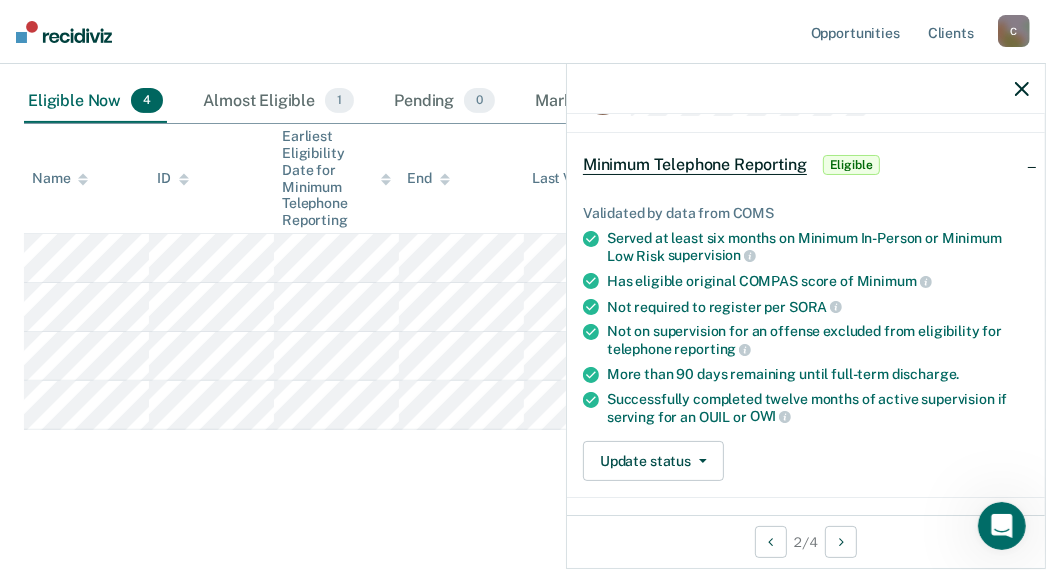 scroll, scrollTop: 164, scrollLeft: 0, axis: vertical 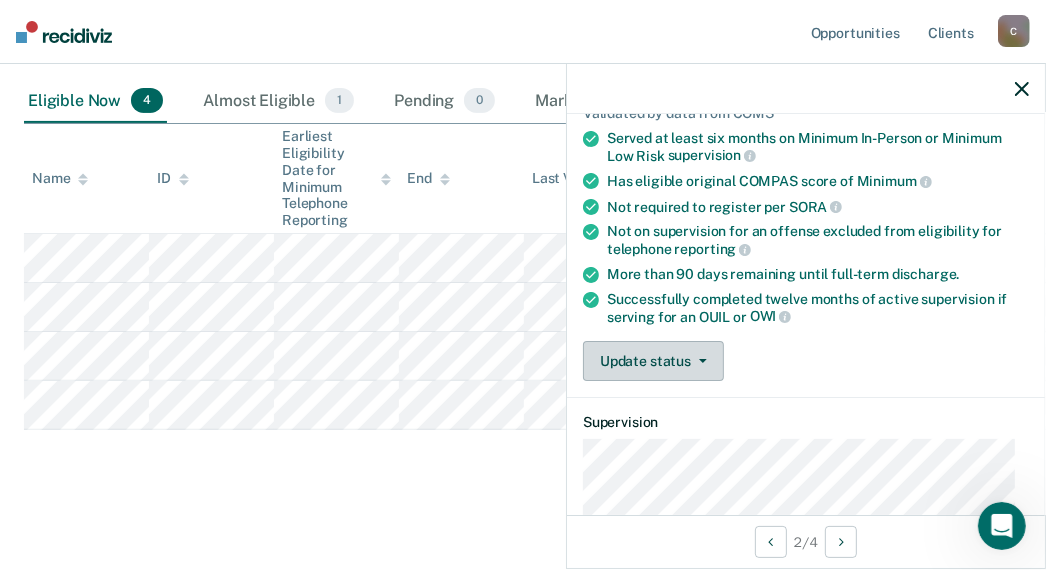 click on "Update status" at bounding box center (653, 361) 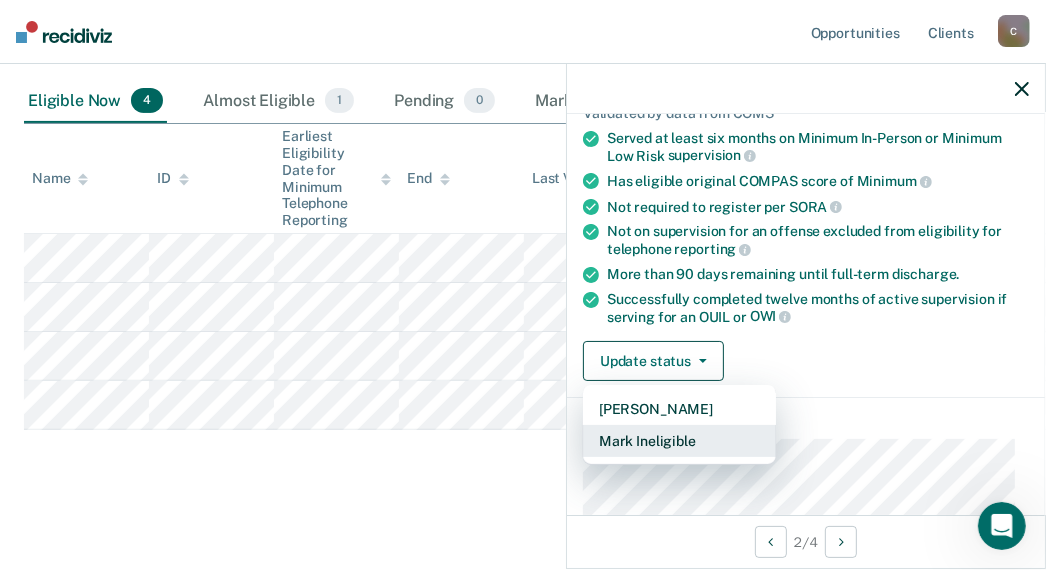 click on "Mark Ineligible" at bounding box center (679, 441) 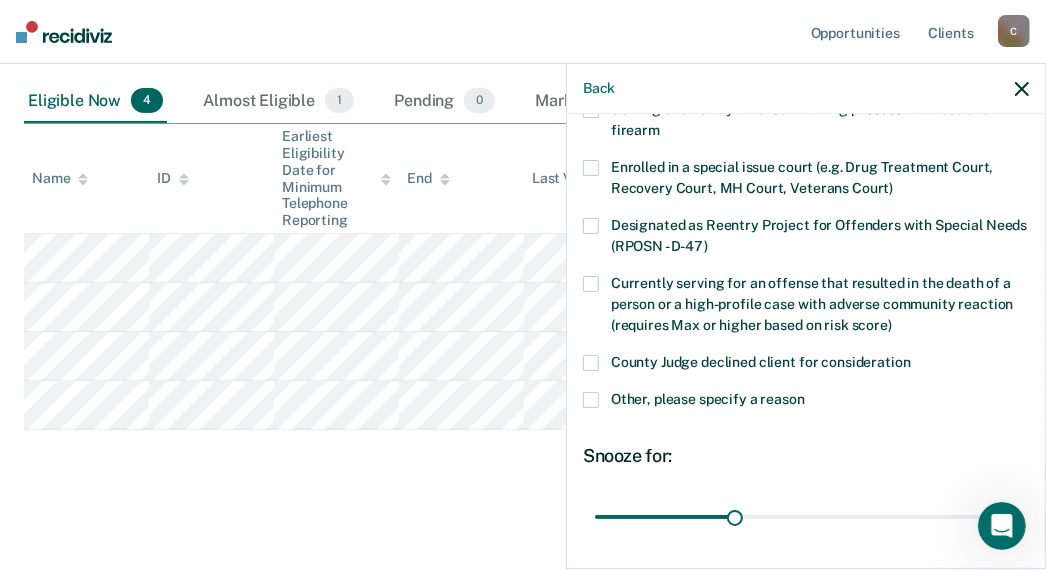 click on "BB   Which of the following requirements has [PERSON_NAME] not met? Serving on a felony offense involving possession or use of a firearm Enrolled in a special issue court (e.g. Drug Treatment Court, Recovery Court, MH Court, Veterans Court) Designated as Reentry Project for Offenders with Special Needs (RPOSN - D-47) Currently serving for an offense that resulted in the death of a person or a high-profile case with adverse community reaction (requires Max or higher based on risk score) County Judge declined client for consideration Other, please specify a reason Snooze for: 30 days [PERSON_NAME] may be surfaced again on or after [DATE]. Not eligible reasons:  Save" at bounding box center [806, 339] 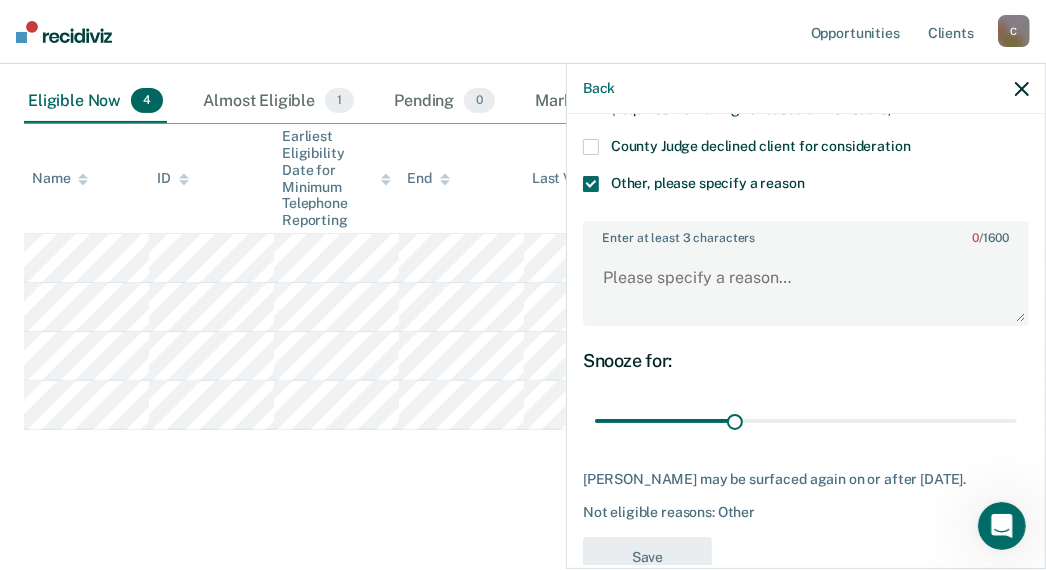scroll, scrollTop: 441, scrollLeft: 0, axis: vertical 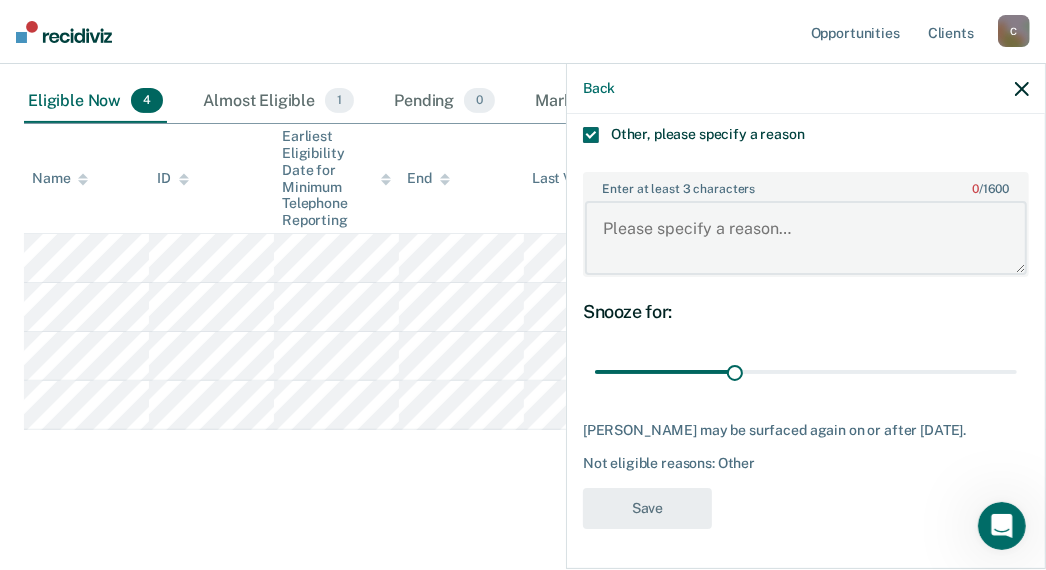 click on "Enter at least 3 characters 0  /  1600" at bounding box center (806, 238) 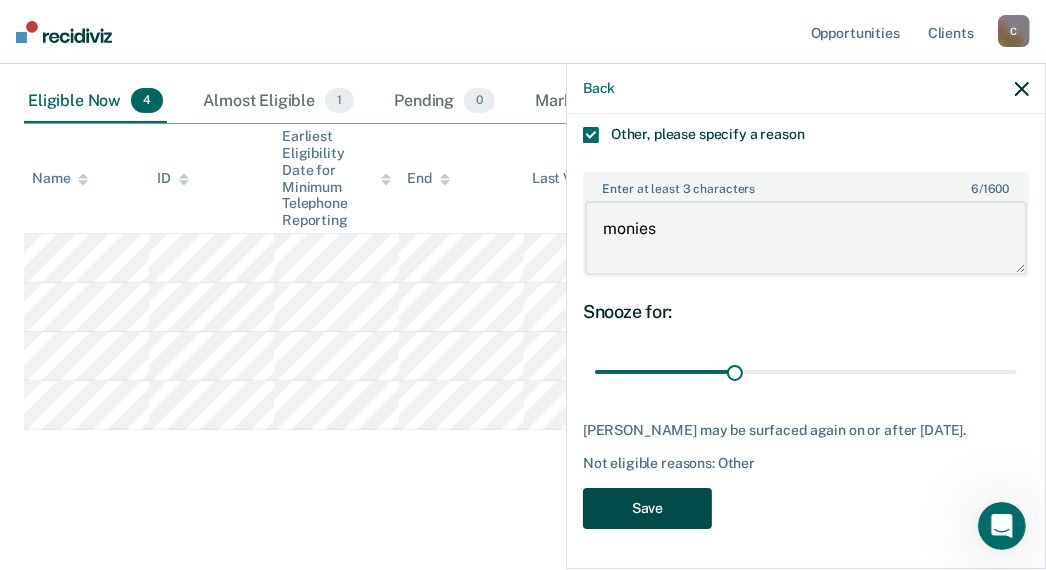 type on "monies" 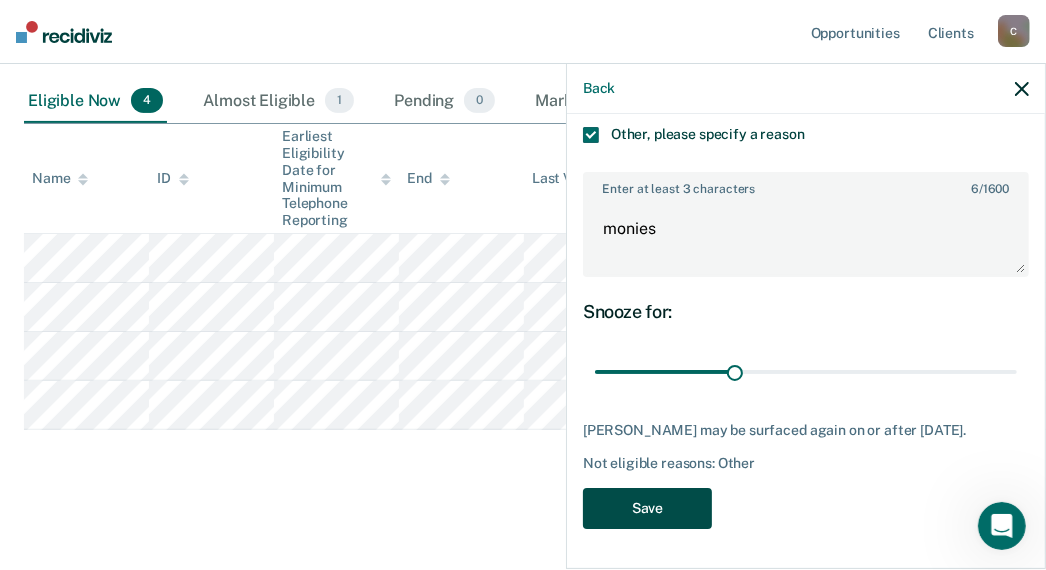 click on "Save" at bounding box center (647, 508) 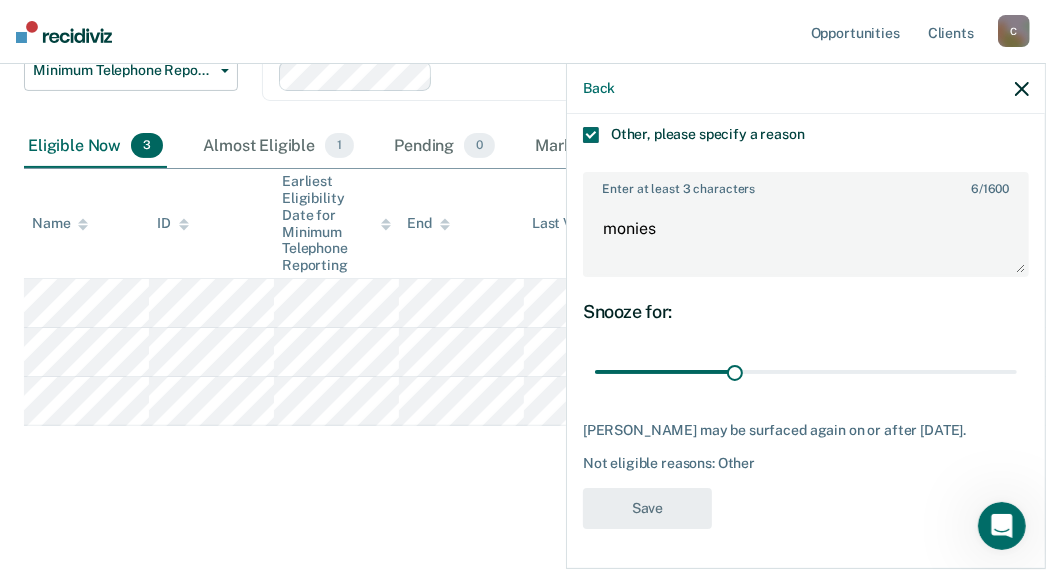 scroll, scrollTop: 253, scrollLeft: 0, axis: vertical 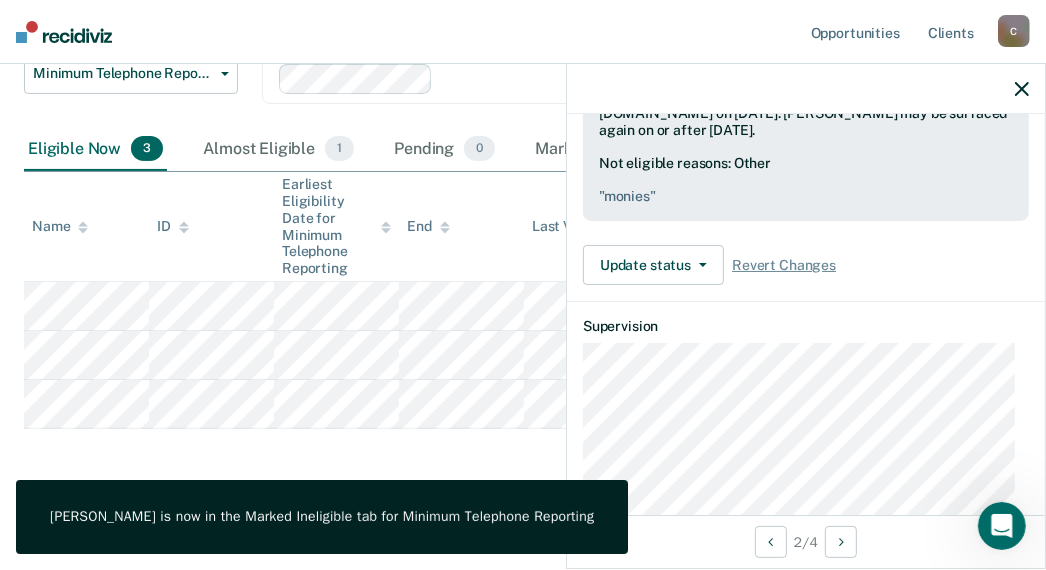 click 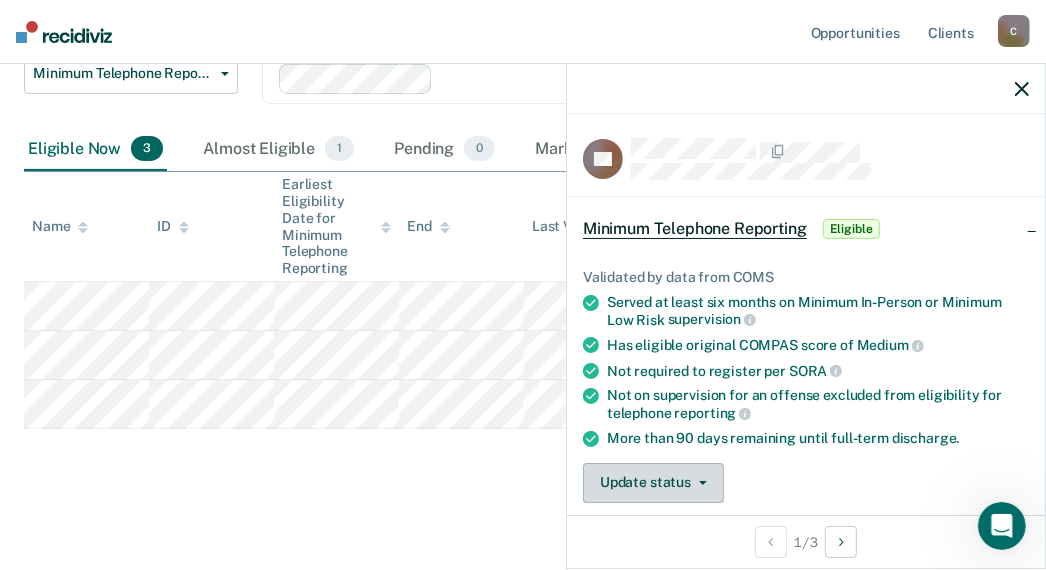 click on "Update status" at bounding box center (653, 483) 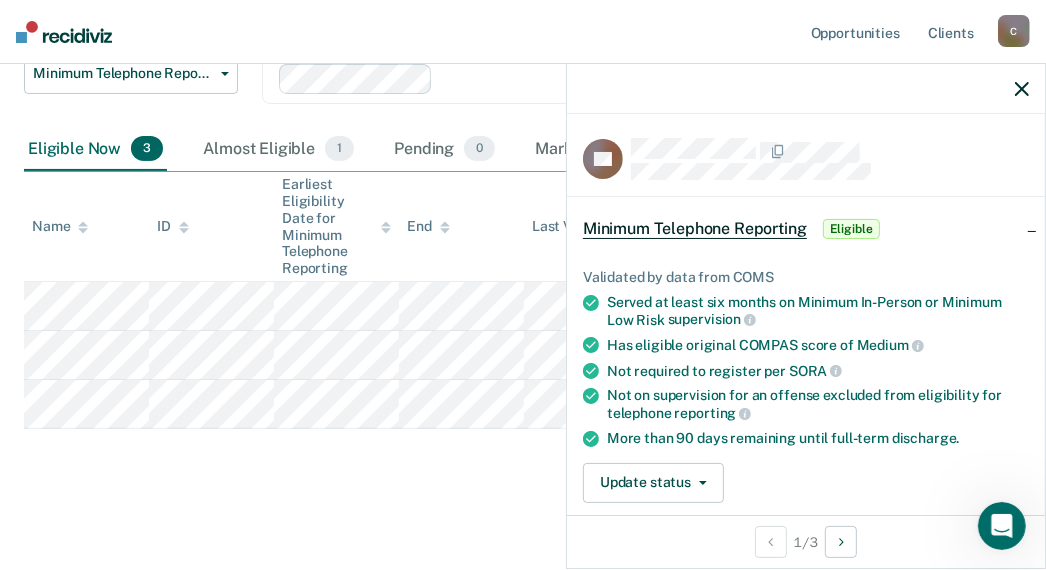 scroll, scrollTop: 25, scrollLeft: 0, axis: vertical 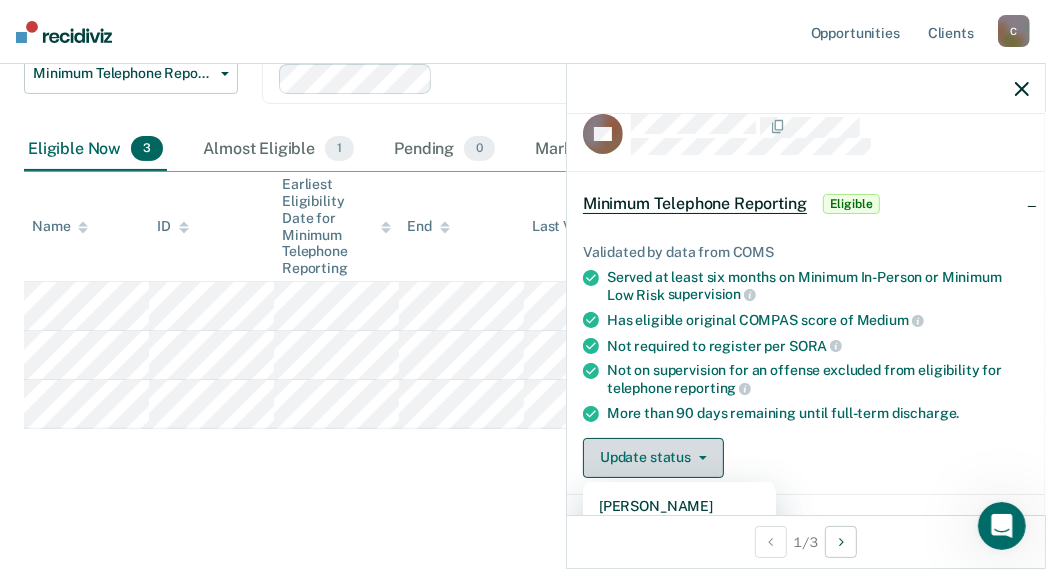 click on "Update status" at bounding box center [653, 458] 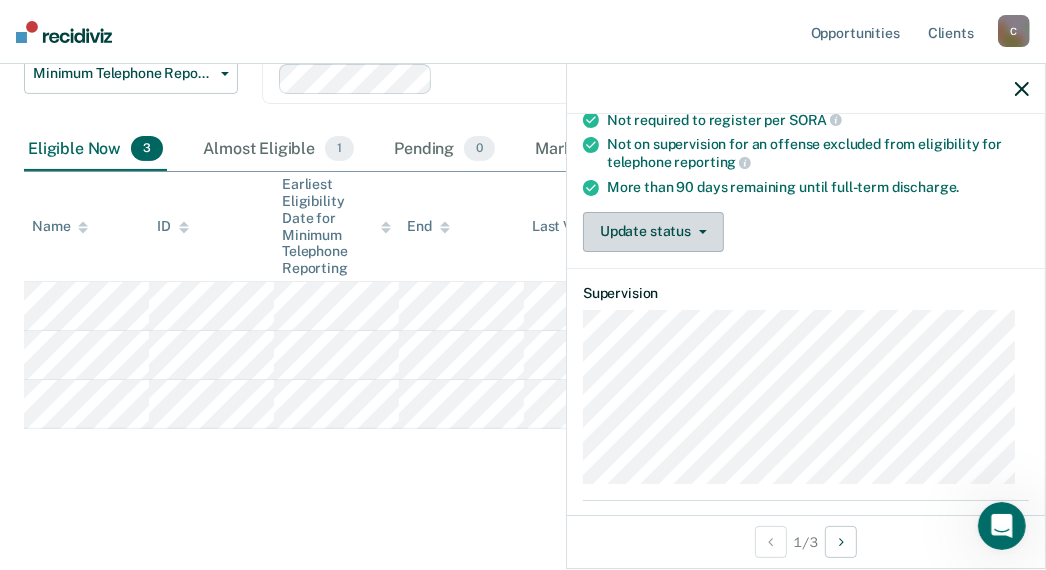 scroll, scrollTop: 225, scrollLeft: 0, axis: vertical 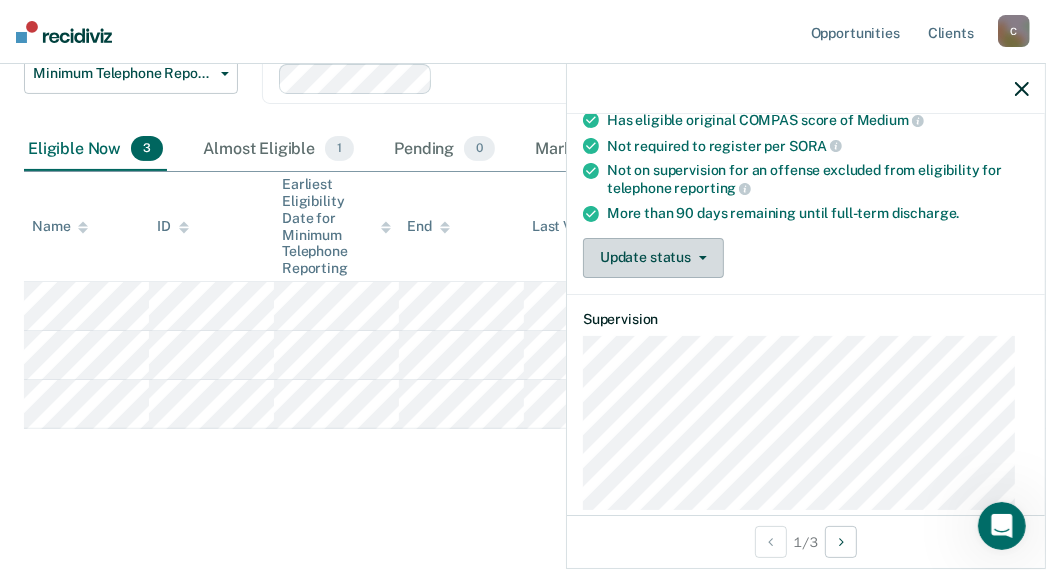 click on "Update status" at bounding box center (653, 258) 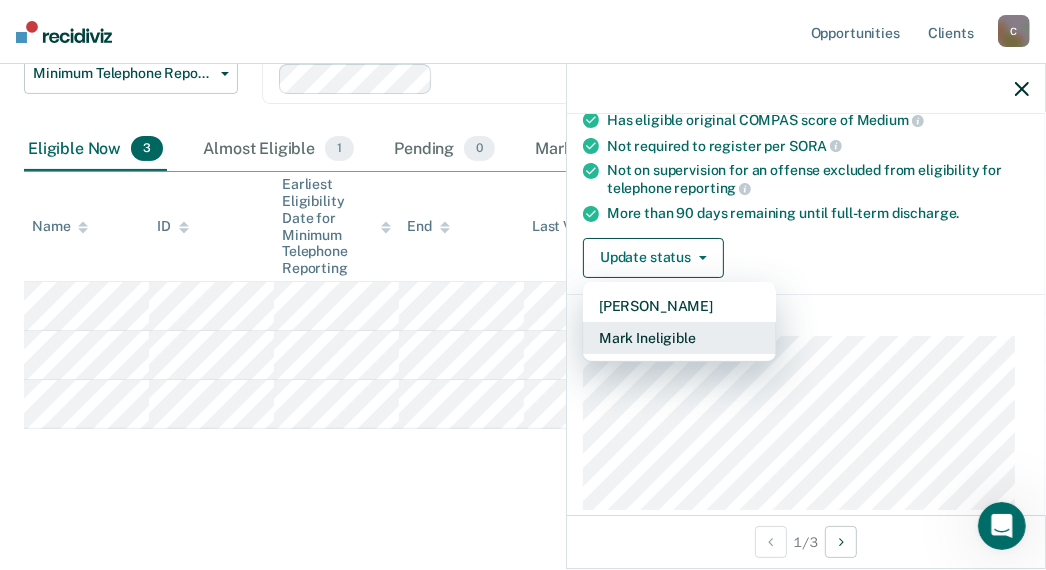 click on "Mark Ineligible" at bounding box center (679, 338) 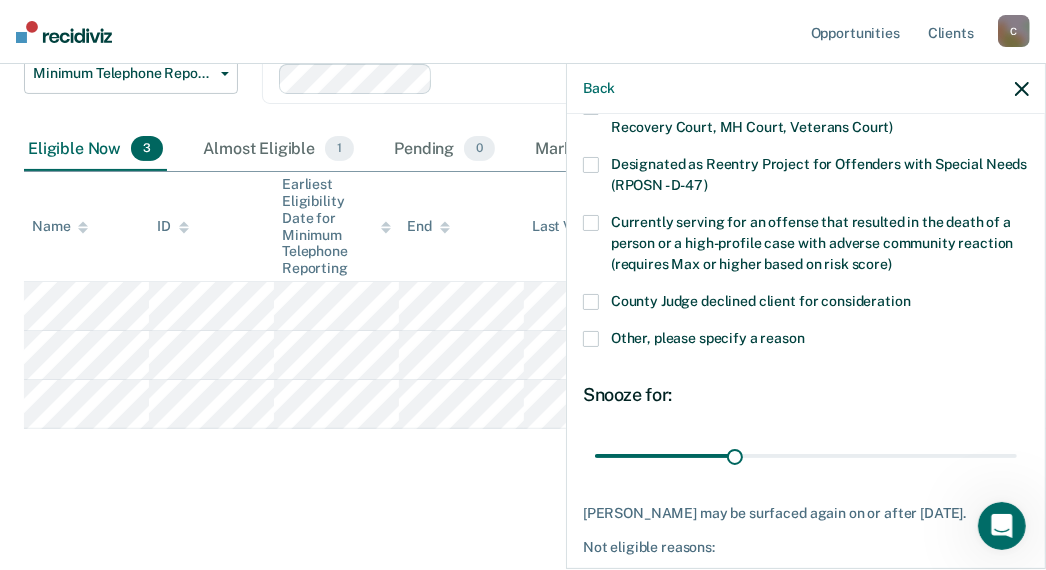 click at bounding box center [591, 339] 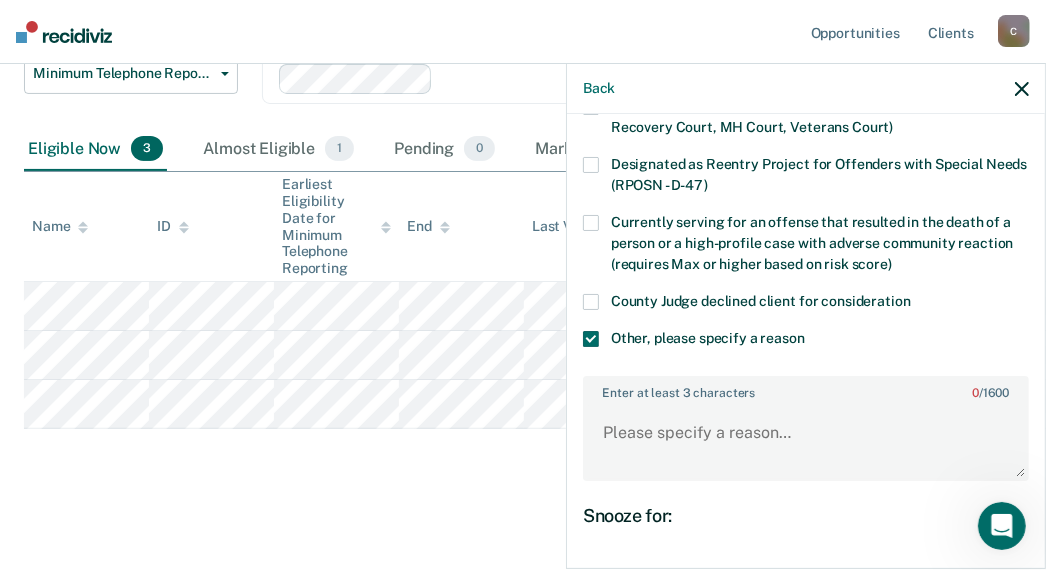 click on "Enter at least 3 characters 0  /  1600" at bounding box center [806, 428] 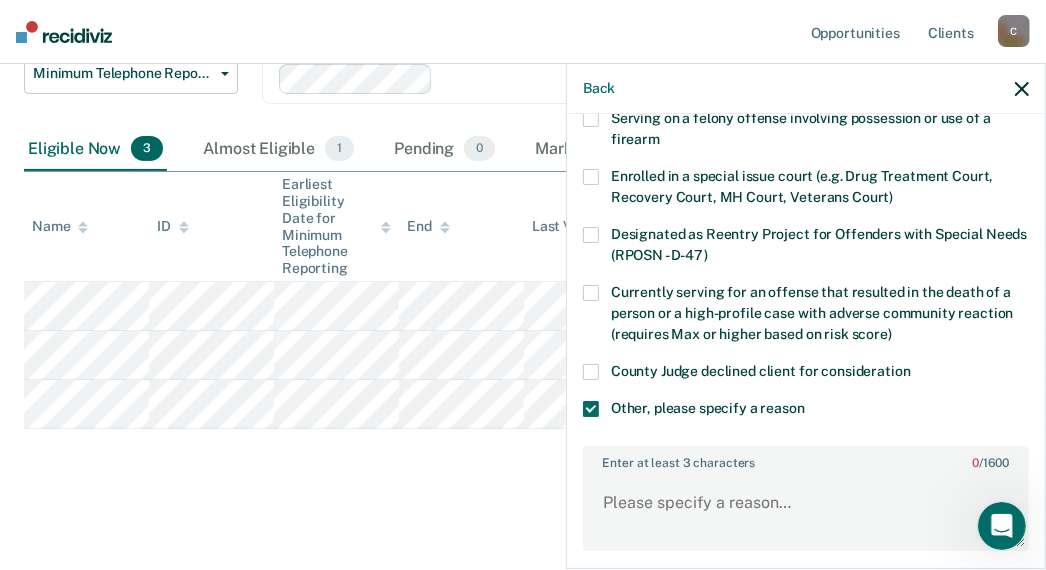 scroll, scrollTop: 125, scrollLeft: 0, axis: vertical 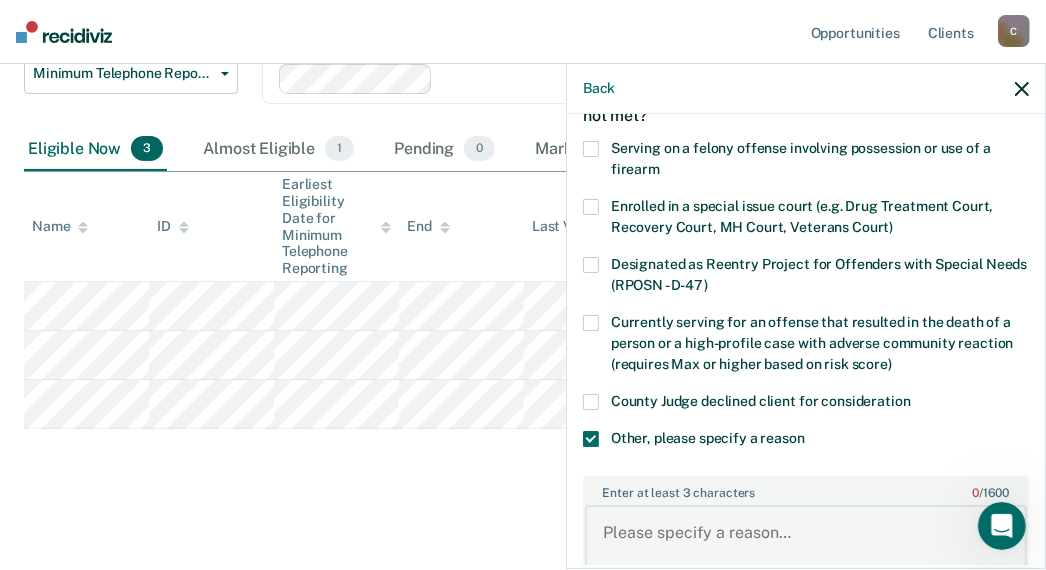 click on "Enter at least 3 characters 0  /  1600" at bounding box center (806, 542) 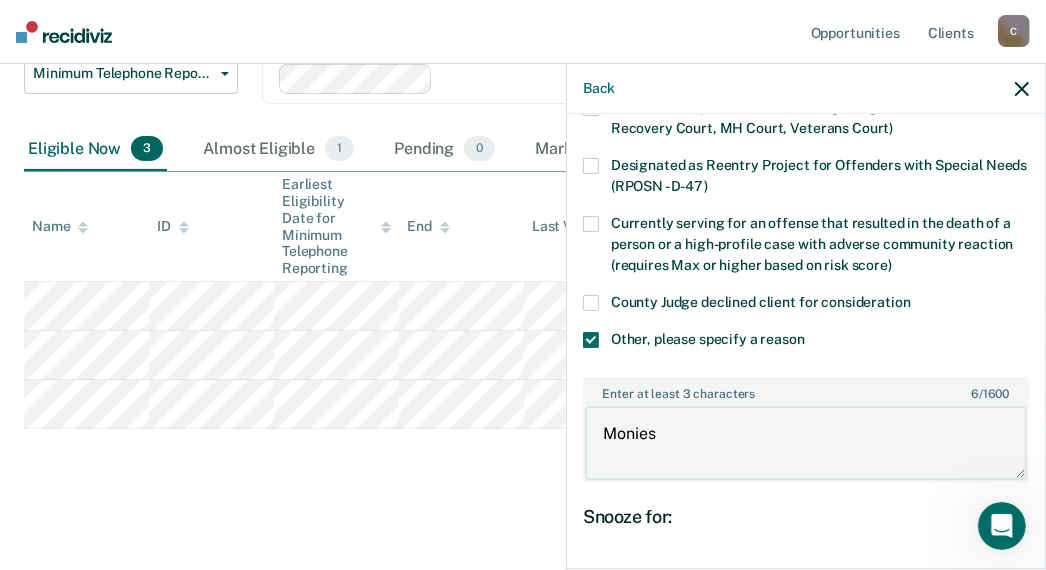 scroll, scrollTop: 425, scrollLeft: 0, axis: vertical 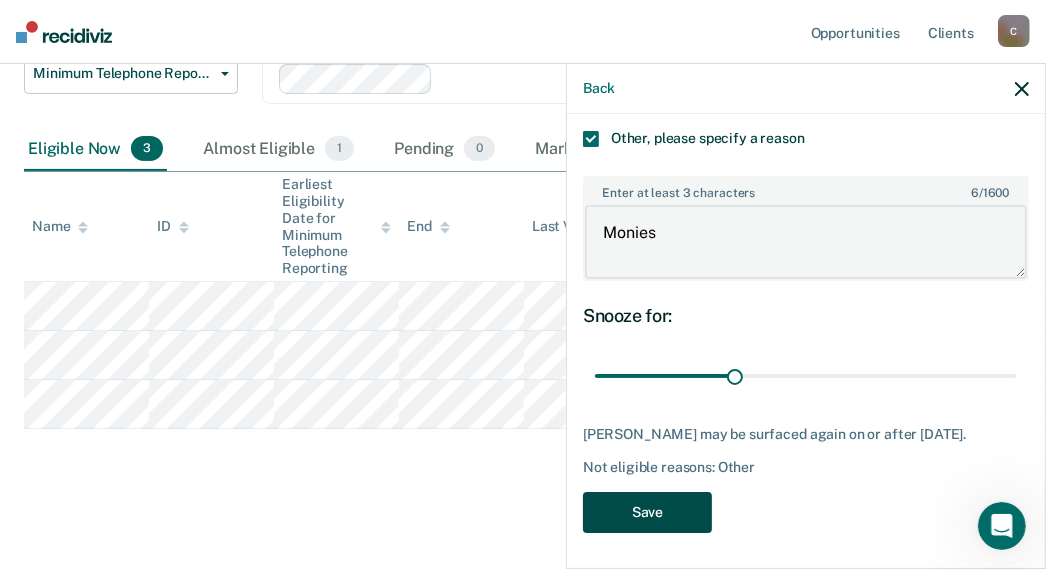 type on "Monies" 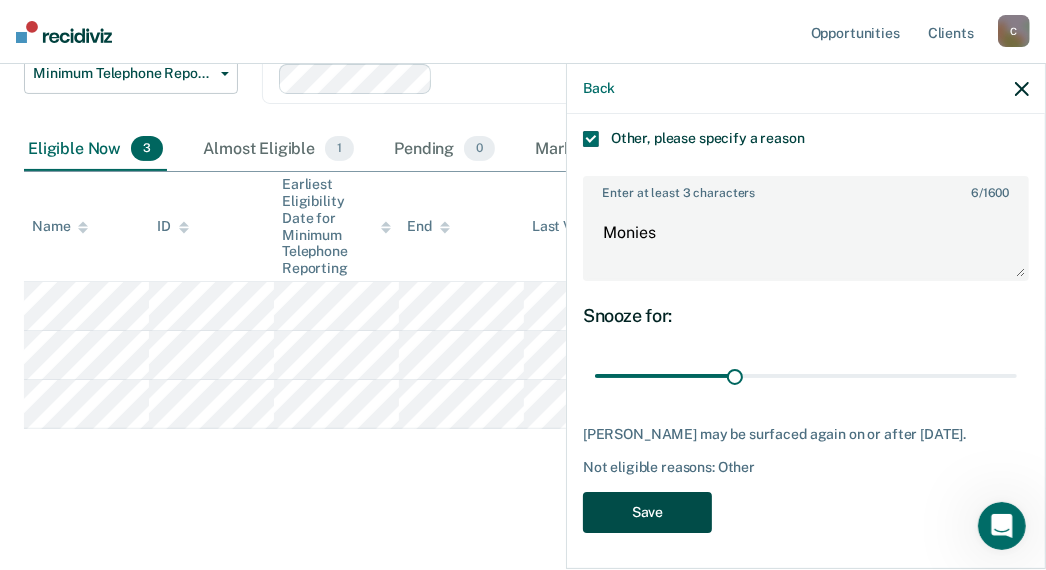 click on "Save" at bounding box center [647, 512] 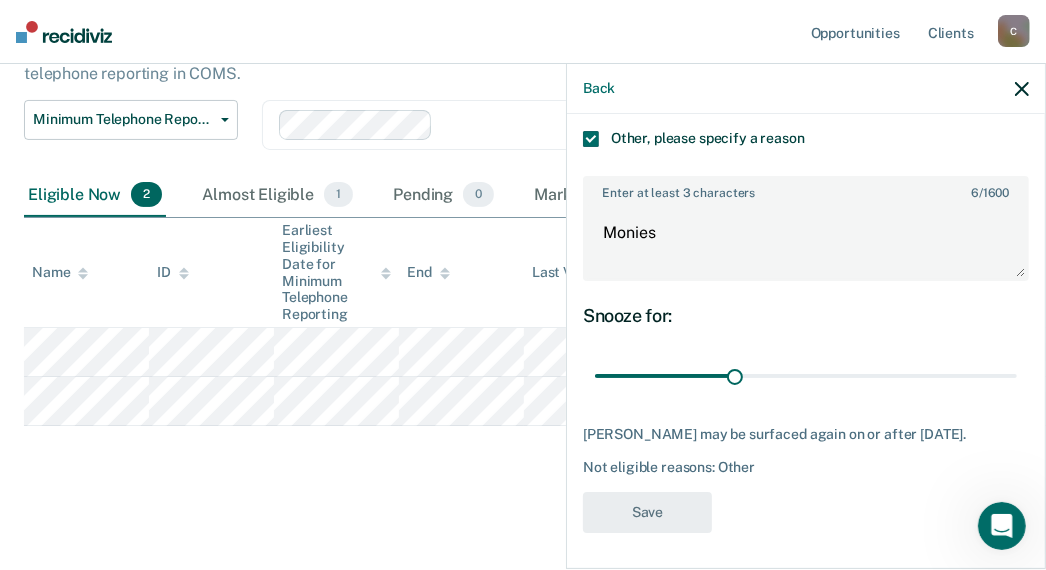 scroll, scrollTop: 203, scrollLeft: 0, axis: vertical 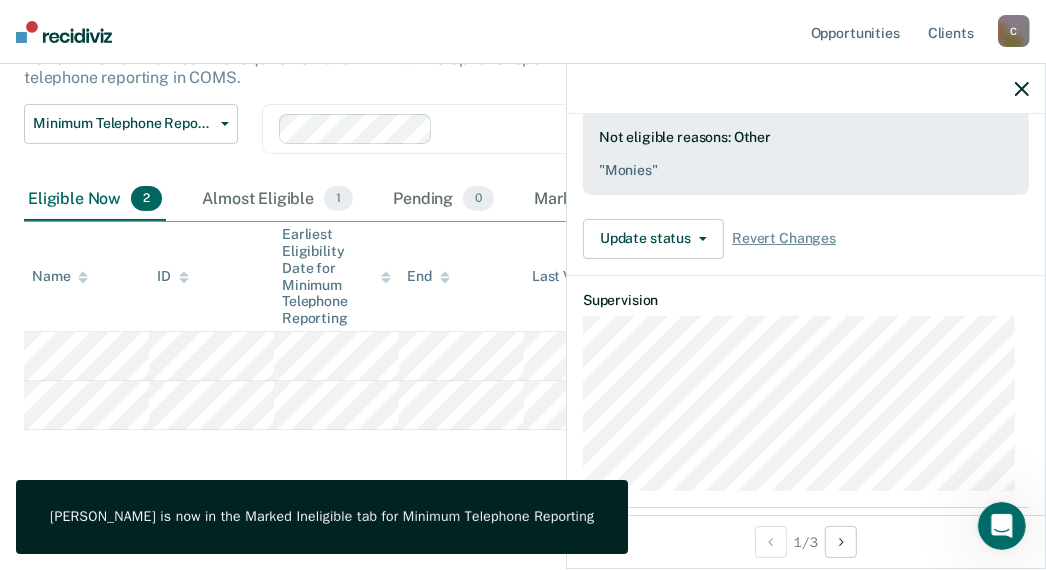 drag, startPoint x: 1027, startPoint y: 85, endPoint x: 1021, endPoint y: 94, distance: 10.816654 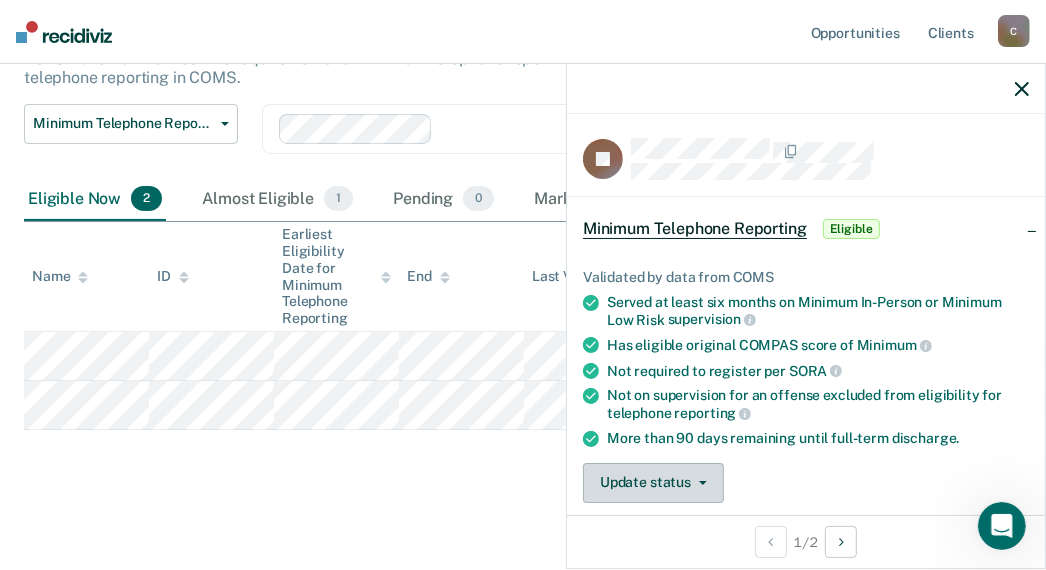 click on "Update status" at bounding box center (653, 483) 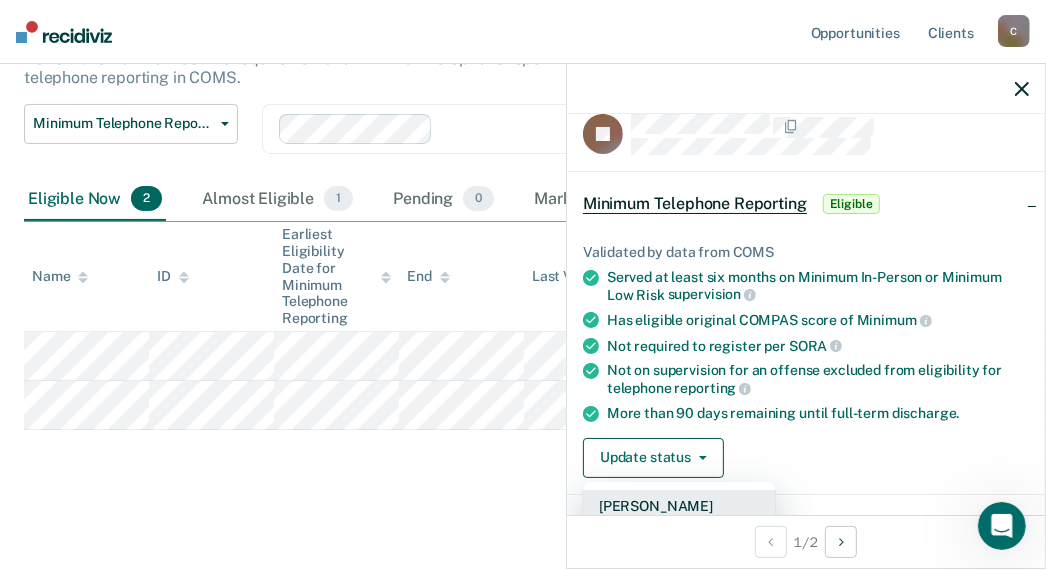 click on "[PERSON_NAME]" at bounding box center [679, 506] 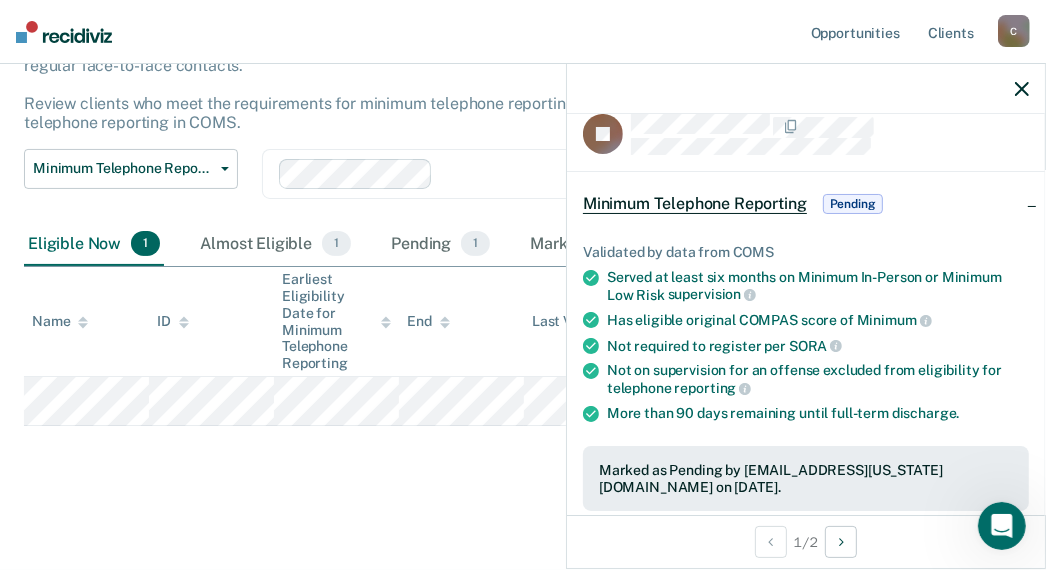 scroll, scrollTop: 155, scrollLeft: 0, axis: vertical 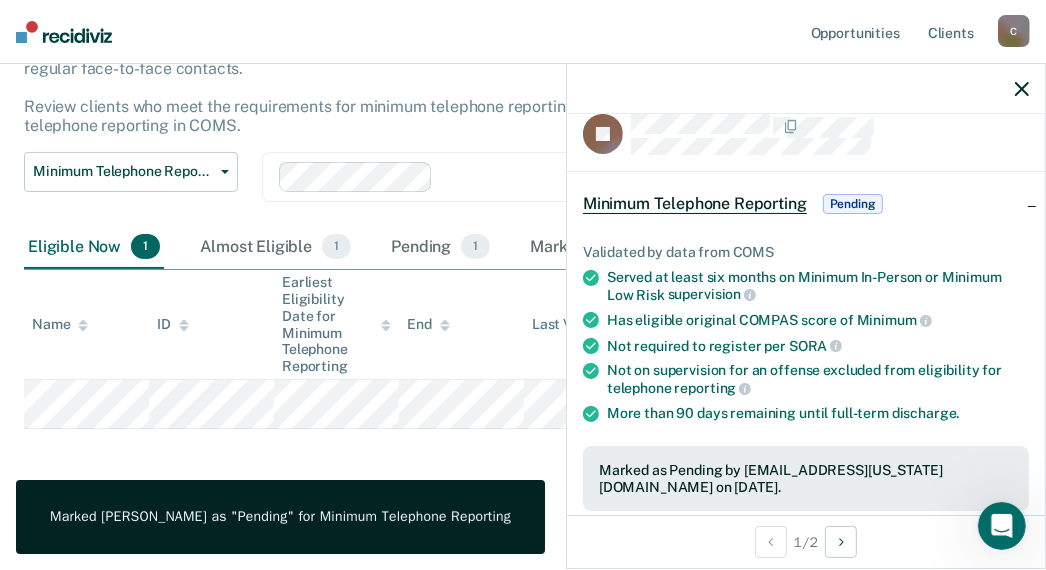 click on "Marked as Pending by [EMAIL_ADDRESS][US_STATE][DOMAIN_NAME] on [DATE]." at bounding box center (806, 479) 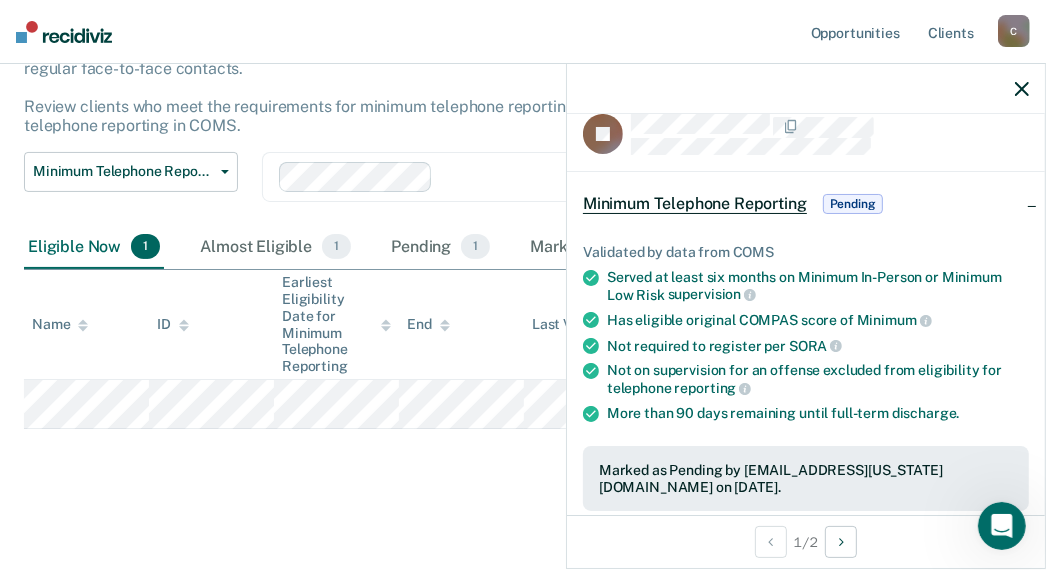 click 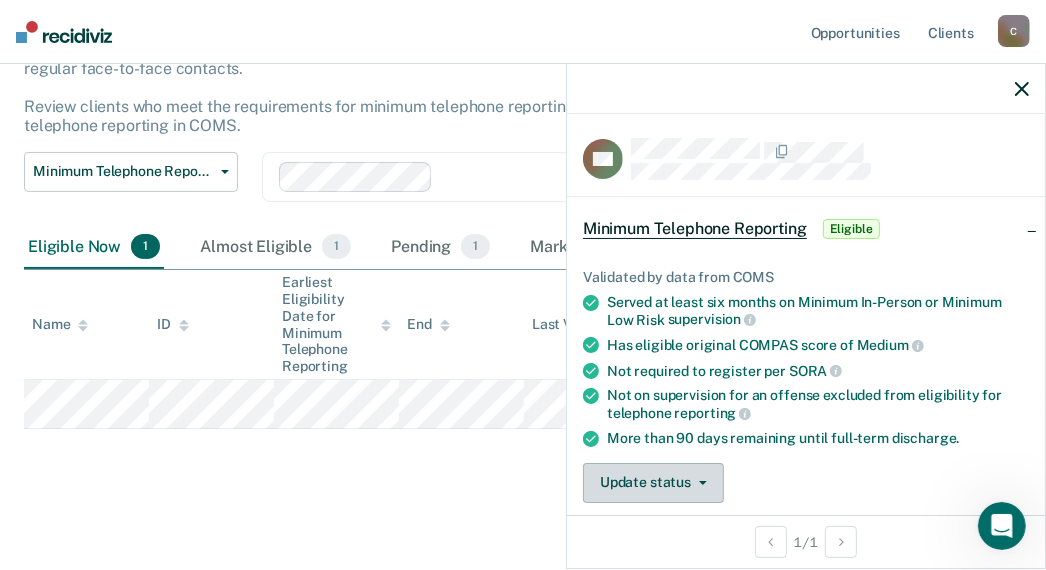 click on "Update status" at bounding box center [653, 483] 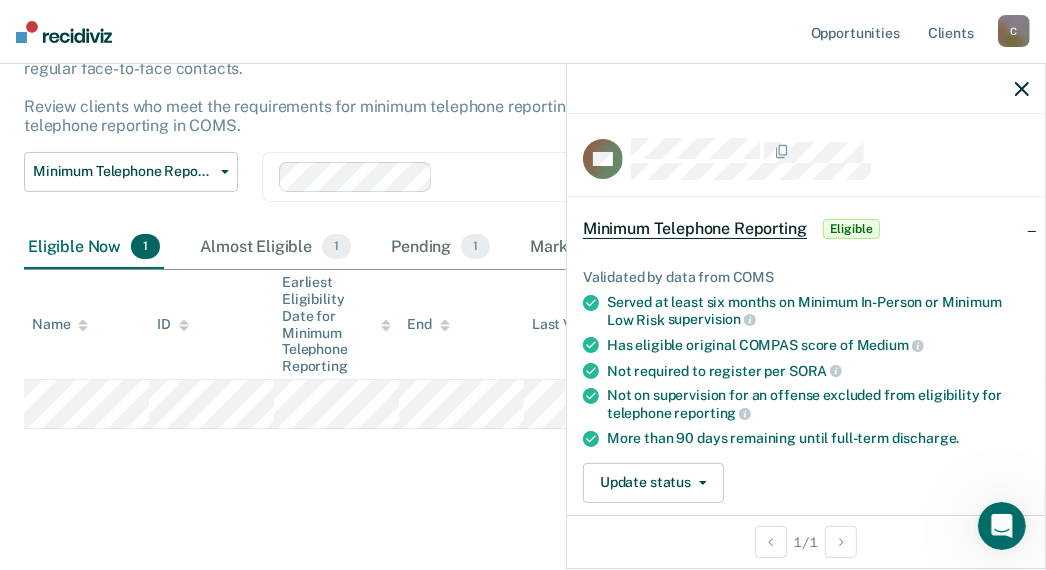 scroll, scrollTop: 25, scrollLeft: 0, axis: vertical 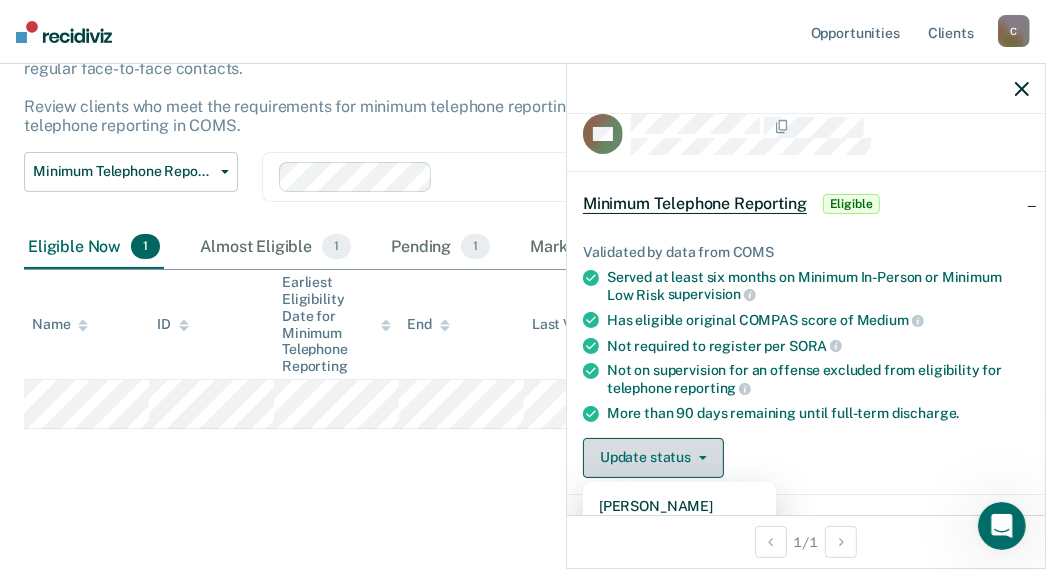 click on "Update status" at bounding box center (653, 458) 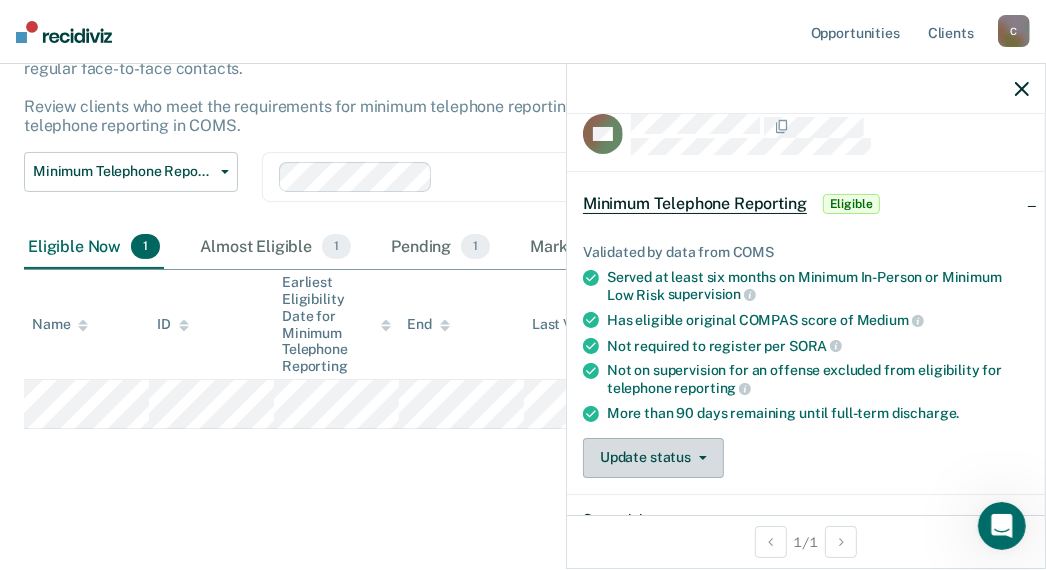 click 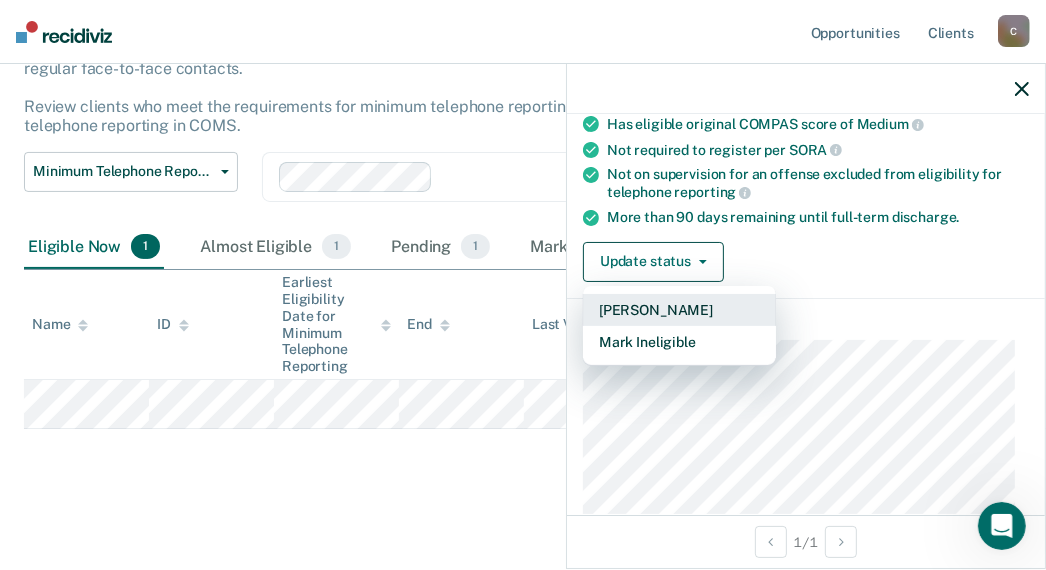 scroll, scrollTop: 225, scrollLeft: 0, axis: vertical 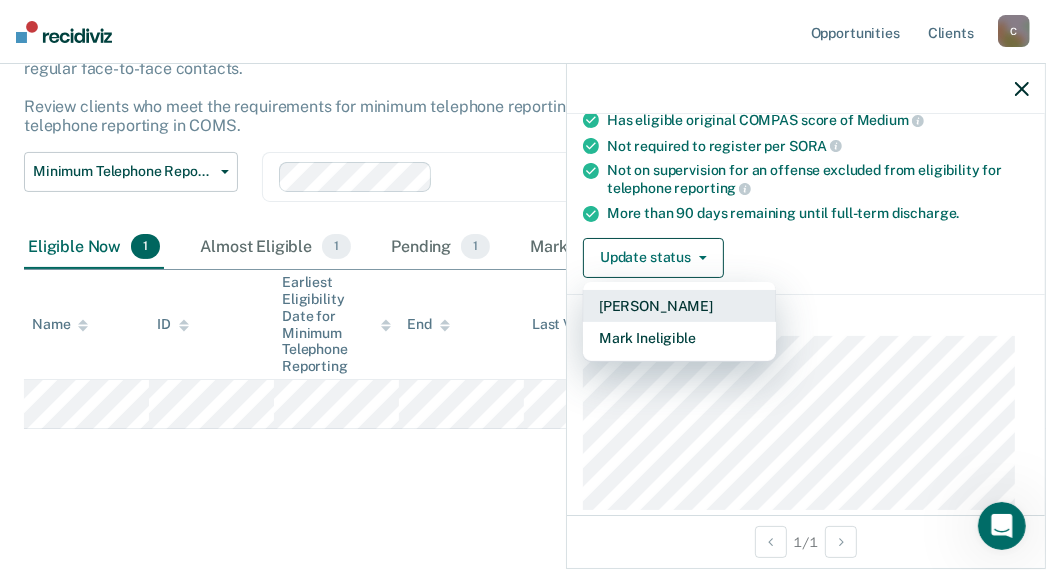 click on "[PERSON_NAME]" at bounding box center [679, 306] 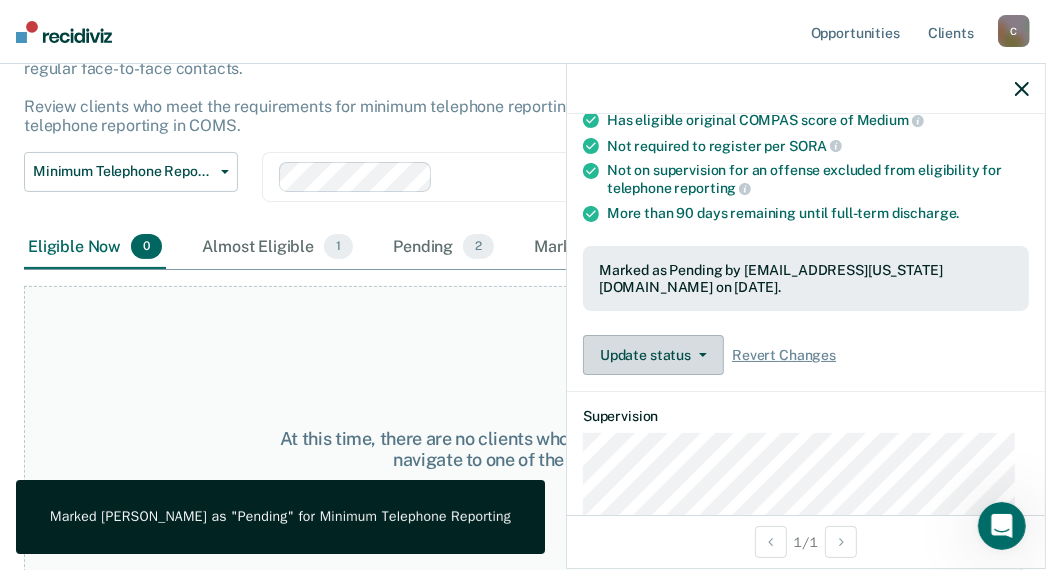 click on "Update status" at bounding box center (653, 355) 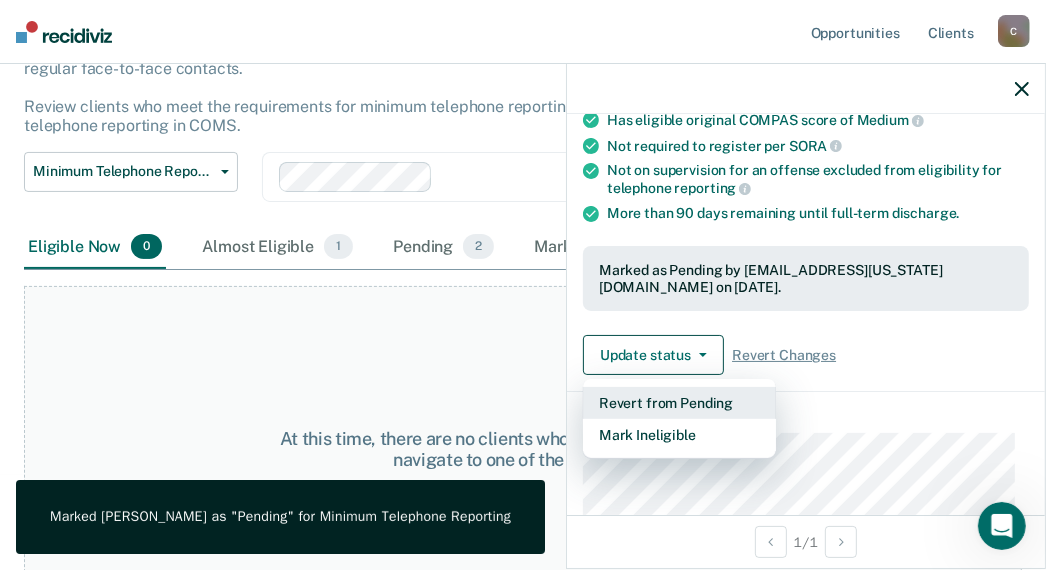click on "Revert from Pending" at bounding box center (679, 403) 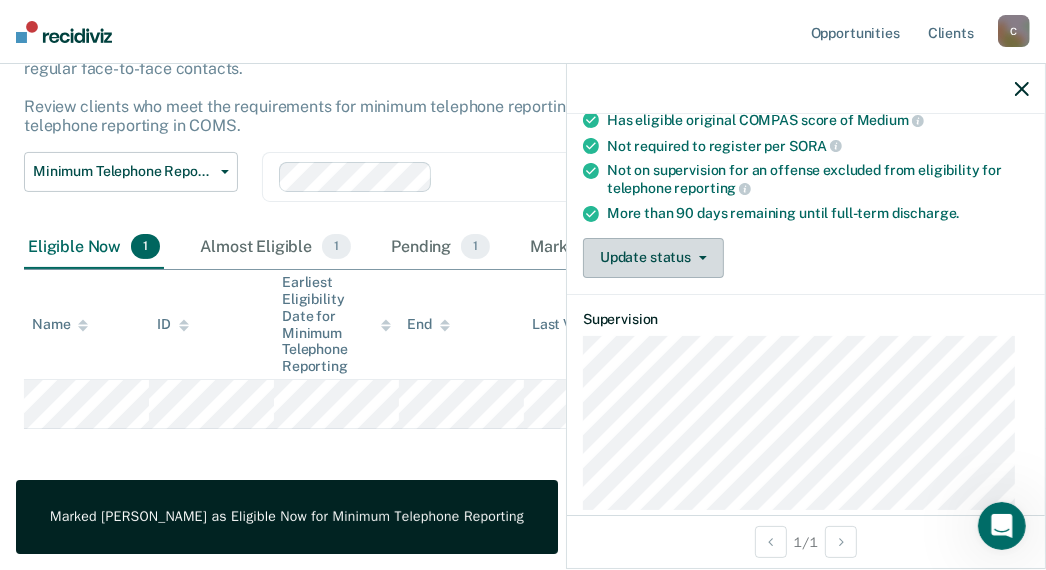 click on "Update status" at bounding box center (653, 258) 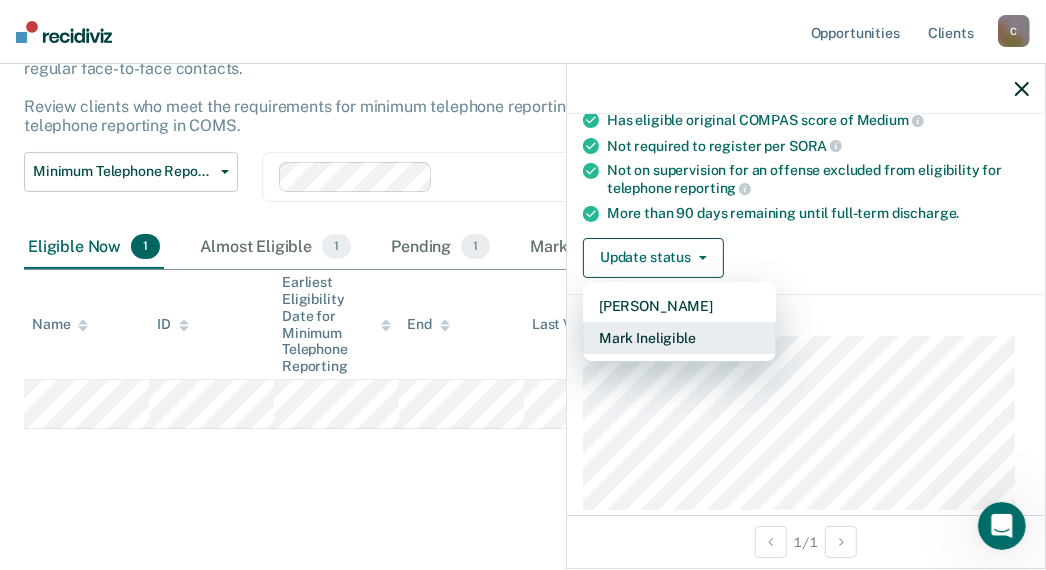 click on "Mark Ineligible" at bounding box center (679, 338) 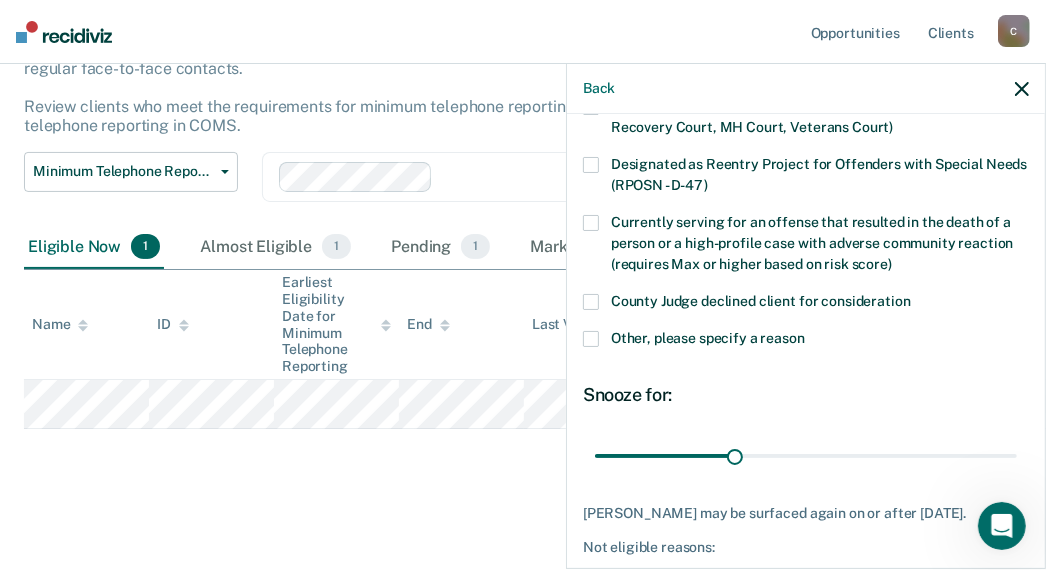 click on "Other, please specify a reason" at bounding box center [806, 341] 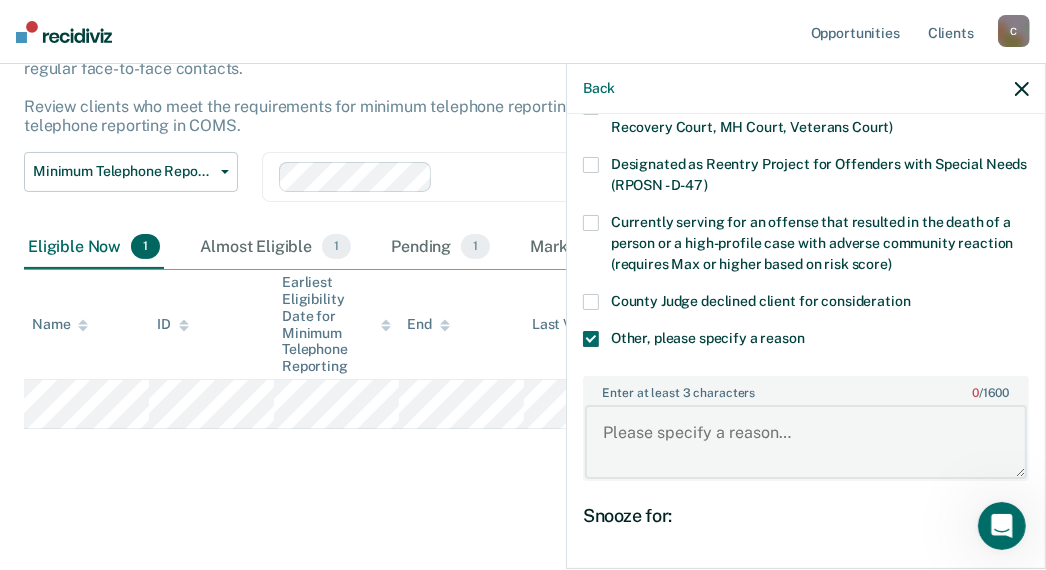 click on "Enter at least 3 characters 0  /  1600" at bounding box center [806, 442] 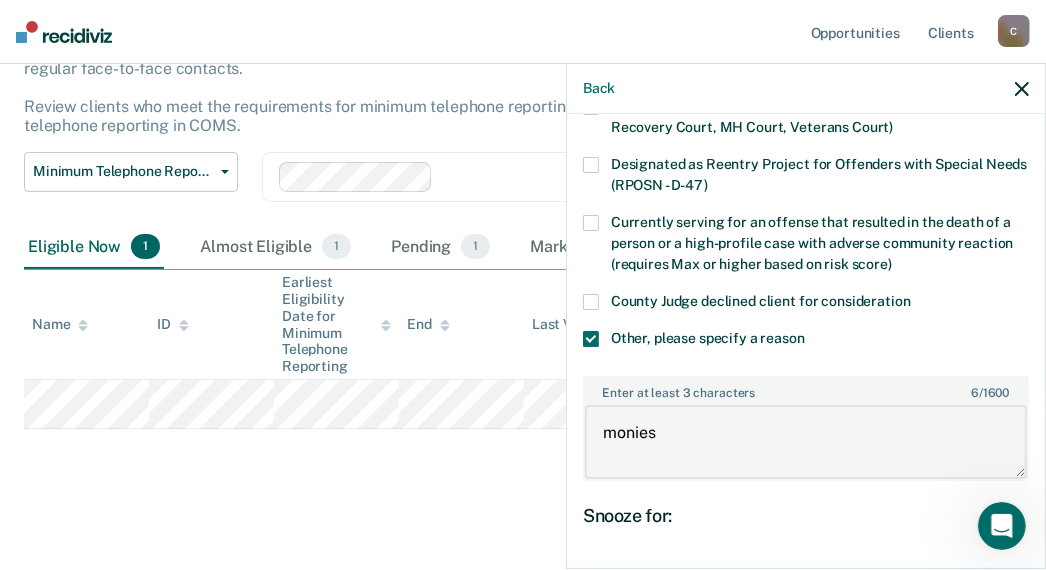 type on "monies" 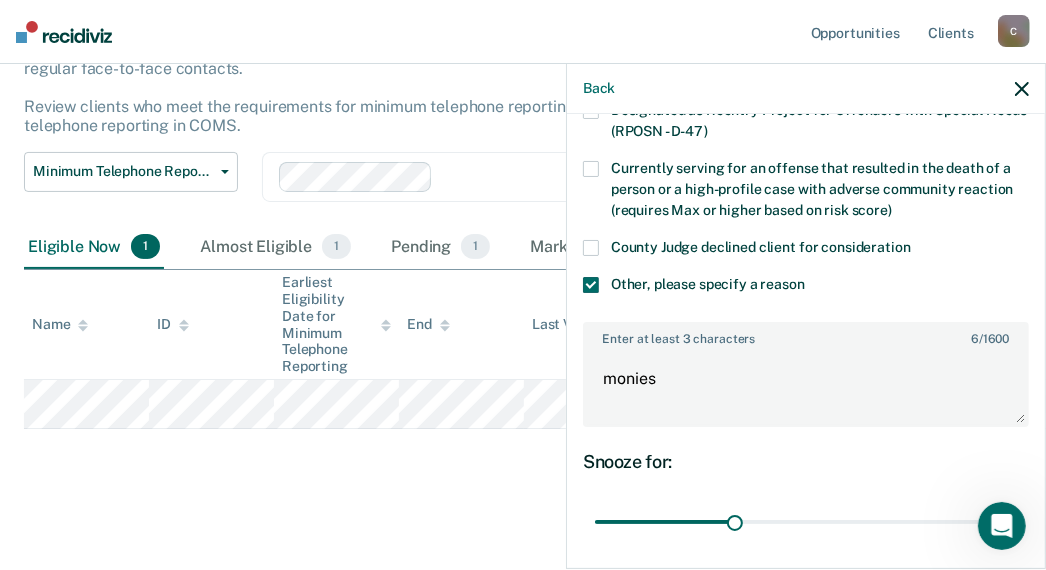 scroll, scrollTop: 441, scrollLeft: 0, axis: vertical 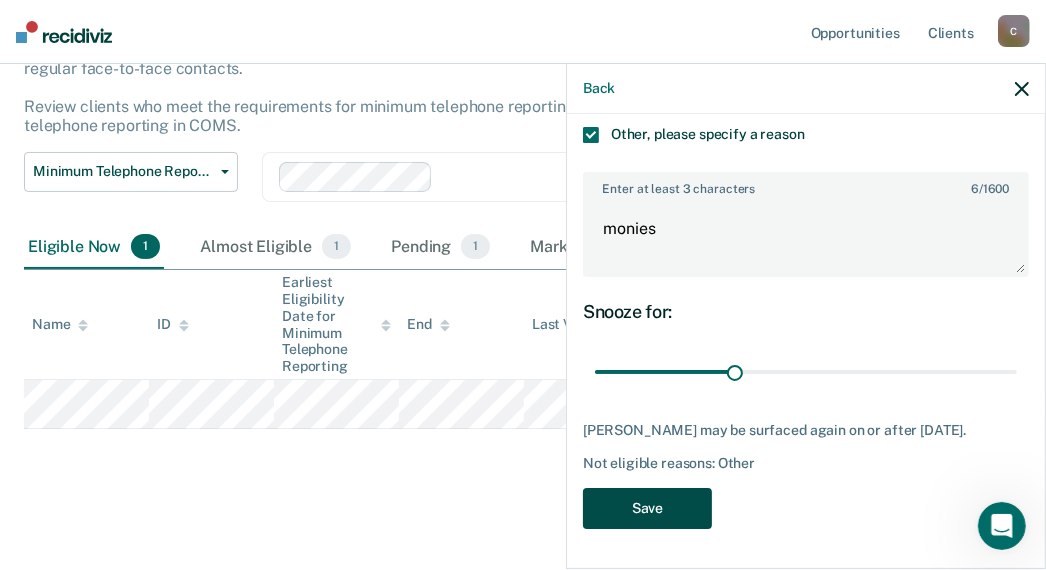 click on "Save" at bounding box center [647, 508] 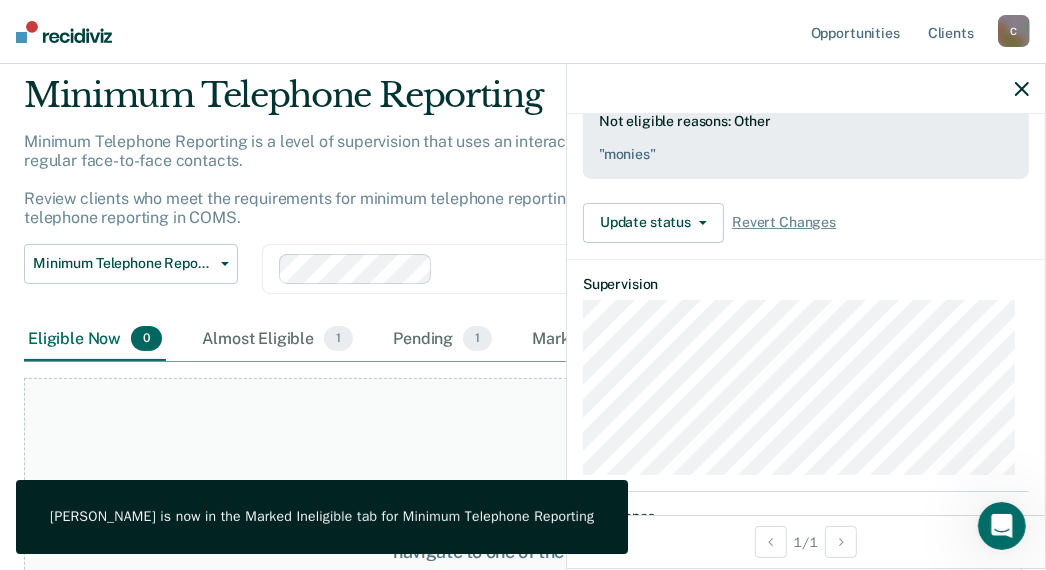 scroll, scrollTop: 0, scrollLeft: 0, axis: both 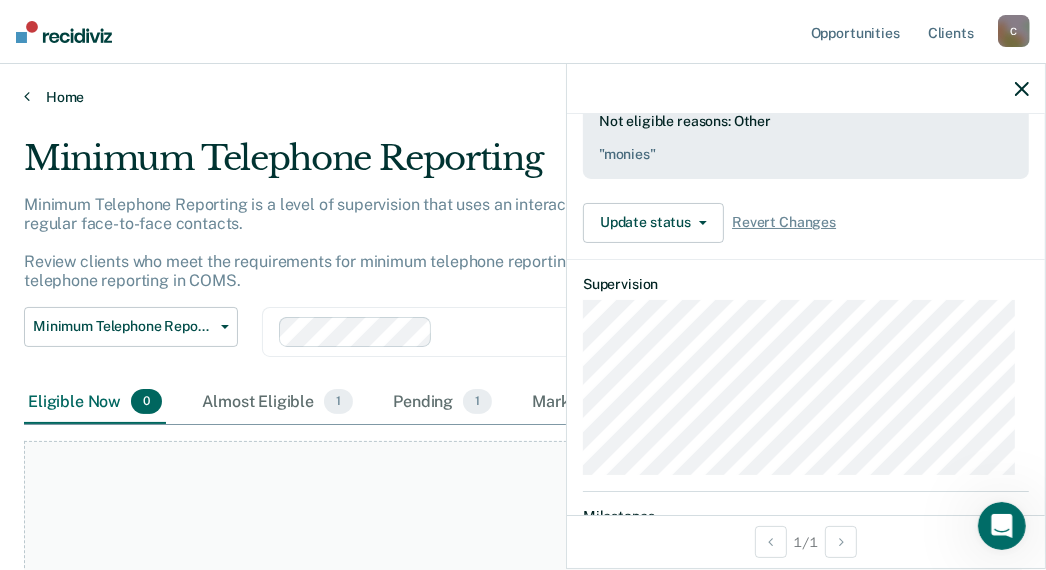 click on "Home" at bounding box center (523, 97) 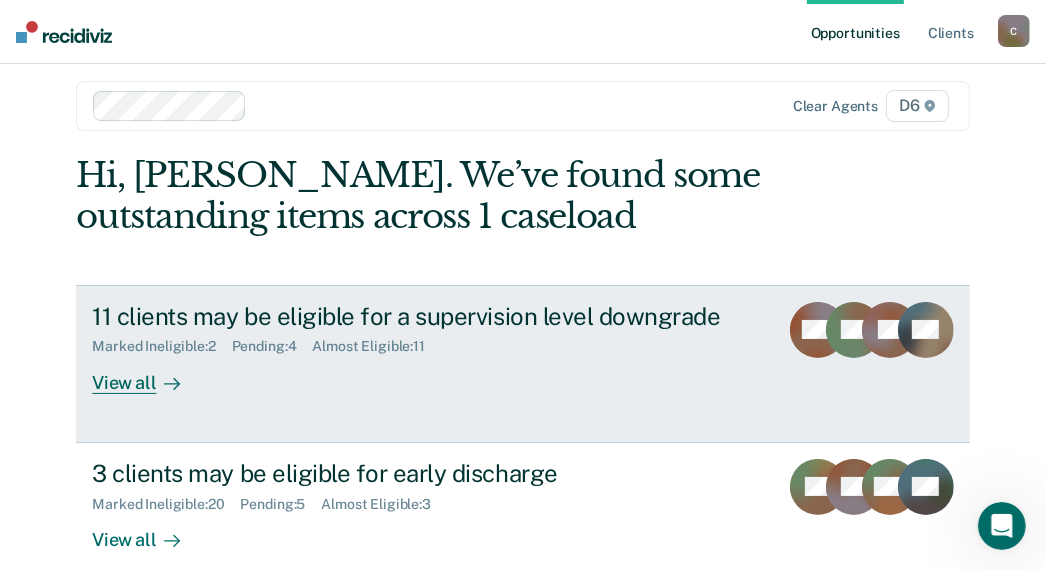 scroll, scrollTop: 0, scrollLeft: 0, axis: both 